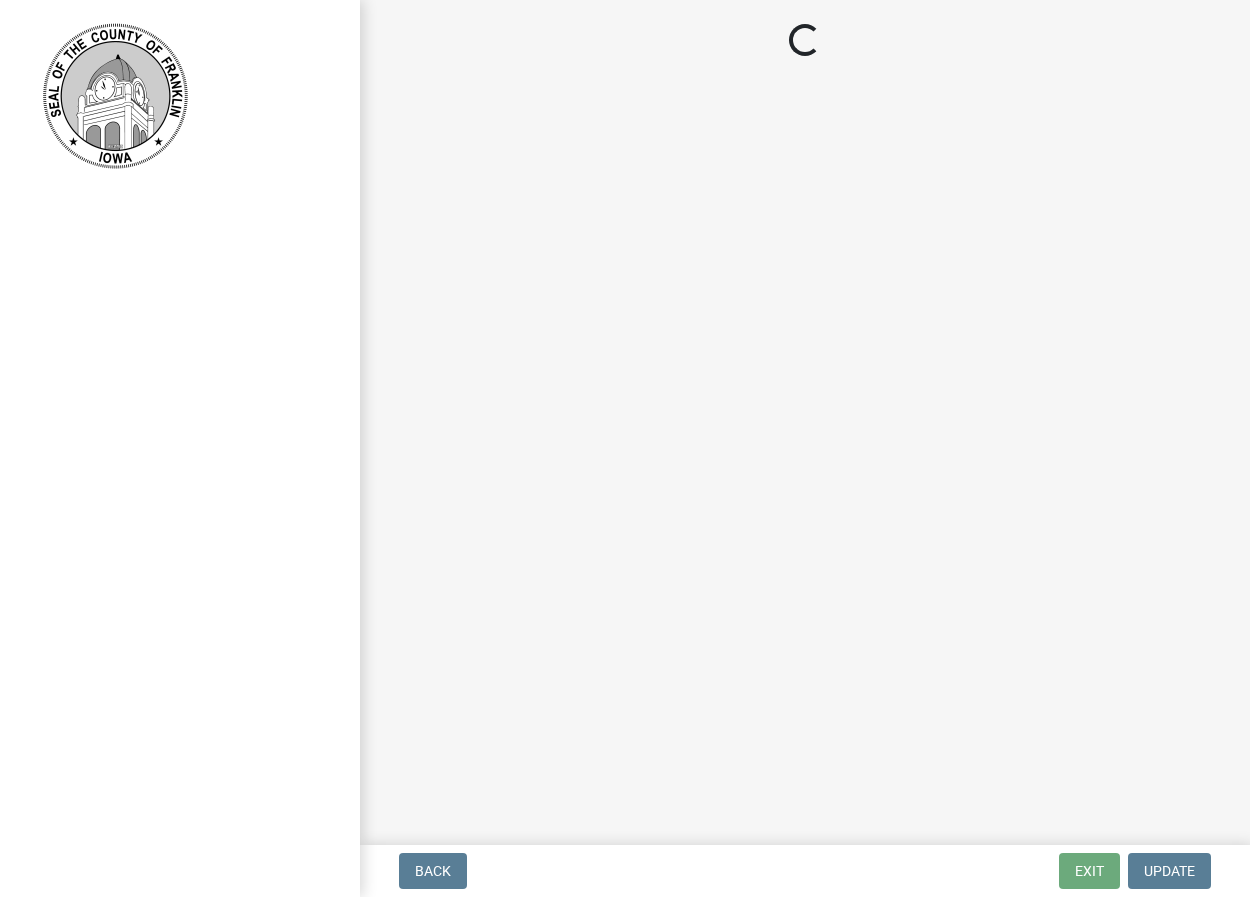 scroll, scrollTop: 0, scrollLeft: 0, axis: both 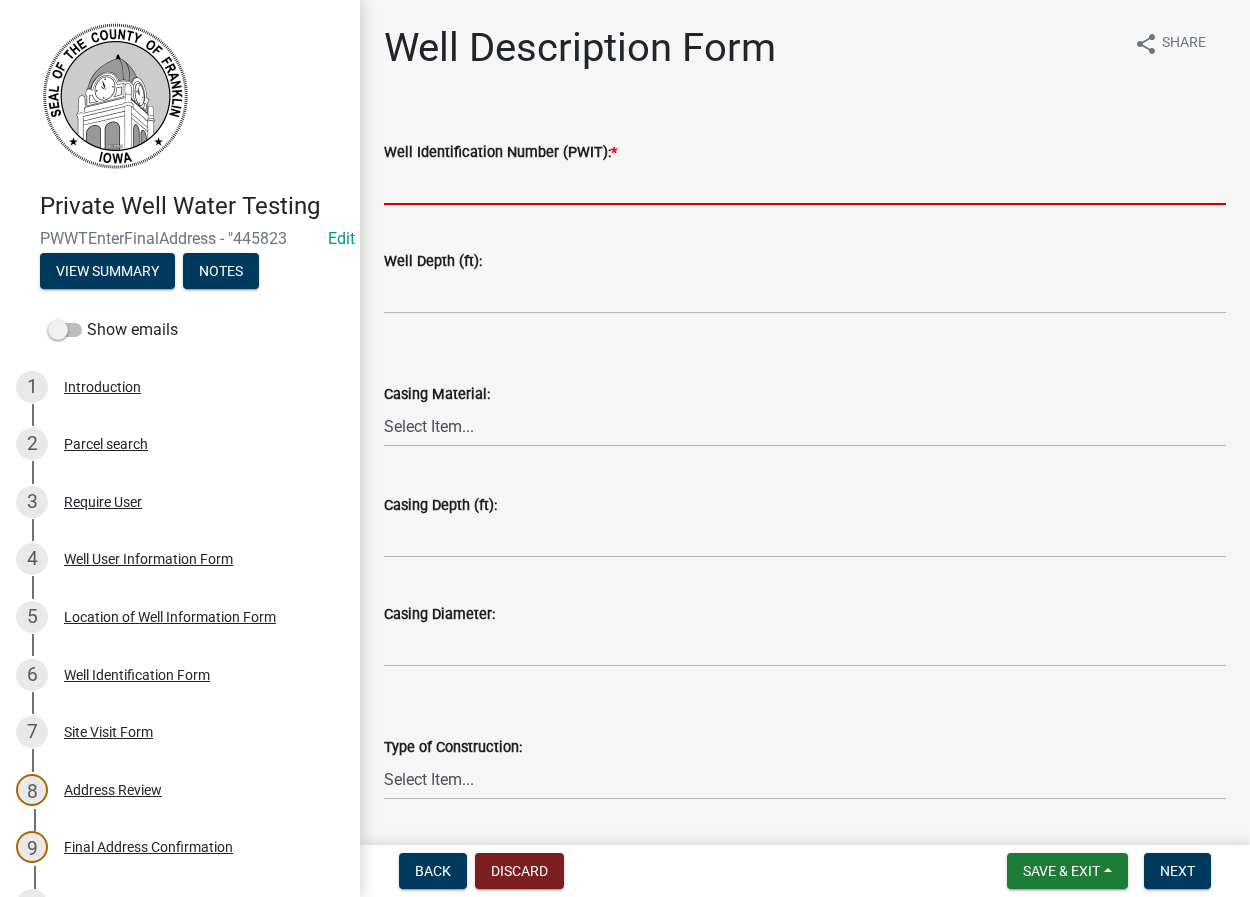 click on "Well Identification Number (PWIT):  *" at bounding box center [805, 184] 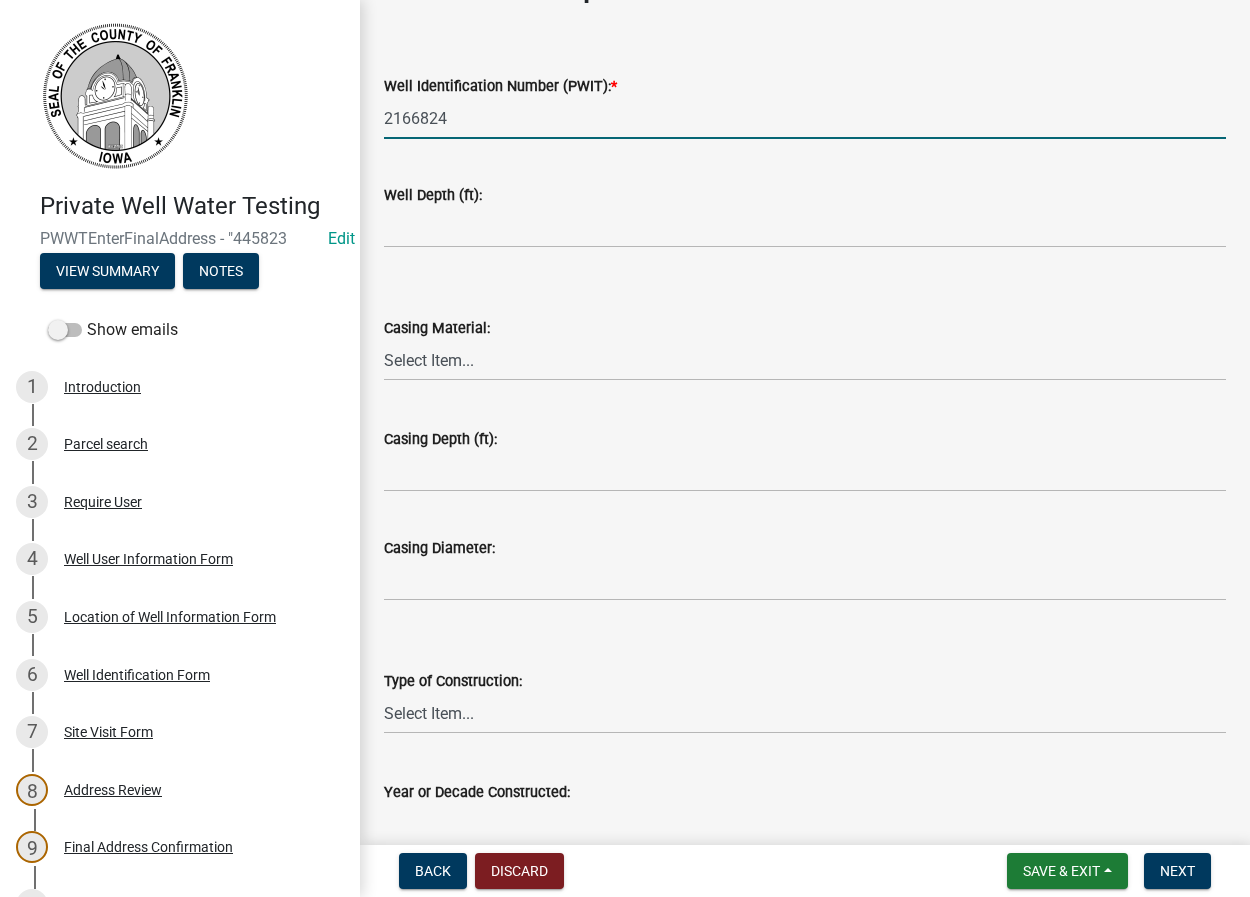 scroll, scrollTop: 277, scrollLeft: 0, axis: vertical 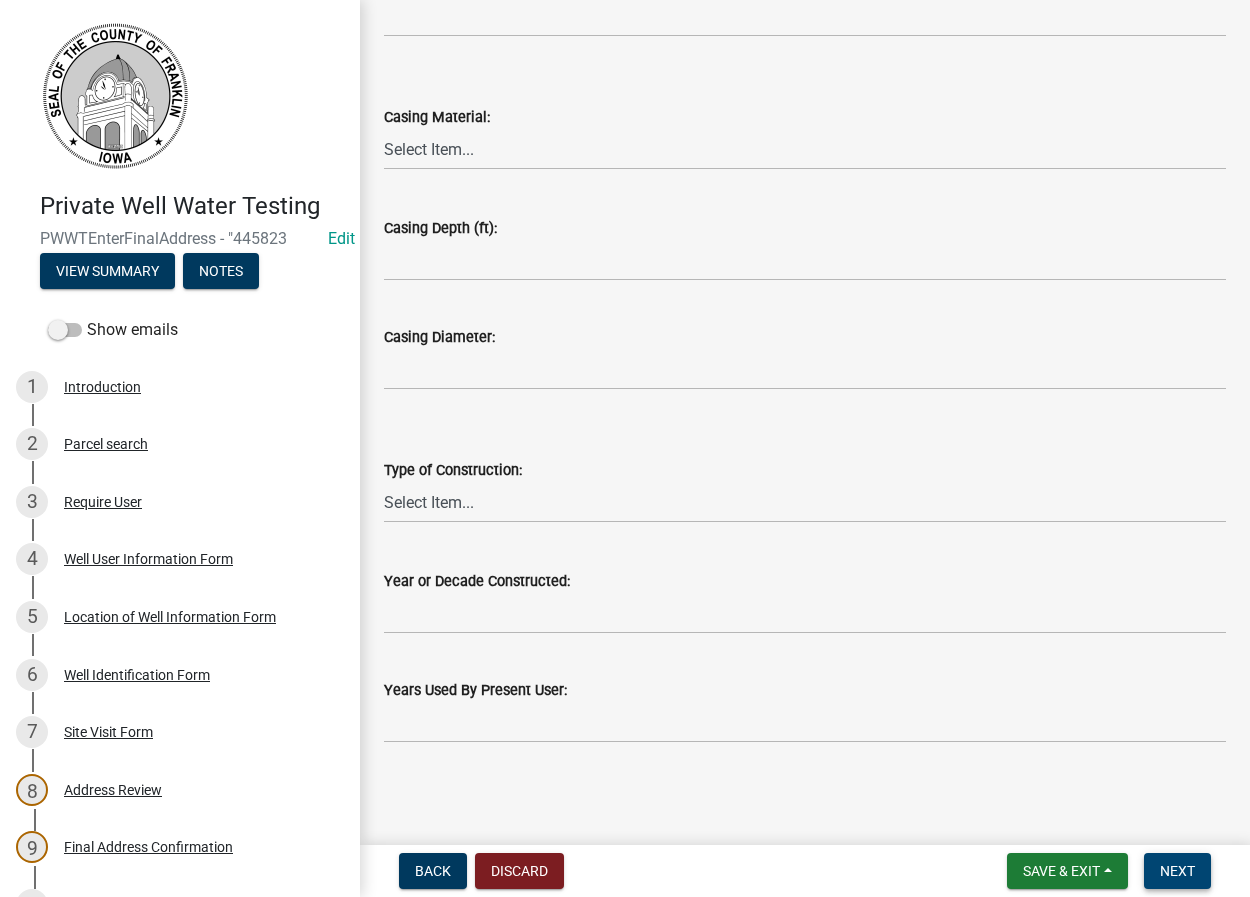 type on "2166824" 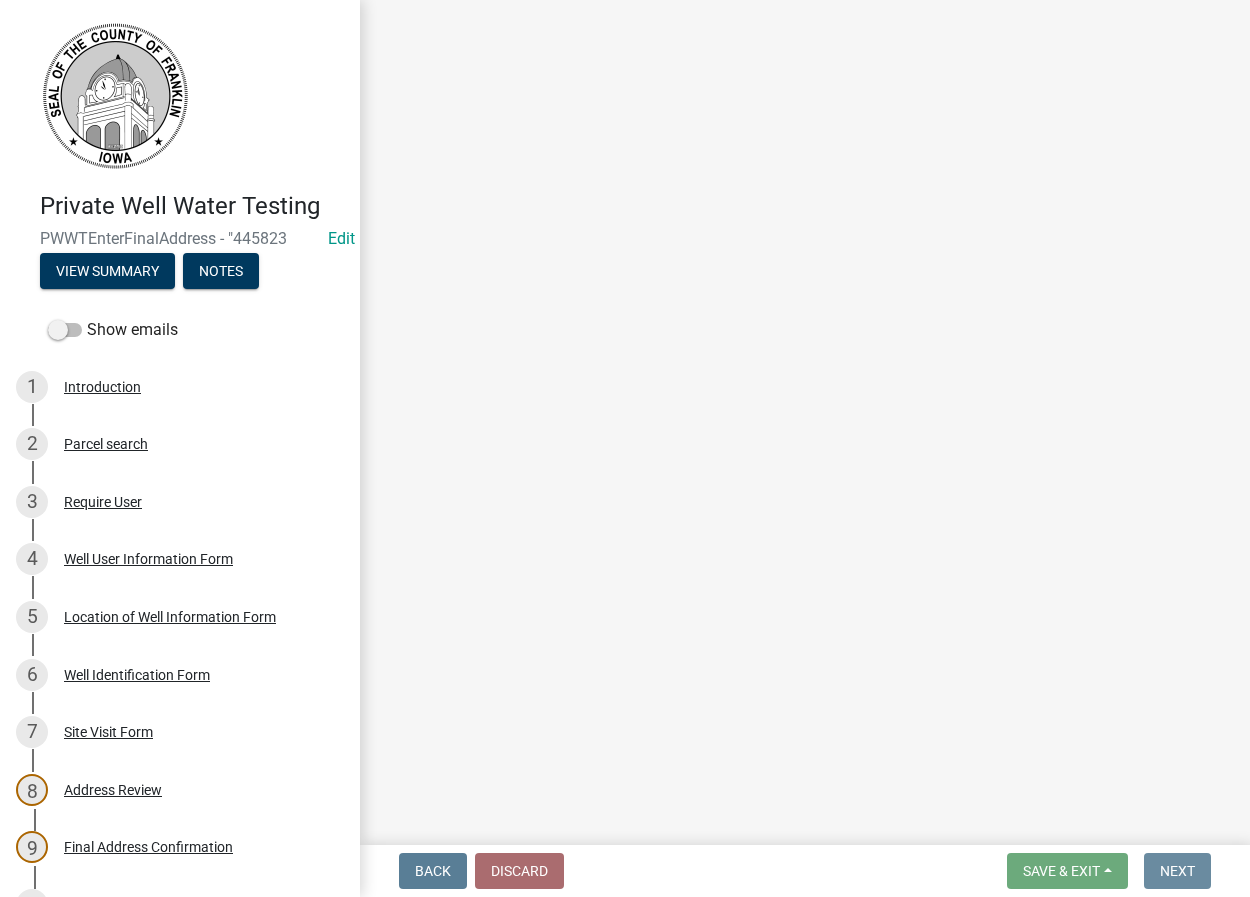scroll, scrollTop: 0, scrollLeft: 0, axis: both 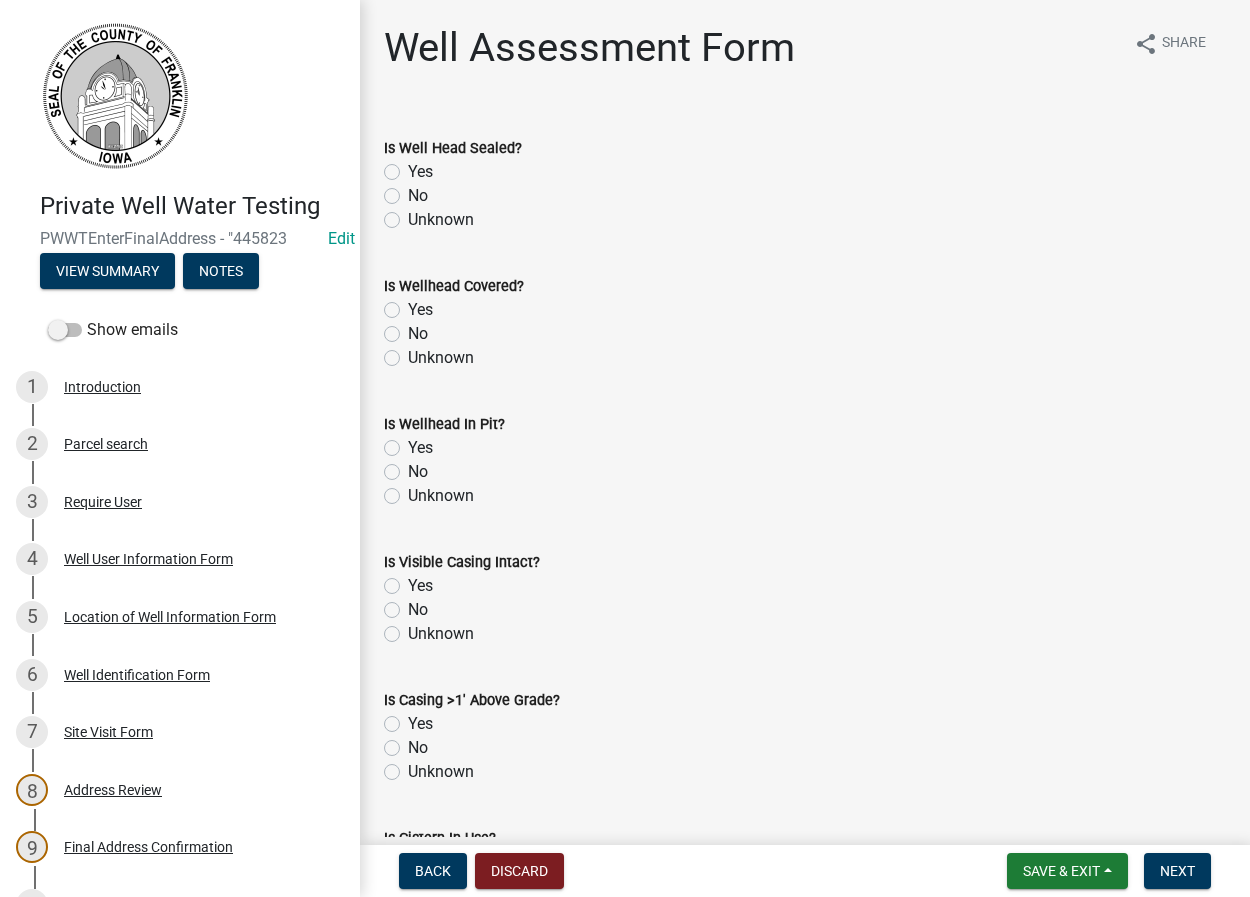 click on "Yes" 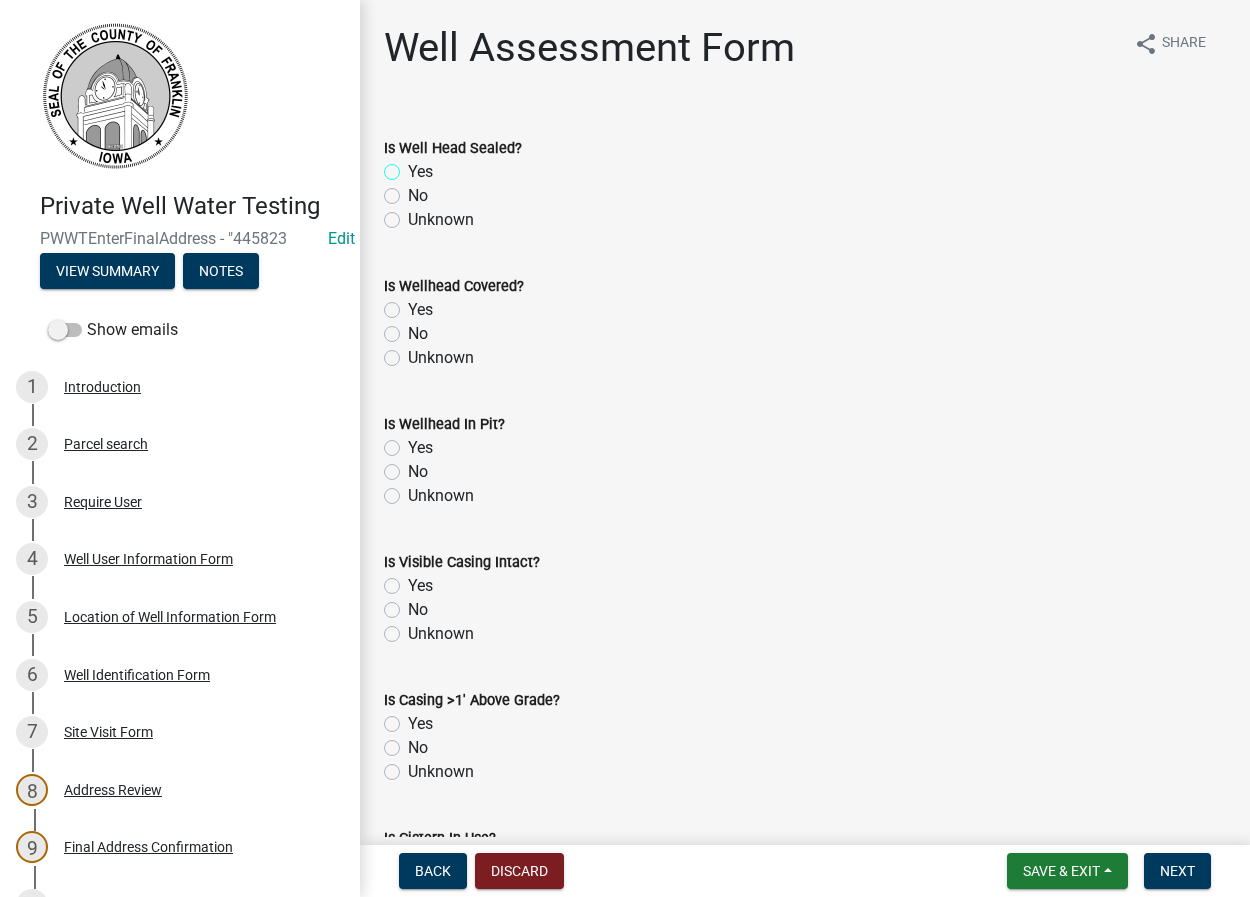 click on "Yes" at bounding box center (414, 166) 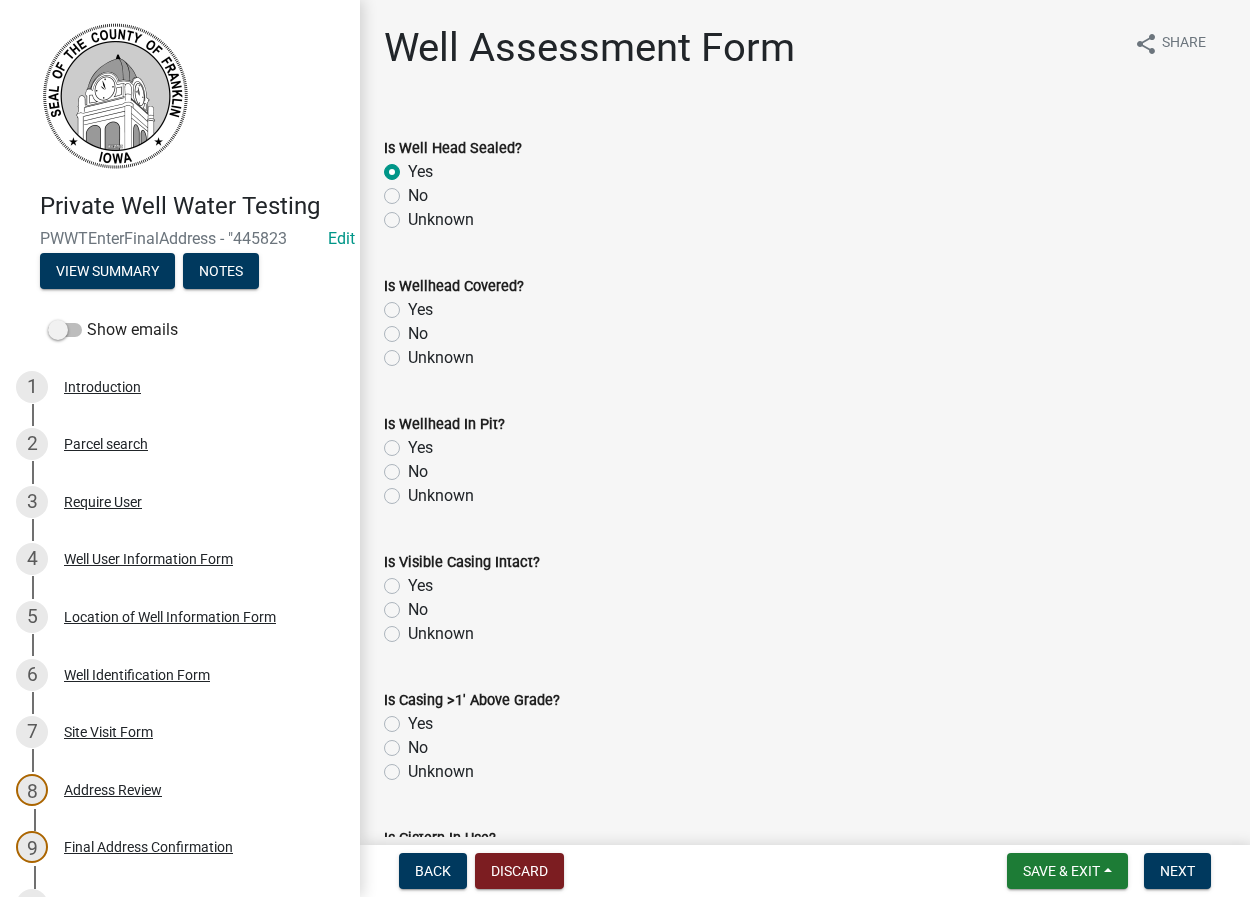 radio on "true" 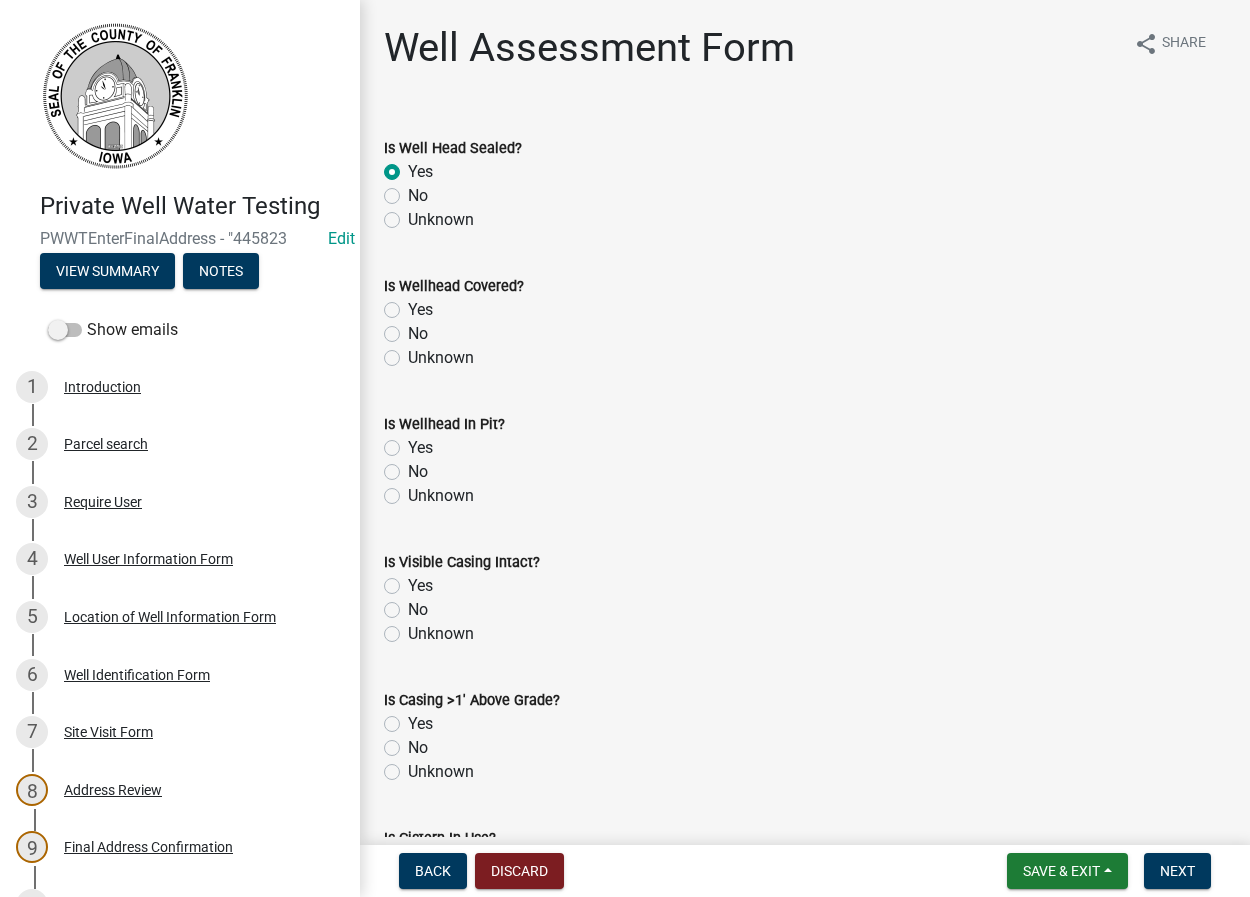 click on "Yes" 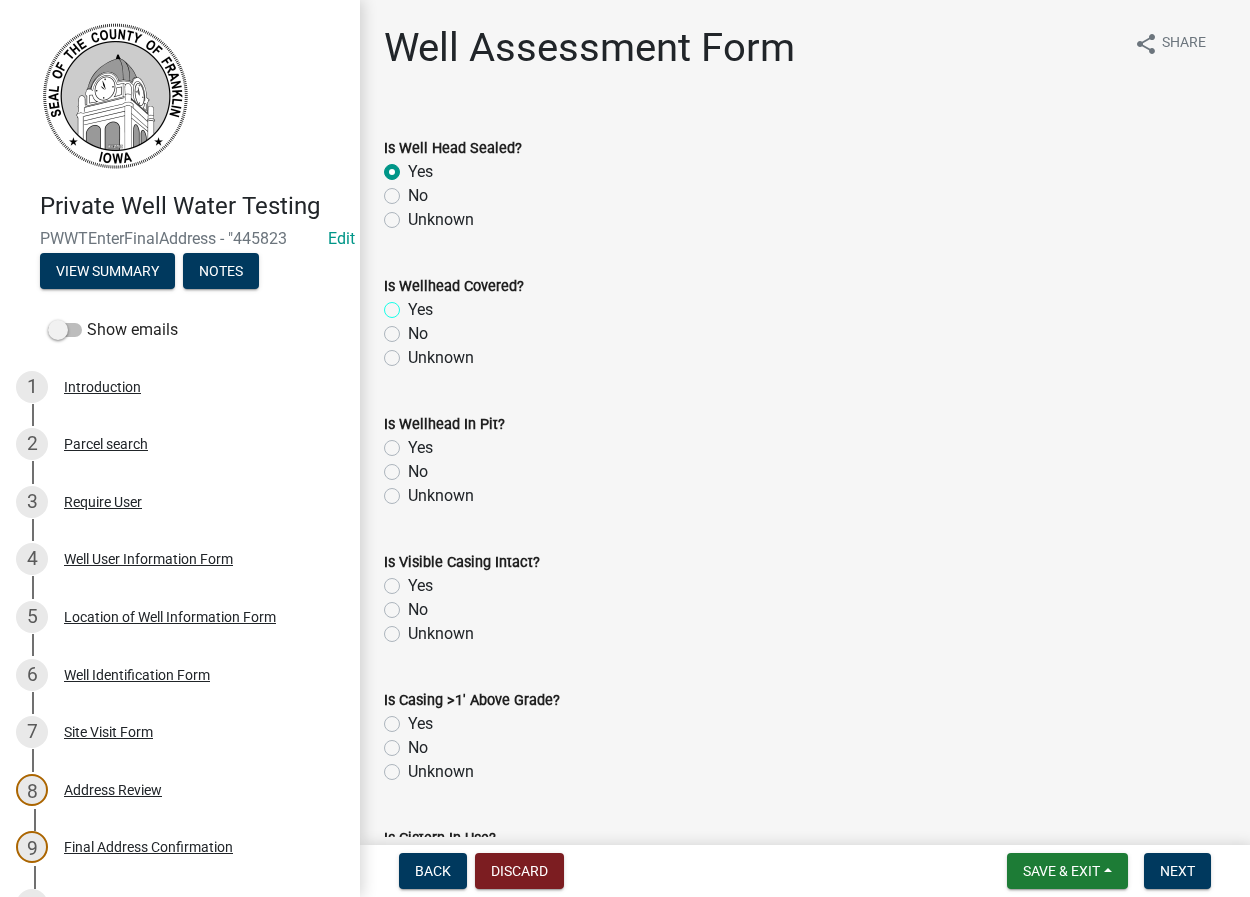 click on "Yes" at bounding box center [414, 304] 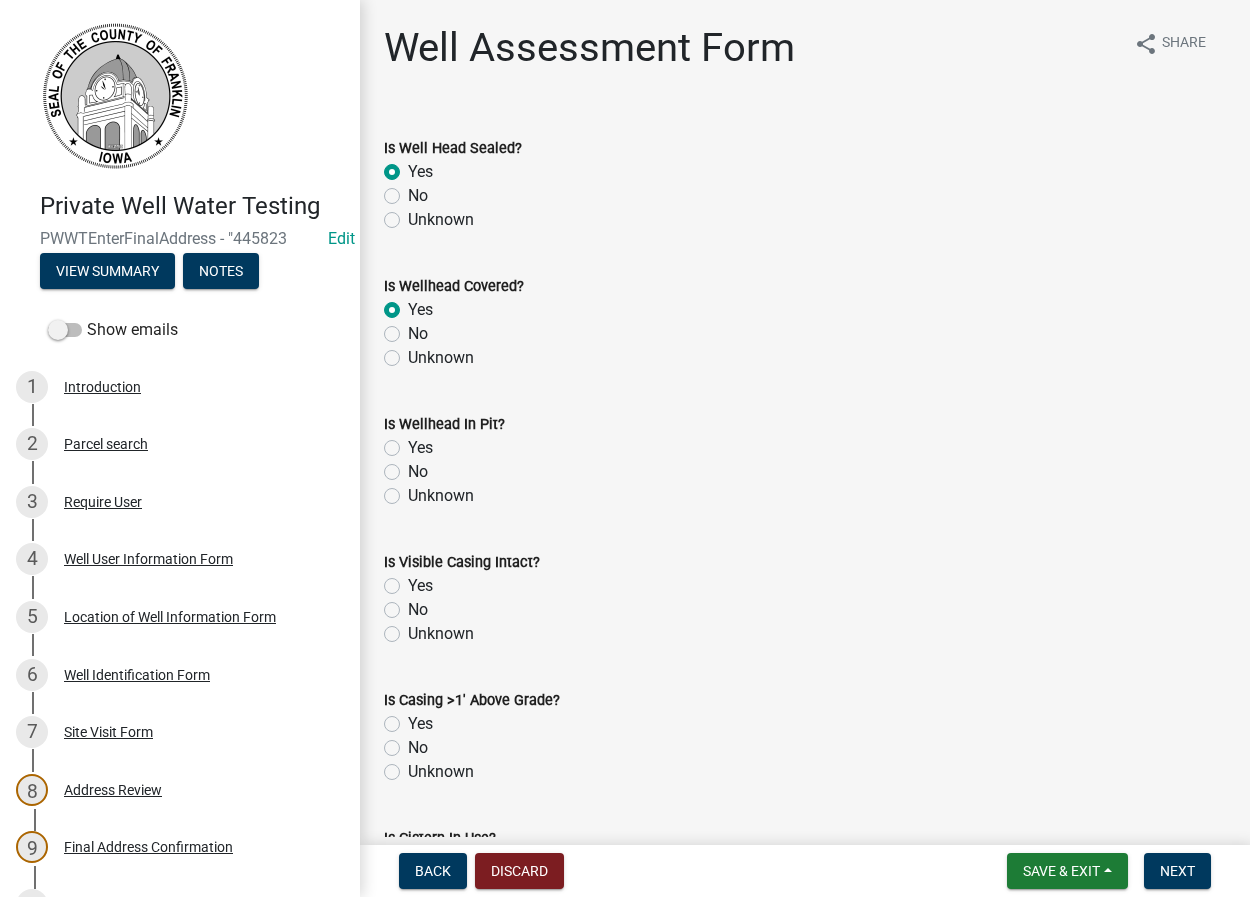 radio on "true" 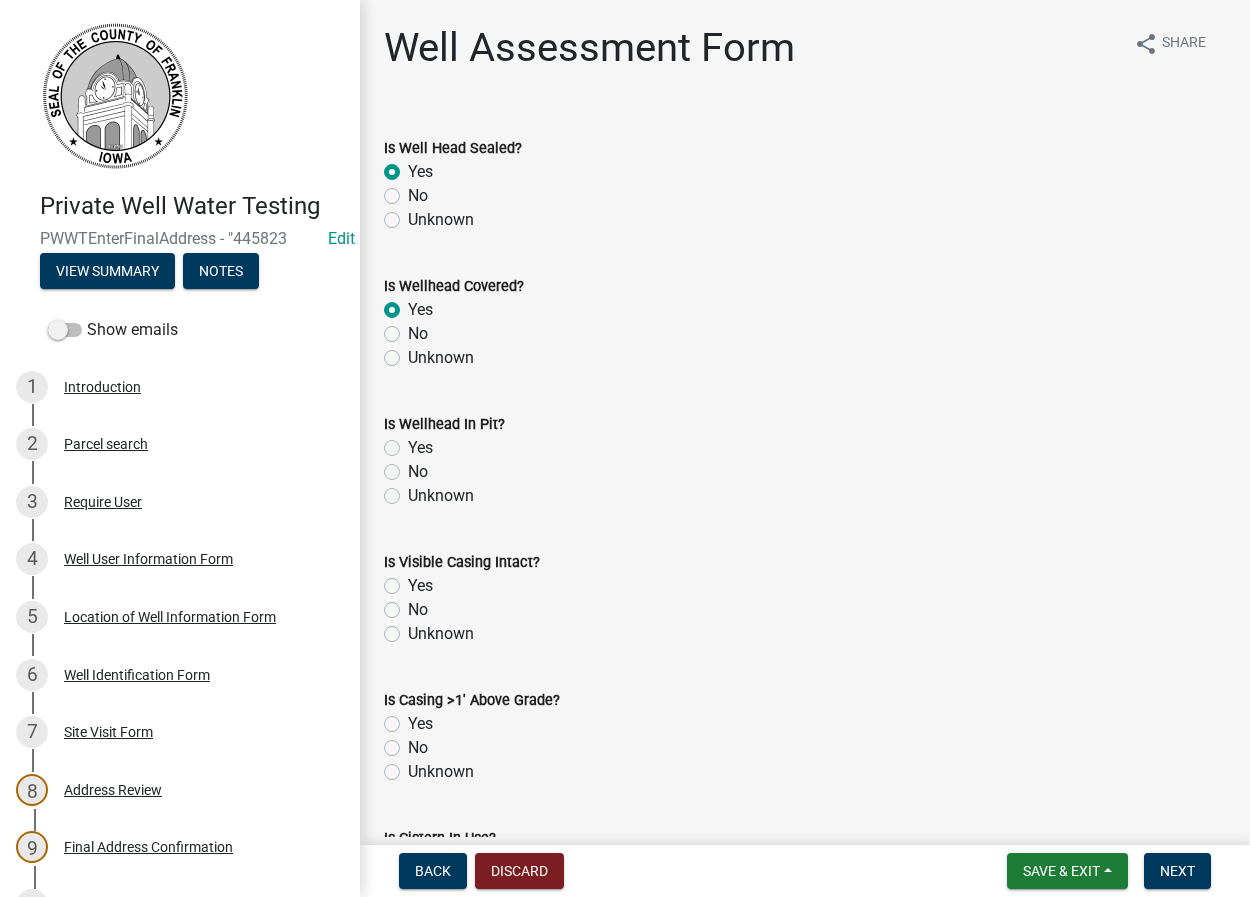 click on "No" 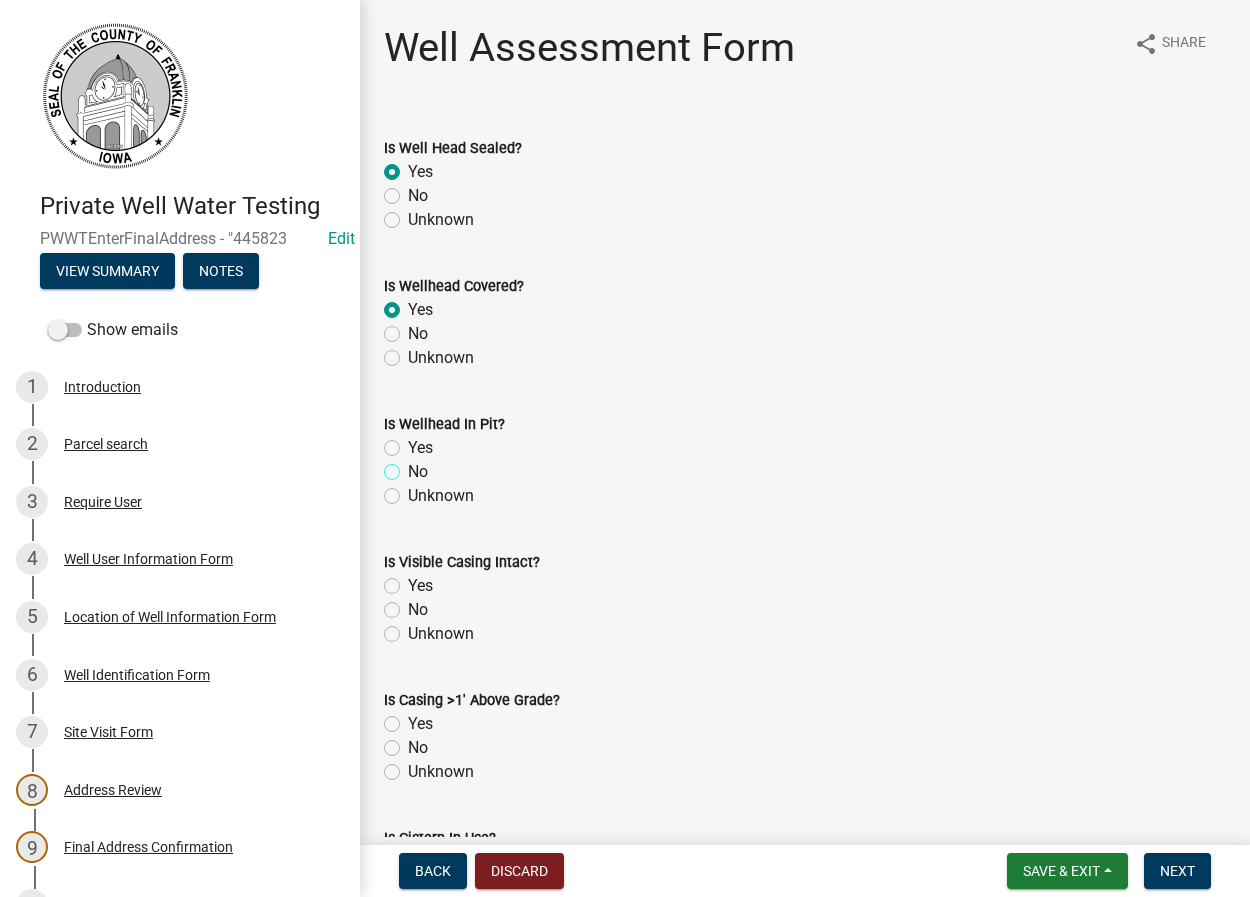 click on "No" at bounding box center [414, 466] 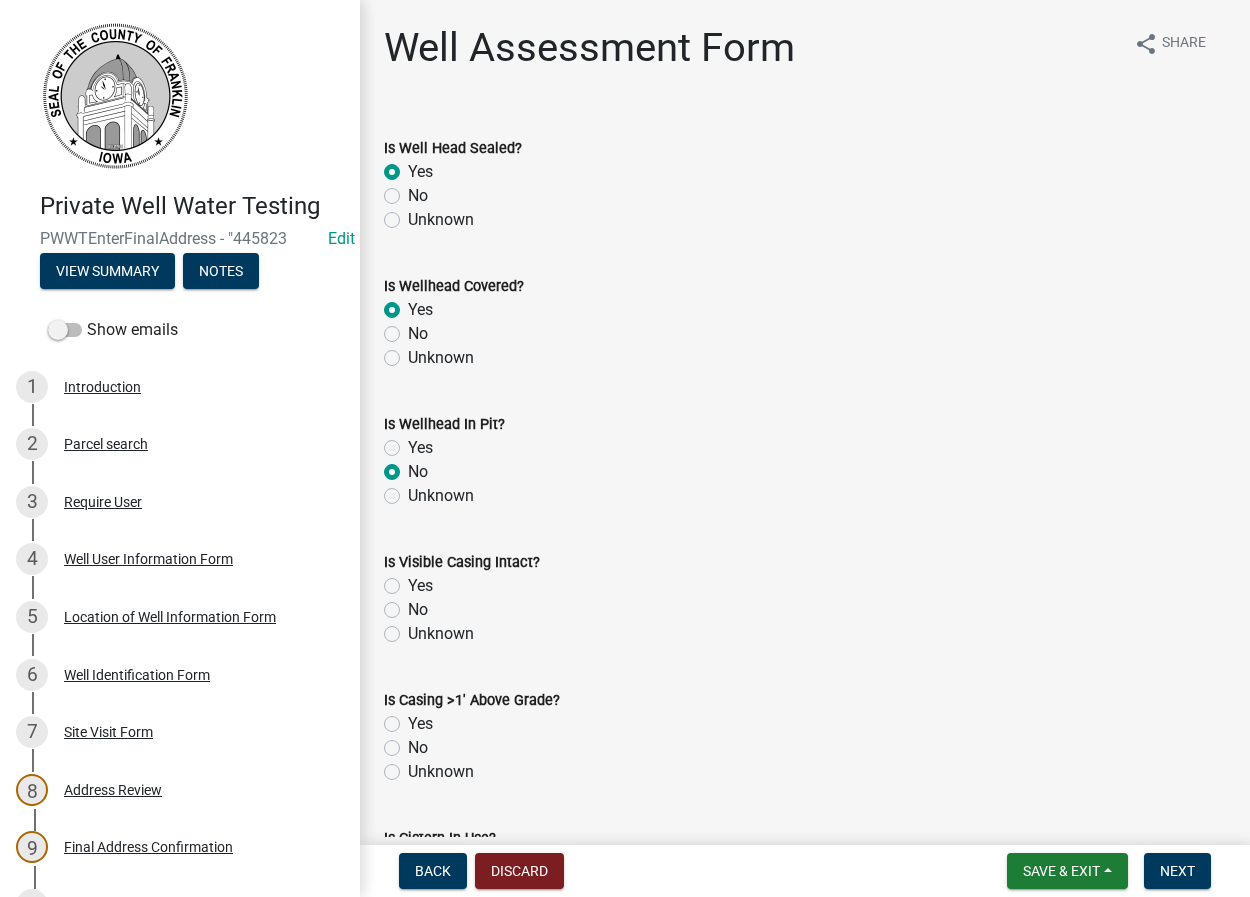 radio on "true" 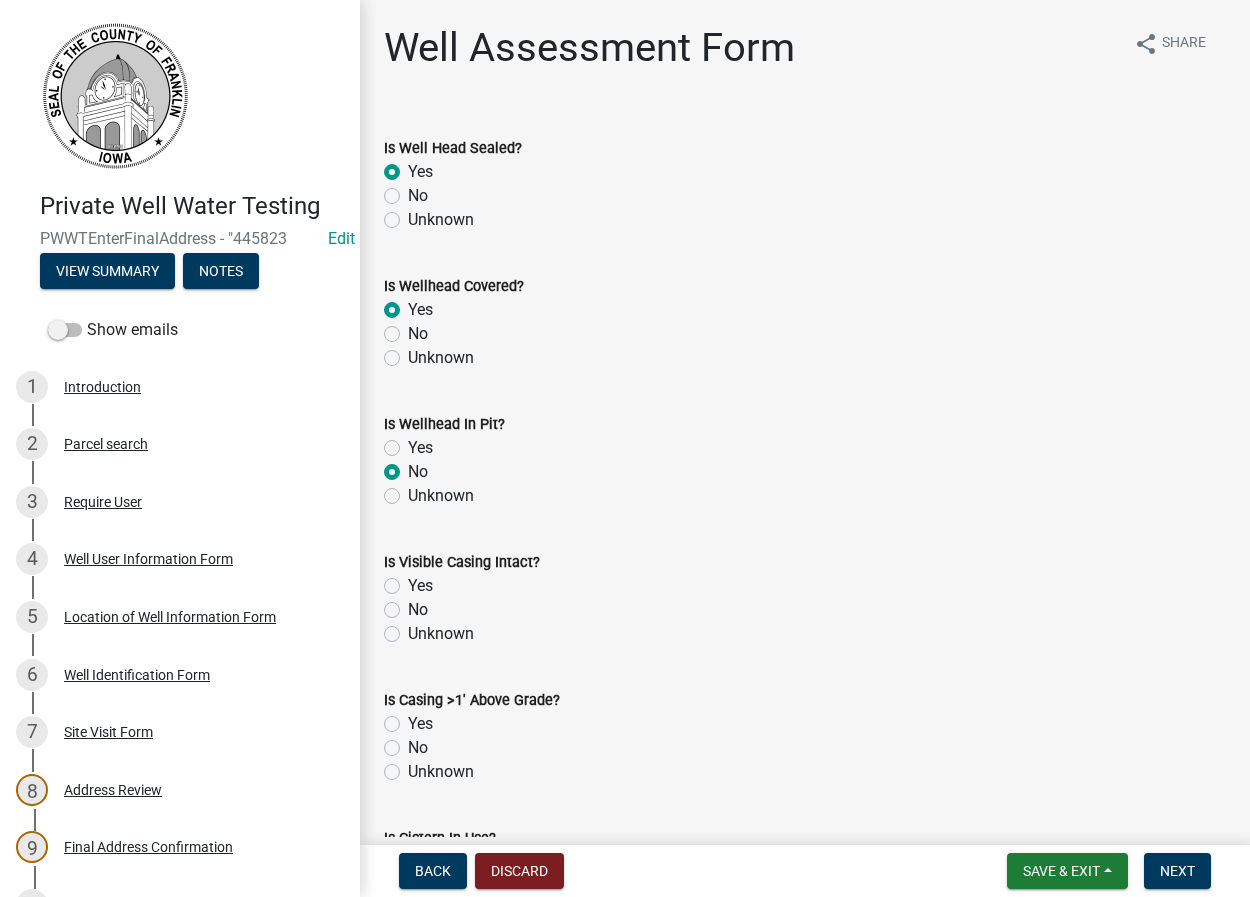 click on "Yes" 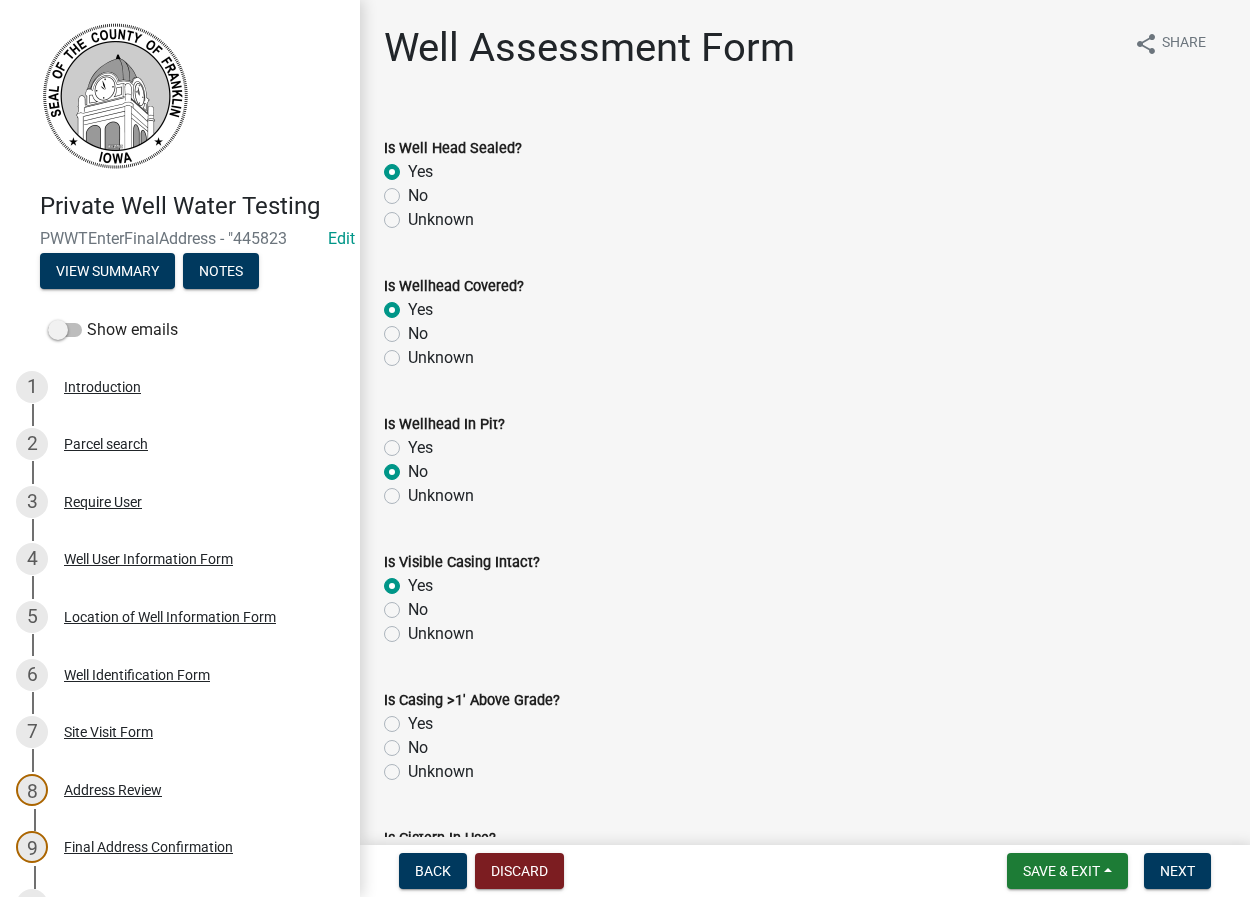 radio on "true" 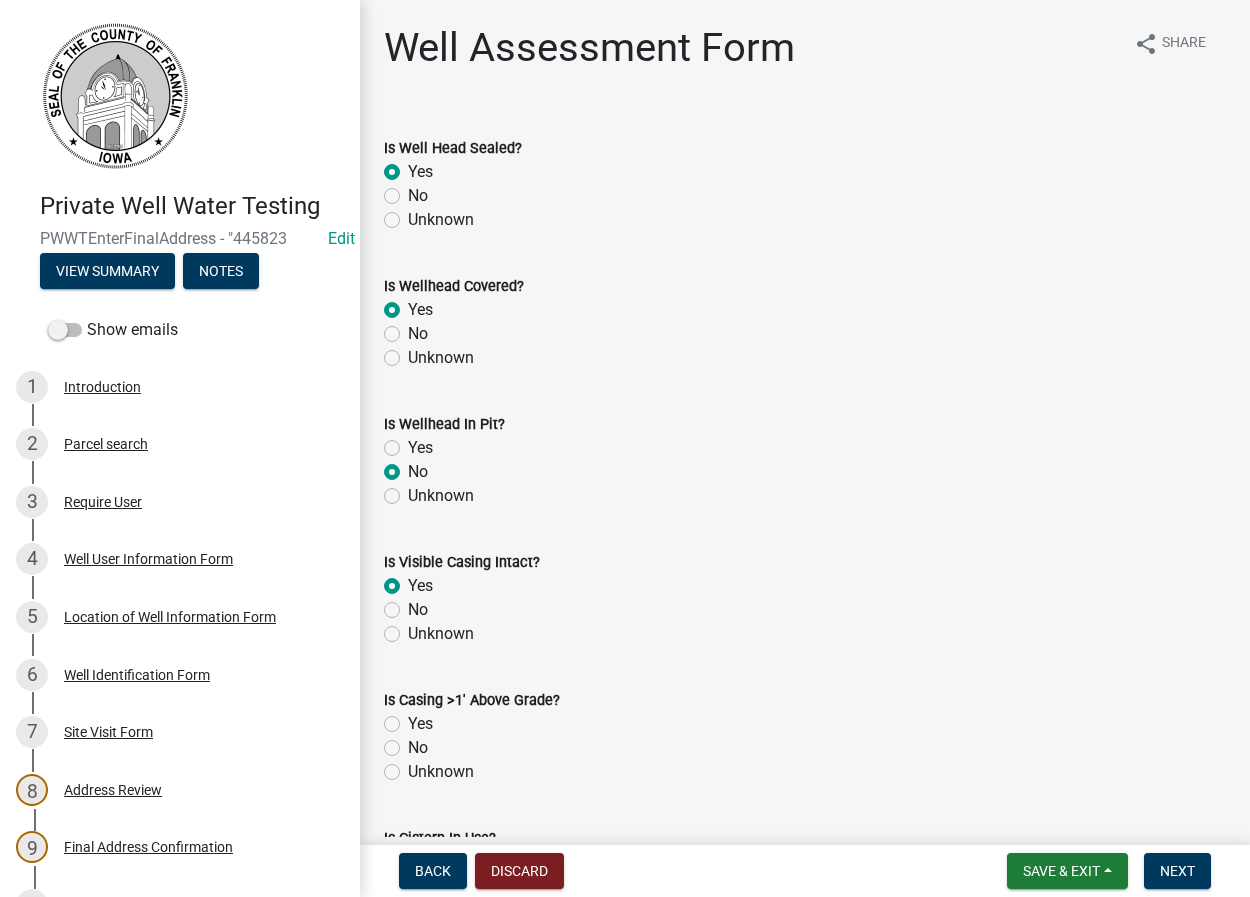 click on "Yes" 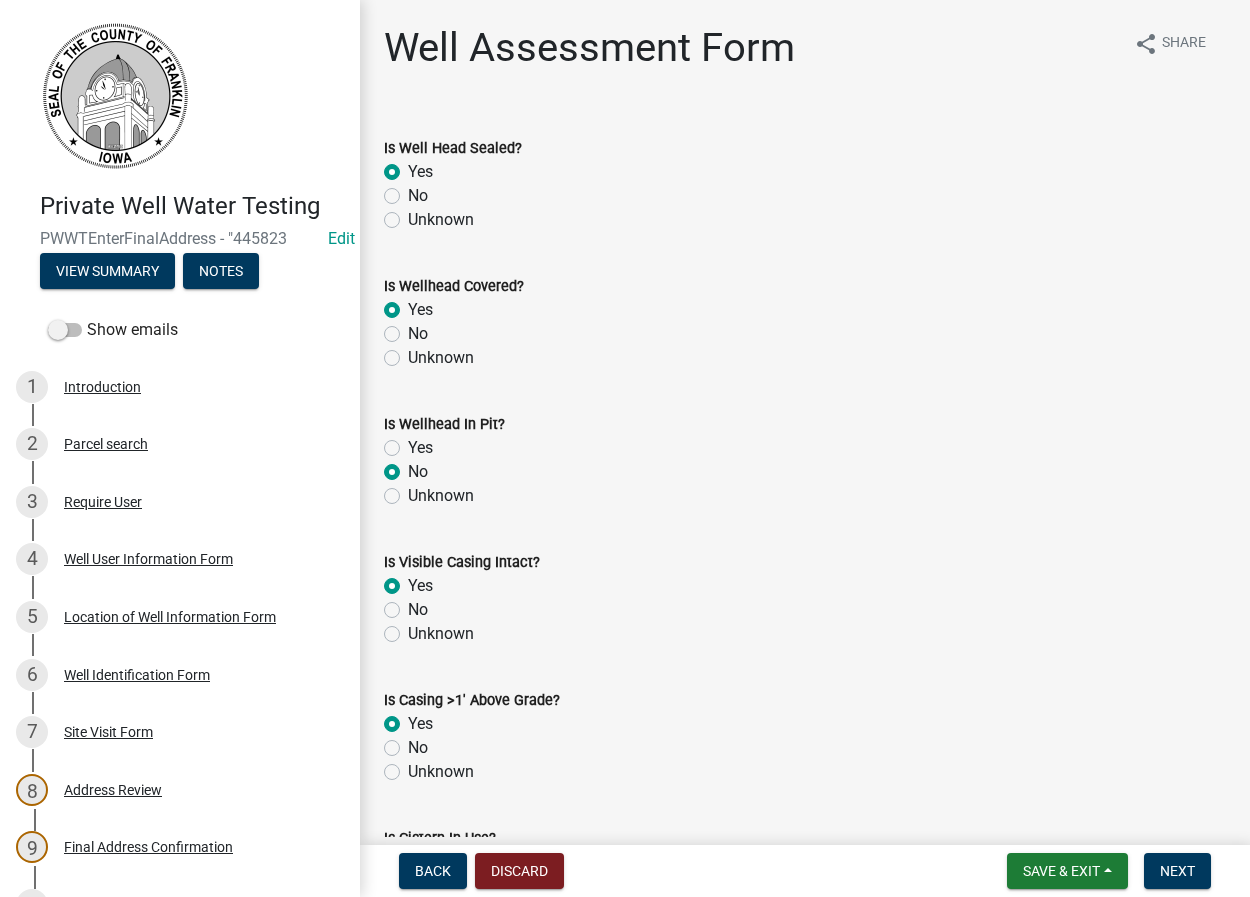 radio on "true" 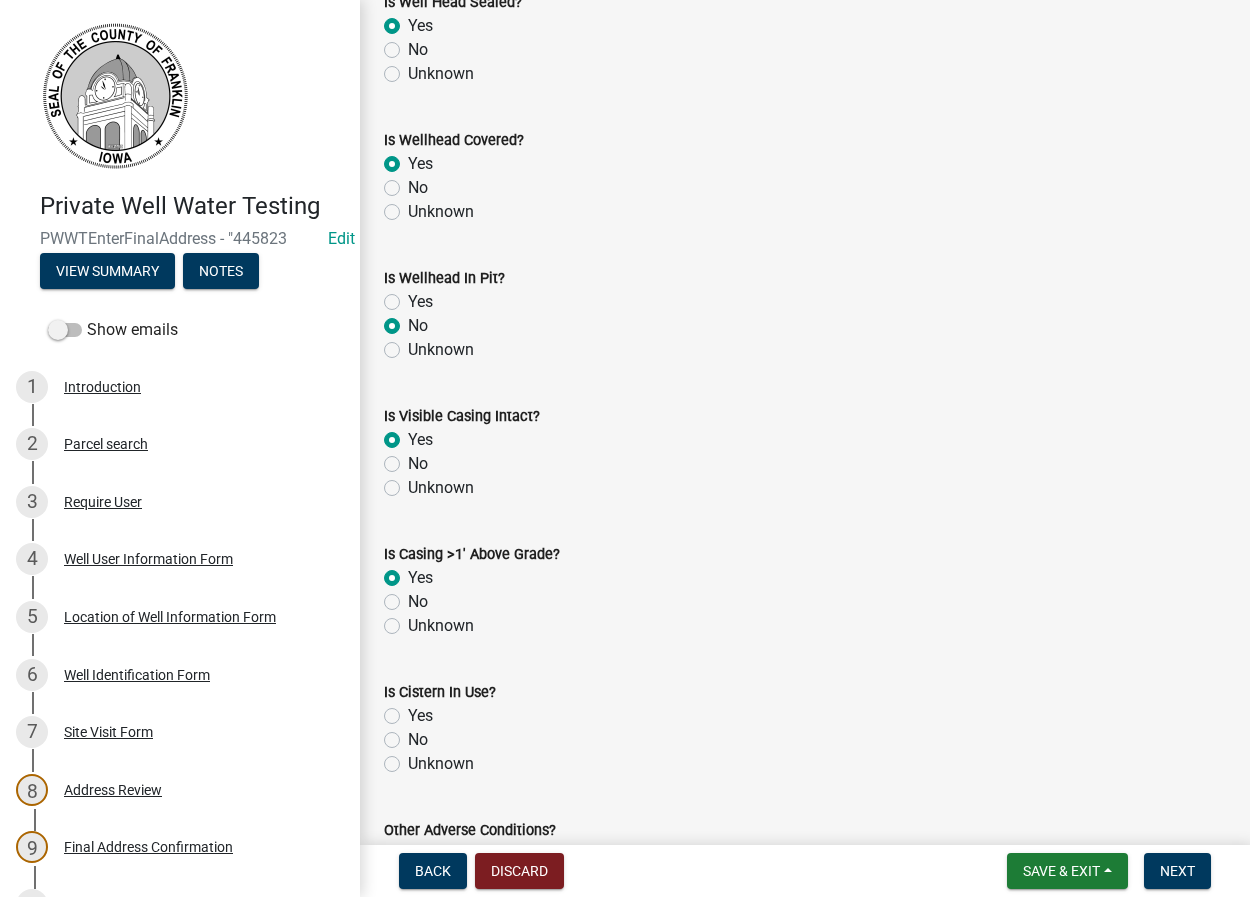 scroll, scrollTop: 684, scrollLeft: 0, axis: vertical 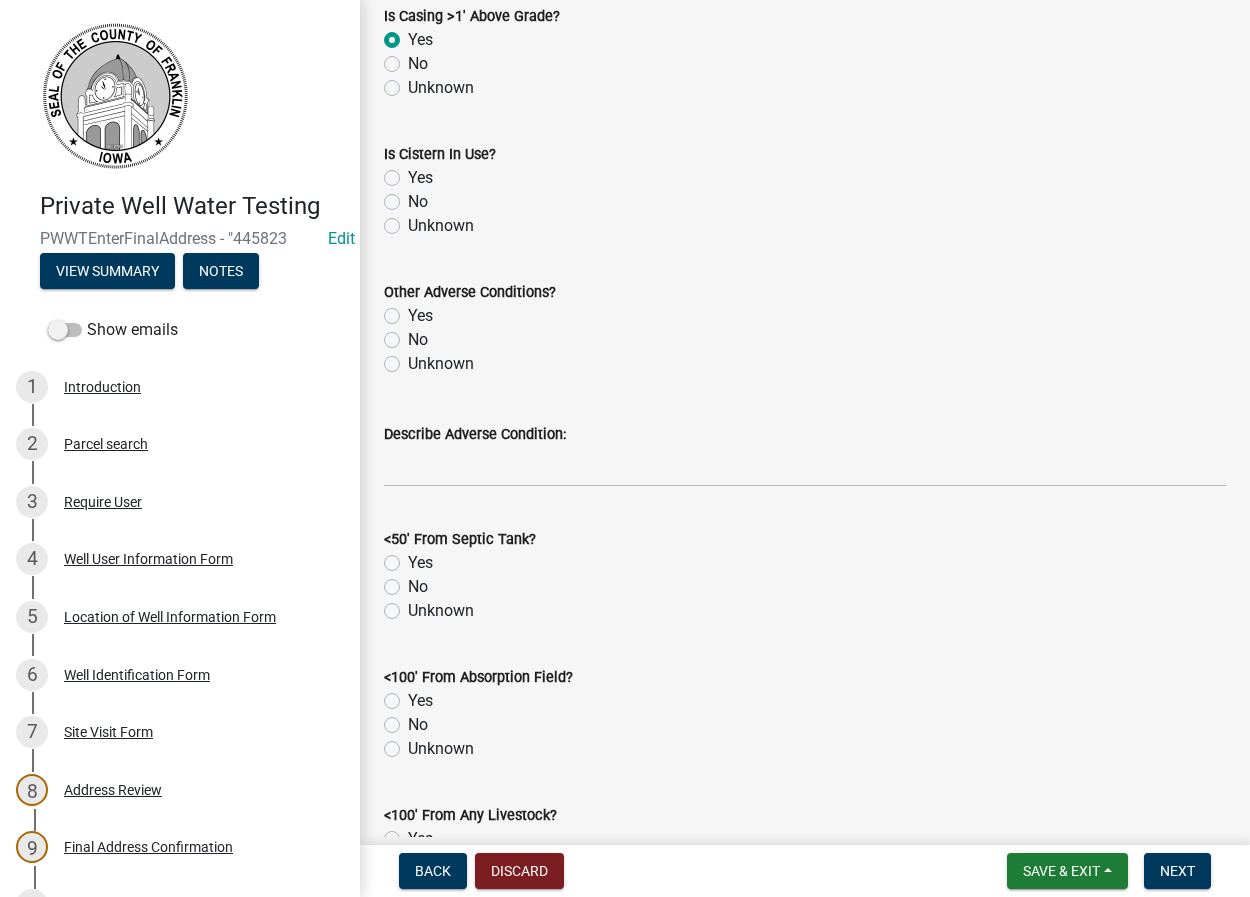click on "No" 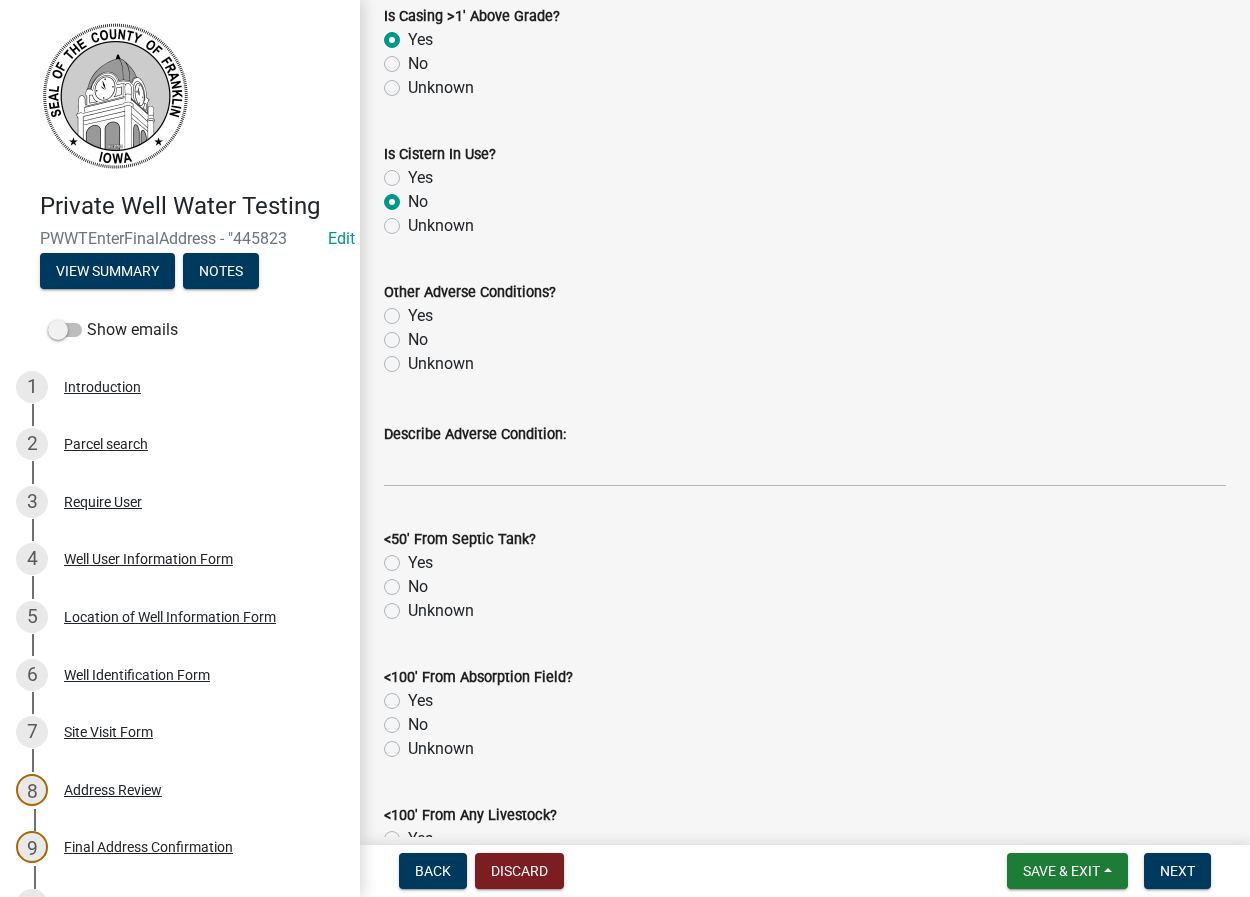 radio on "true" 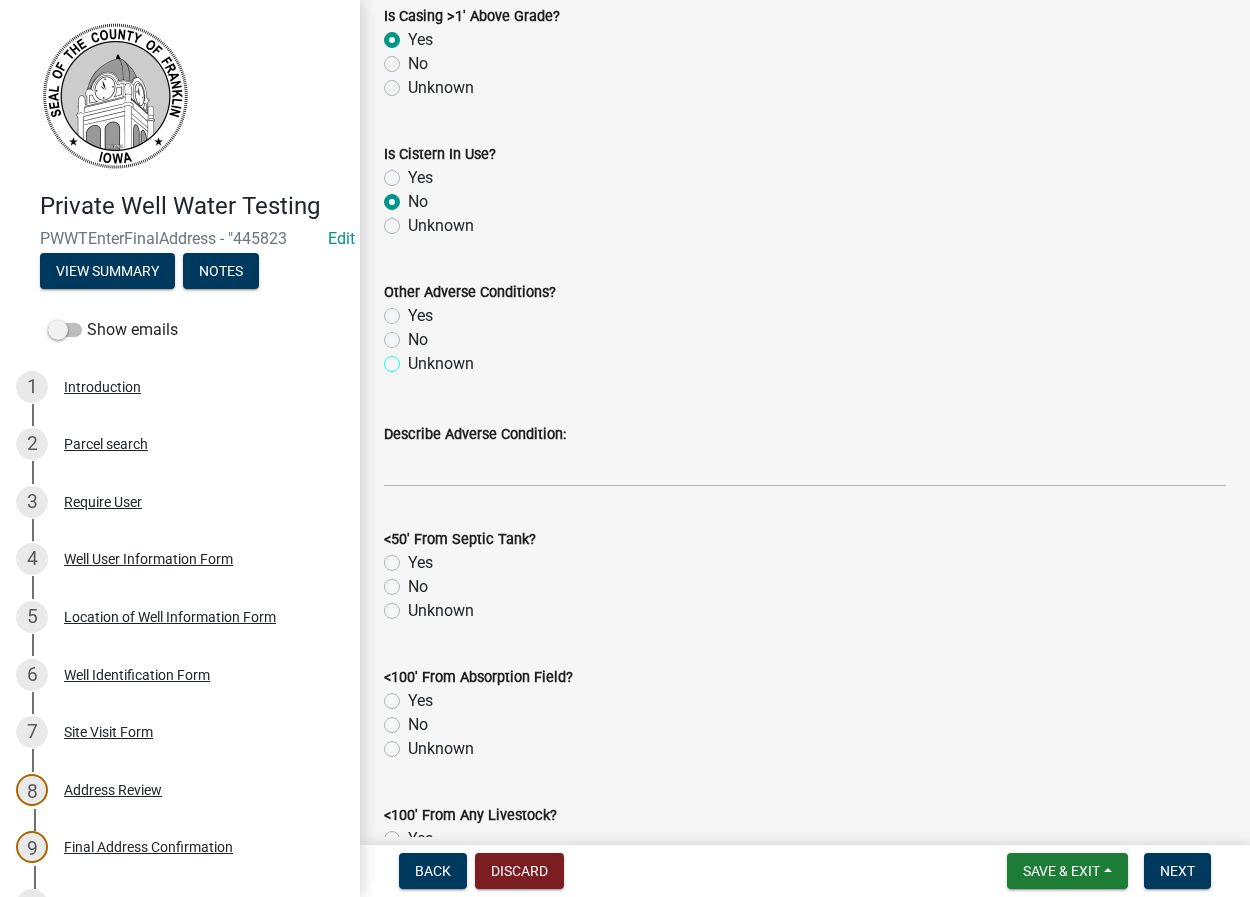 click on "Unknown" at bounding box center (414, 358) 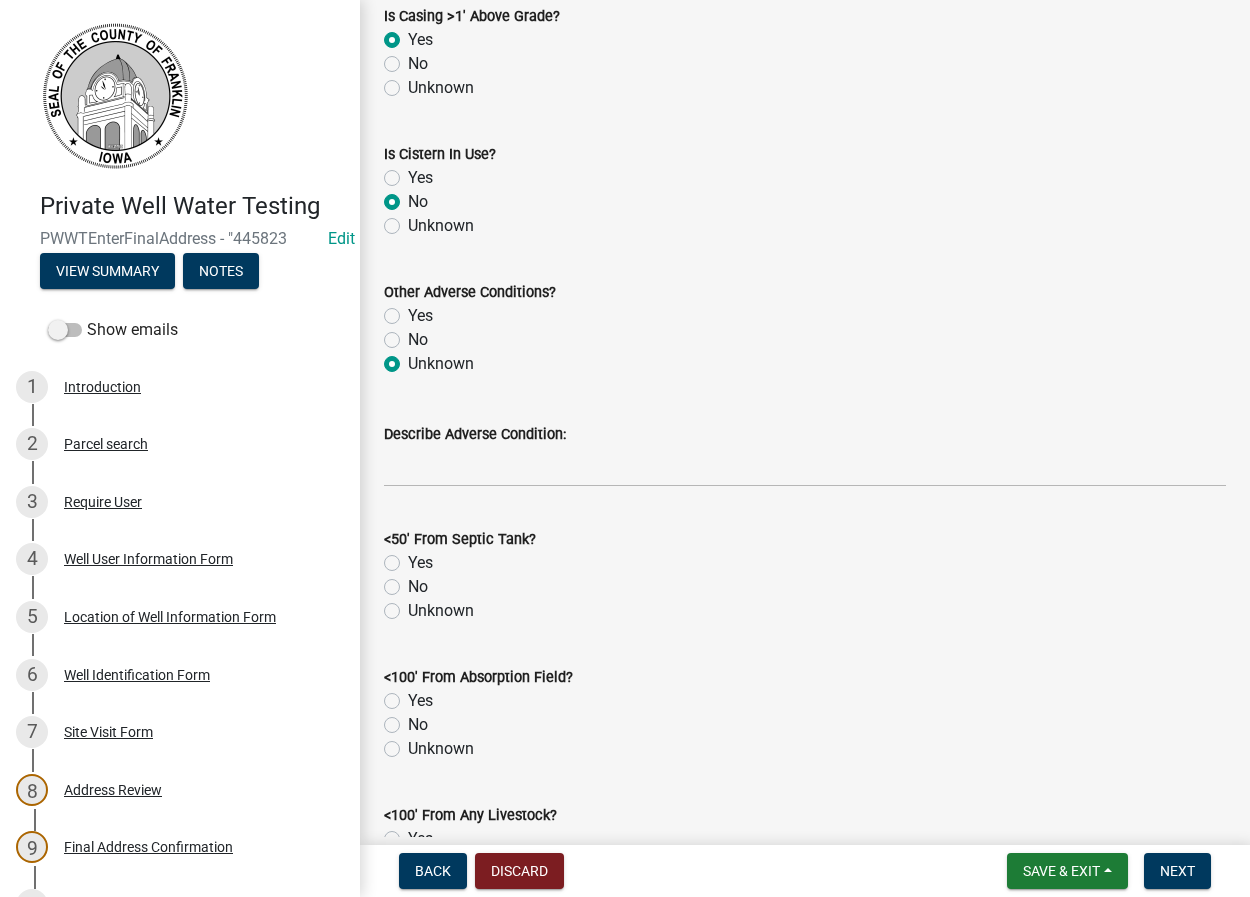 radio on "true" 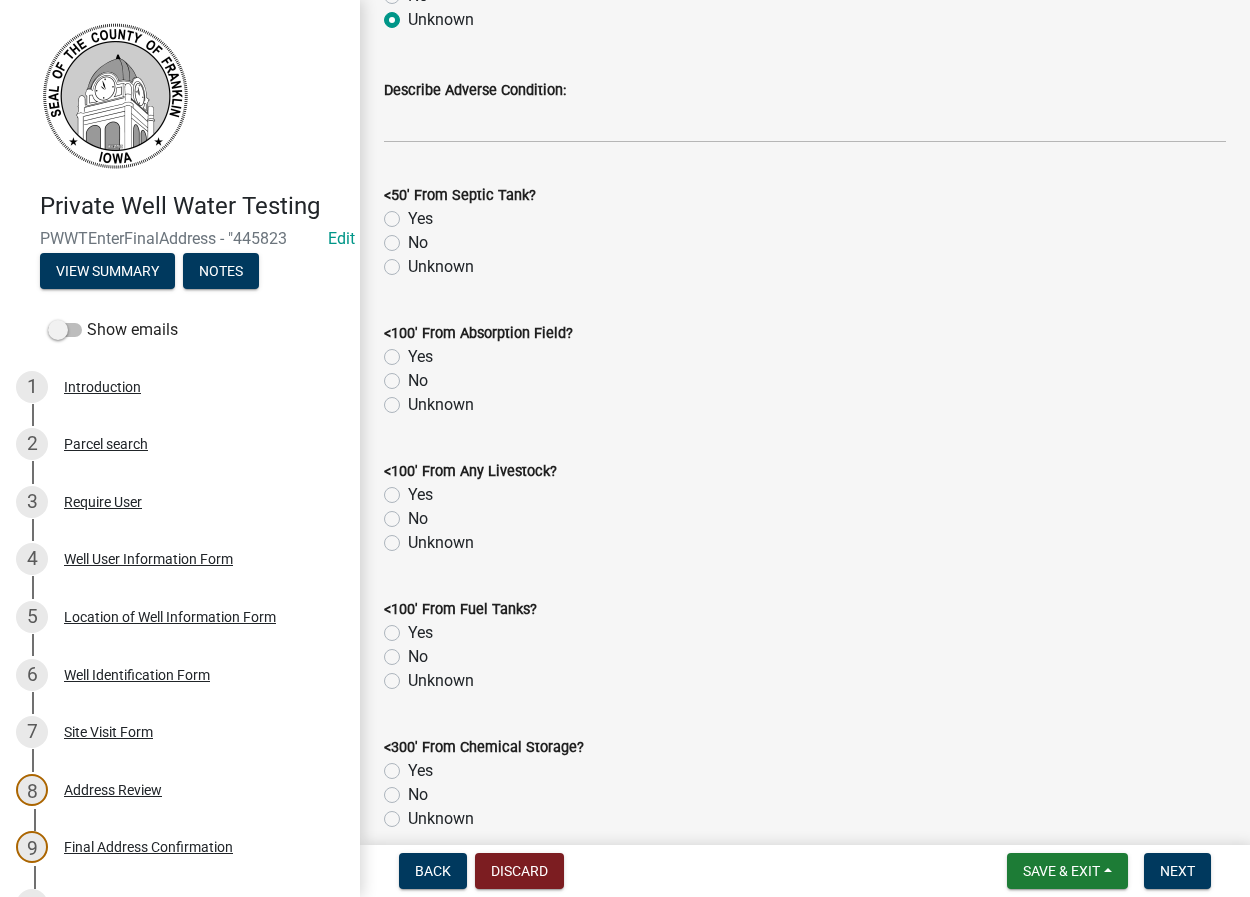 scroll, scrollTop: 1026, scrollLeft: 0, axis: vertical 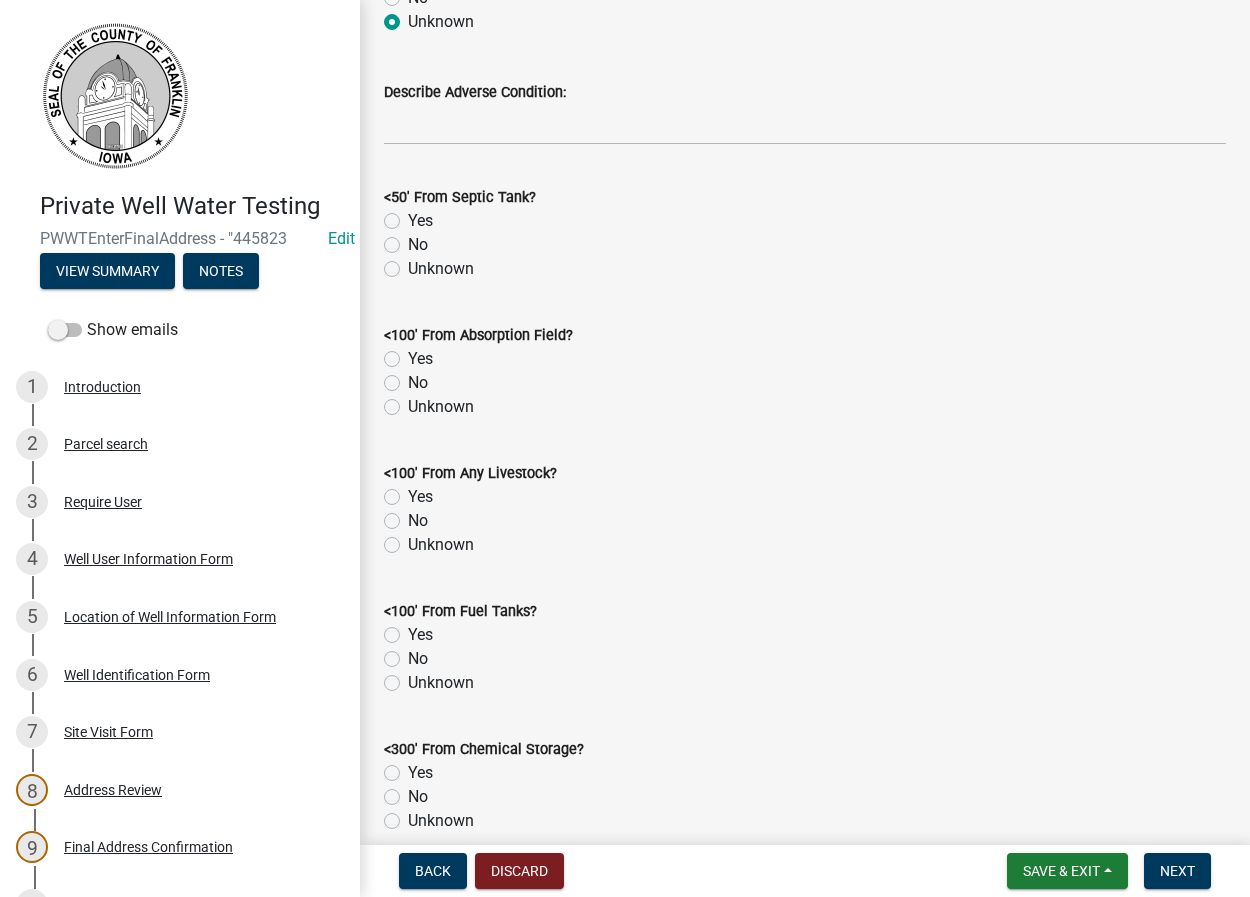 click on "No" 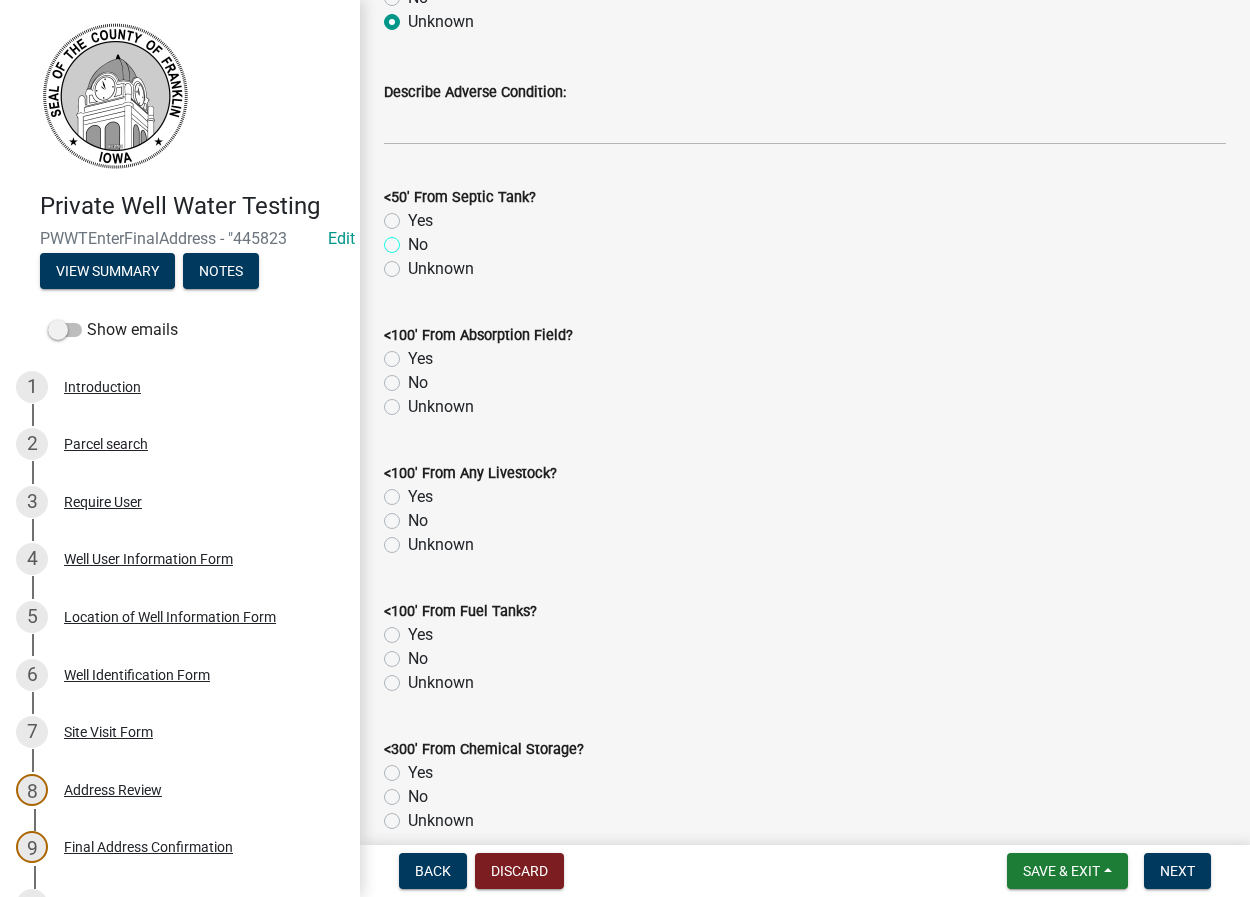 click on "No" at bounding box center (414, 239) 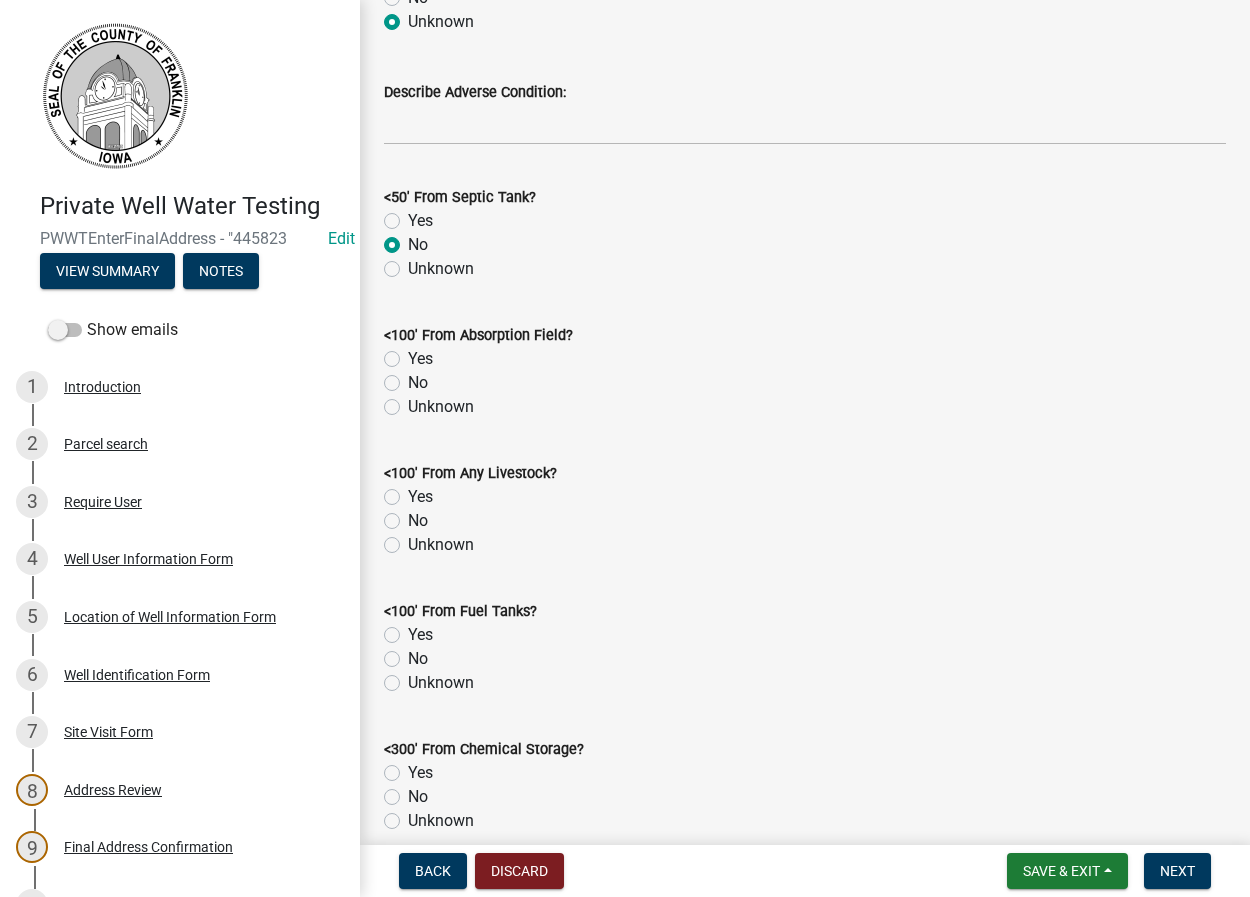 radio on "true" 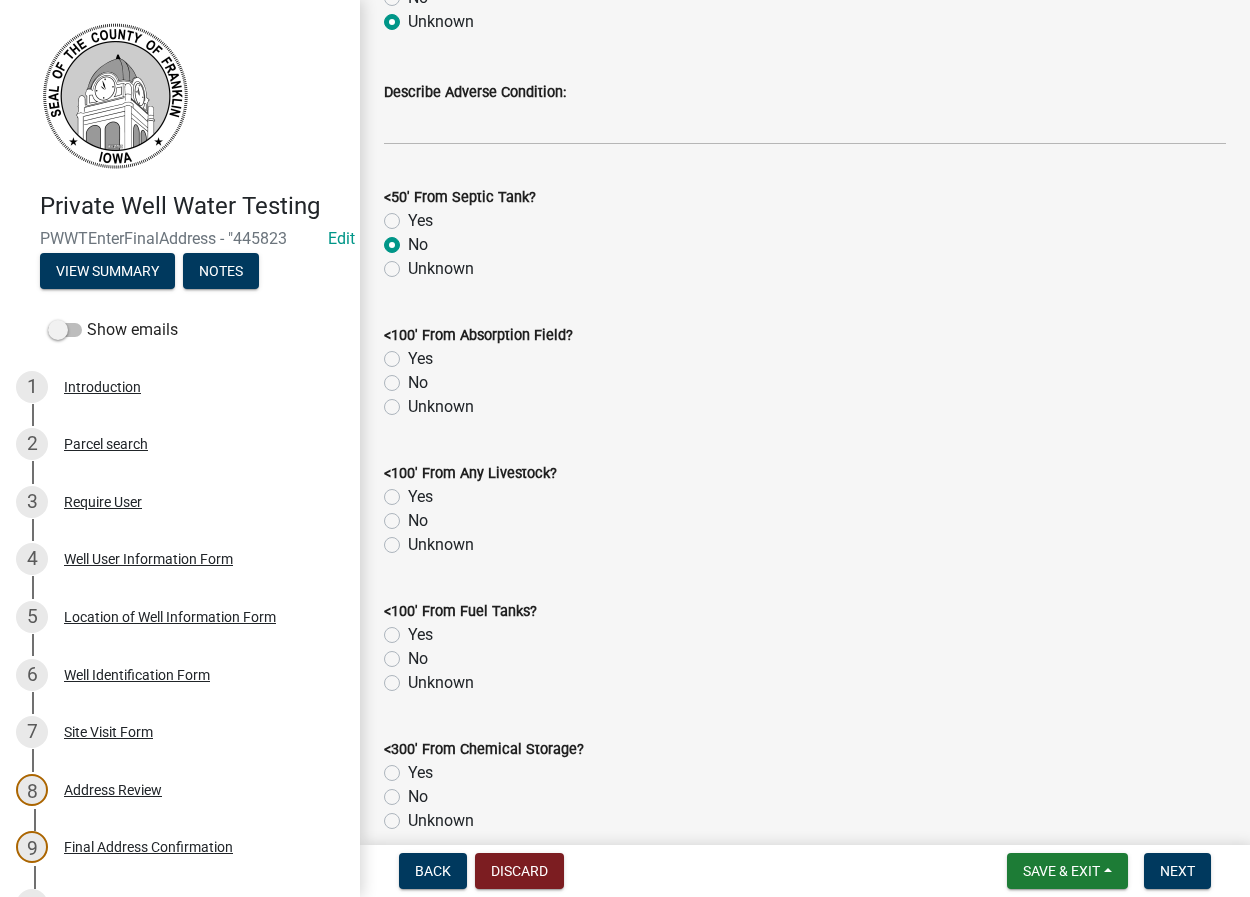 click on "No" 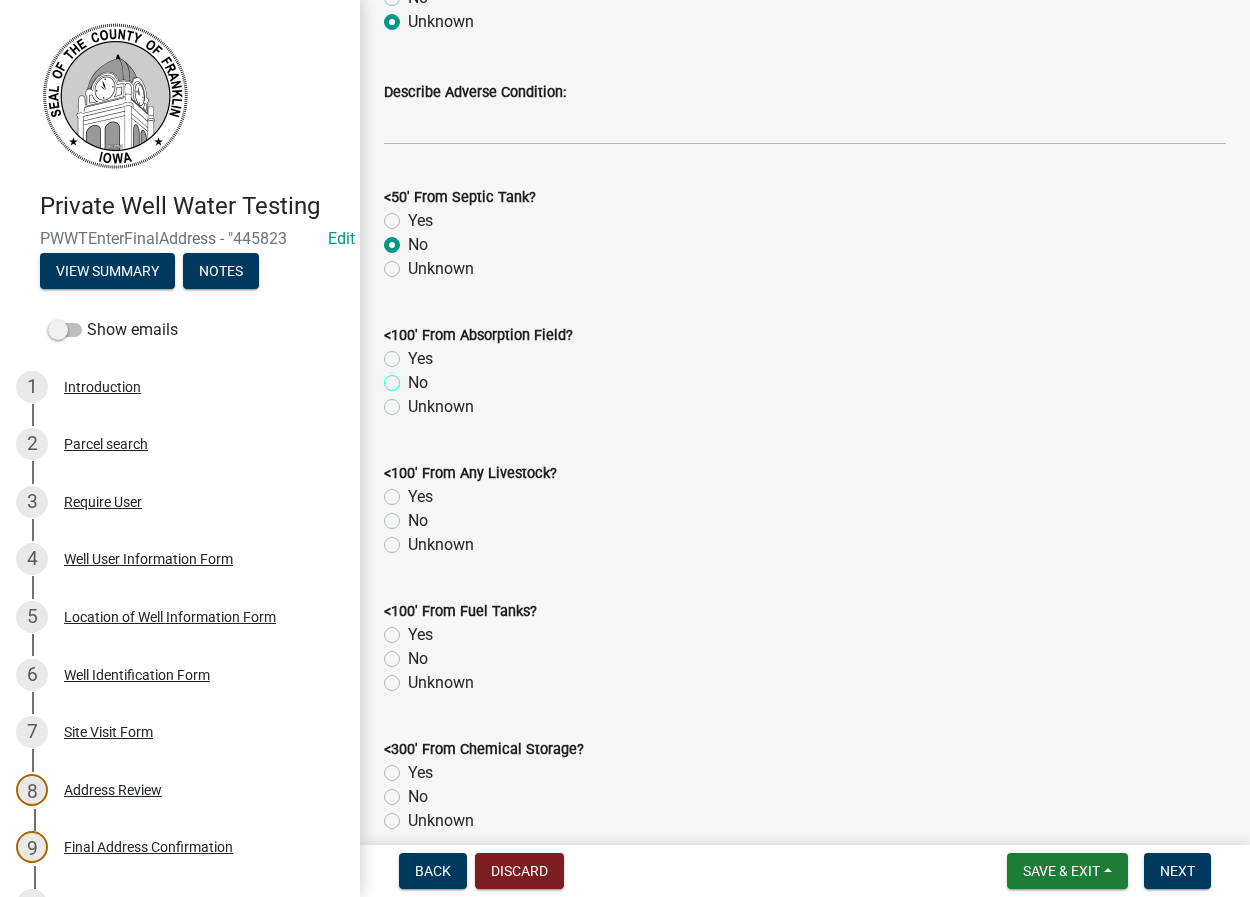 click on "No" at bounding box center [414, 377] 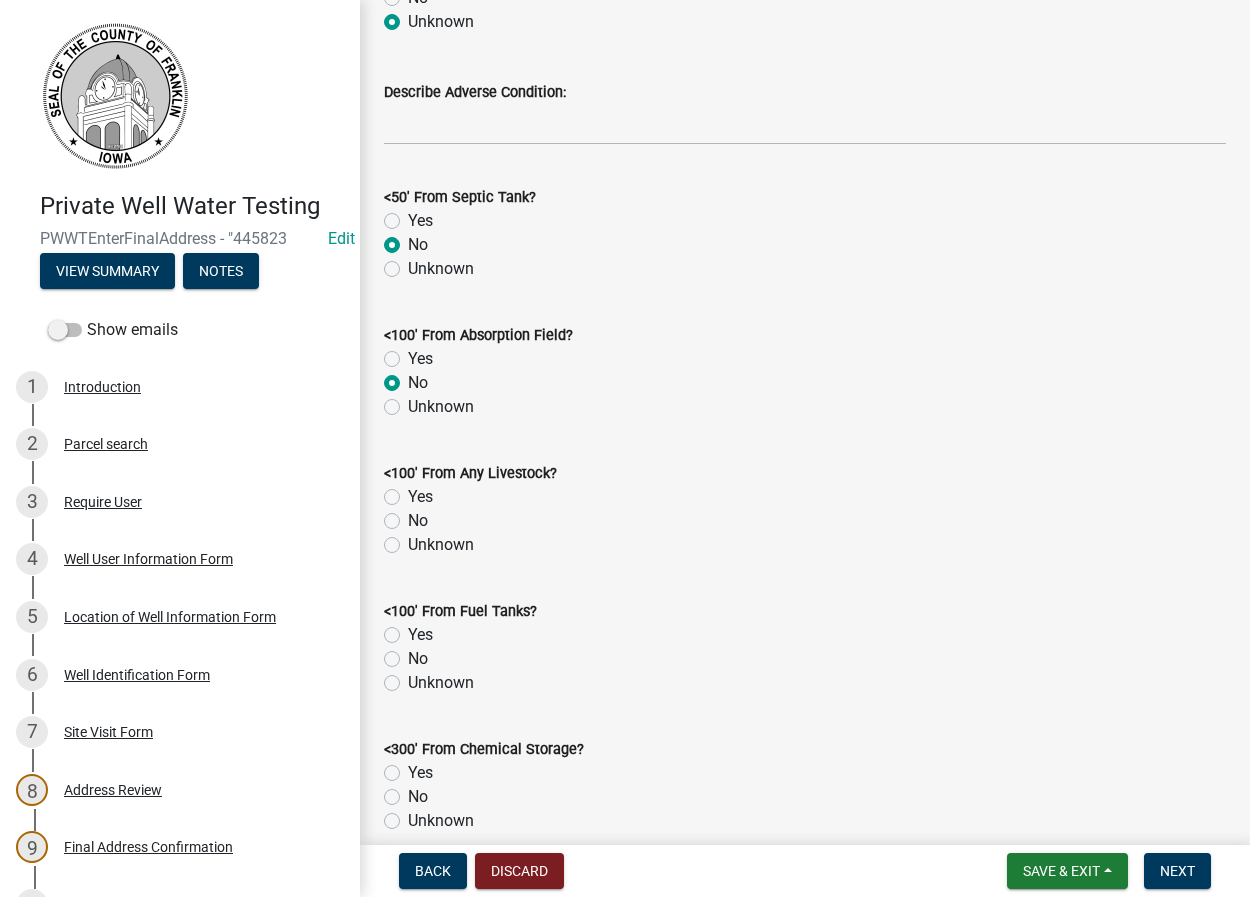radio on "true" 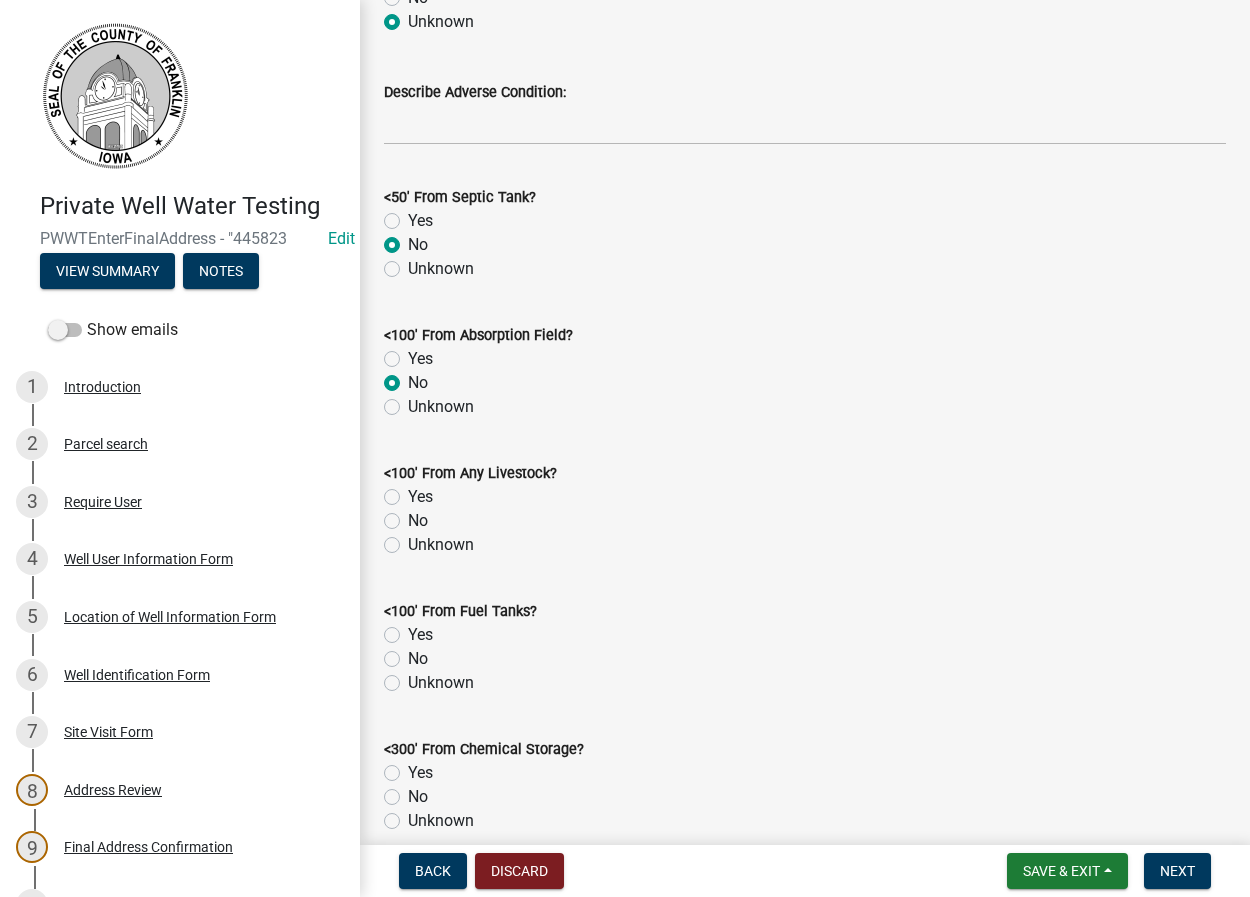 click on "No" 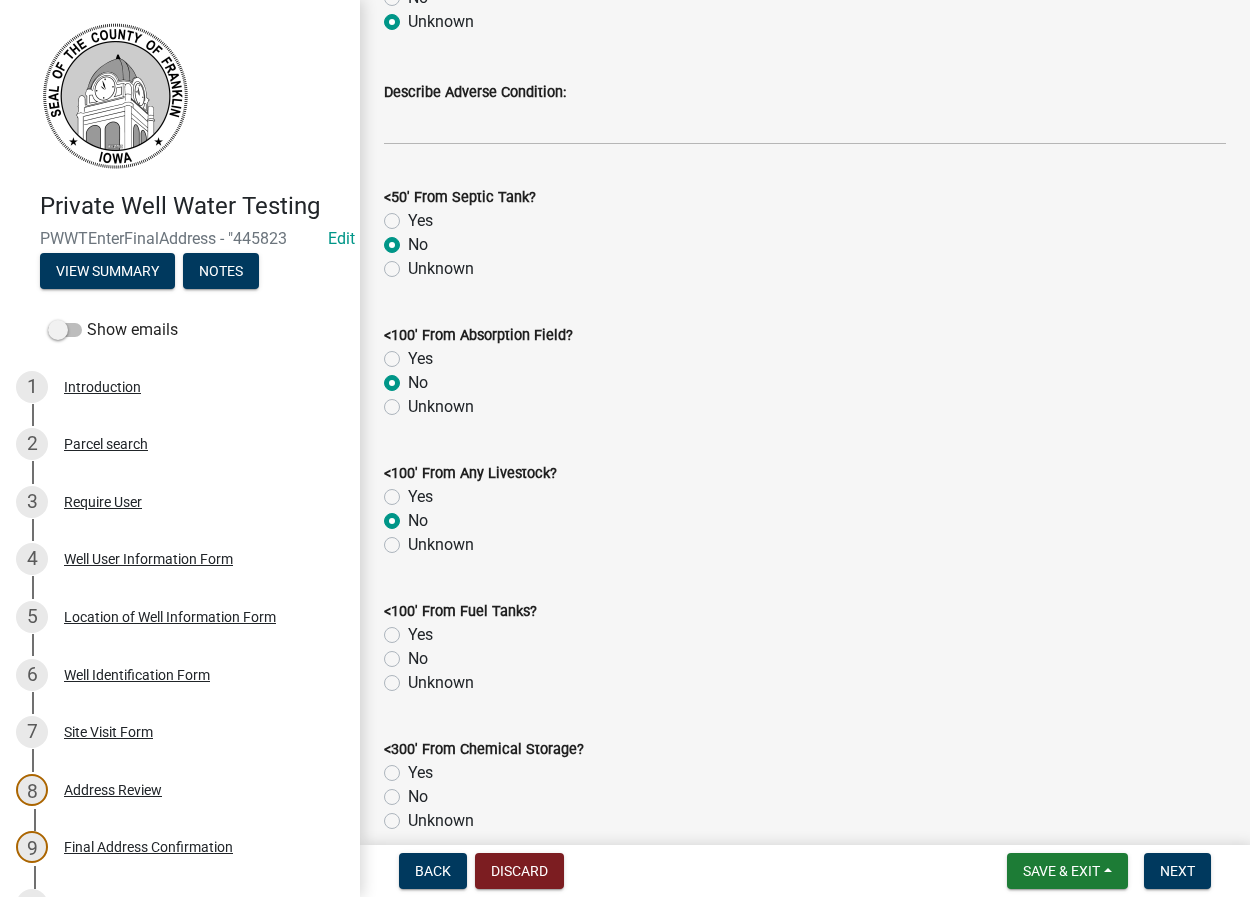 radio on "true" 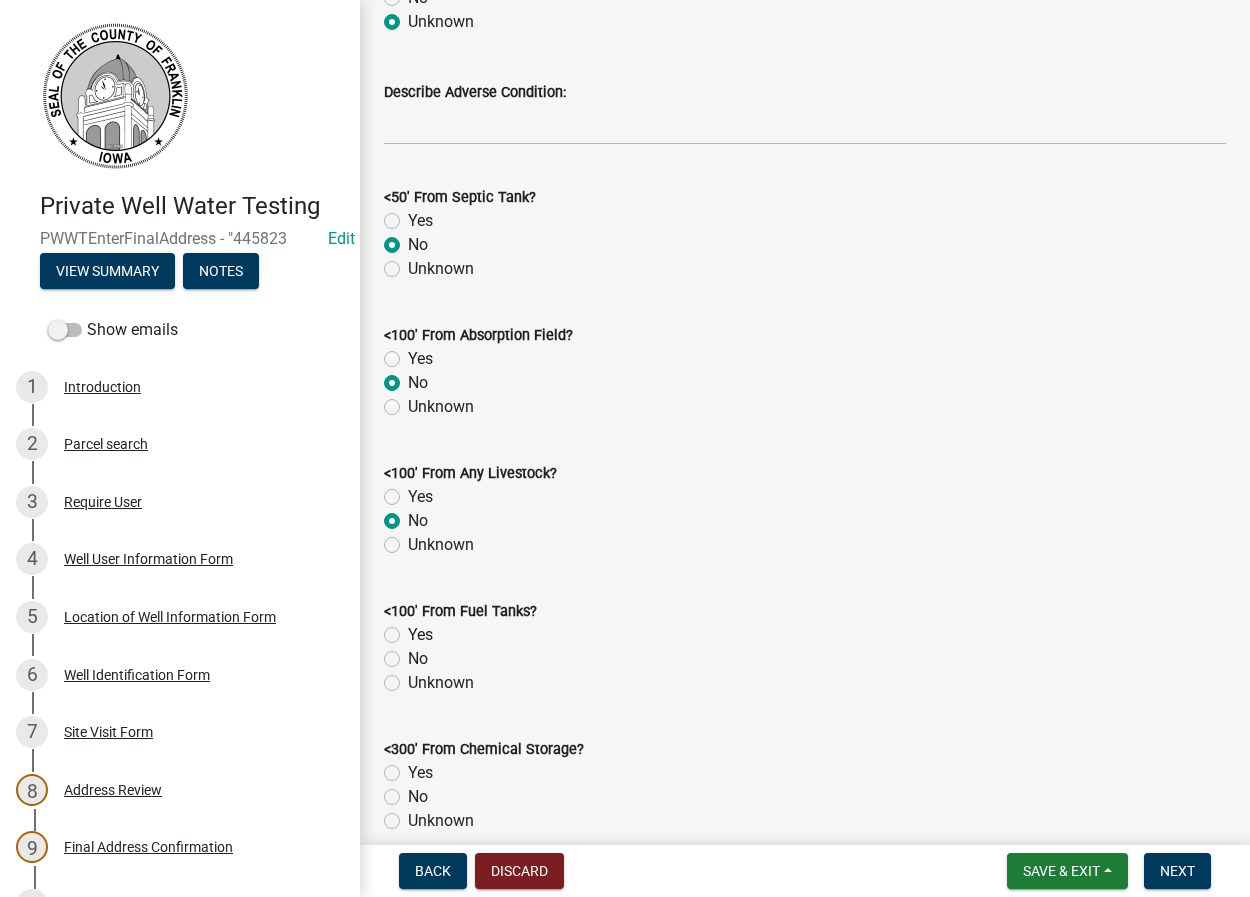 click on "No" 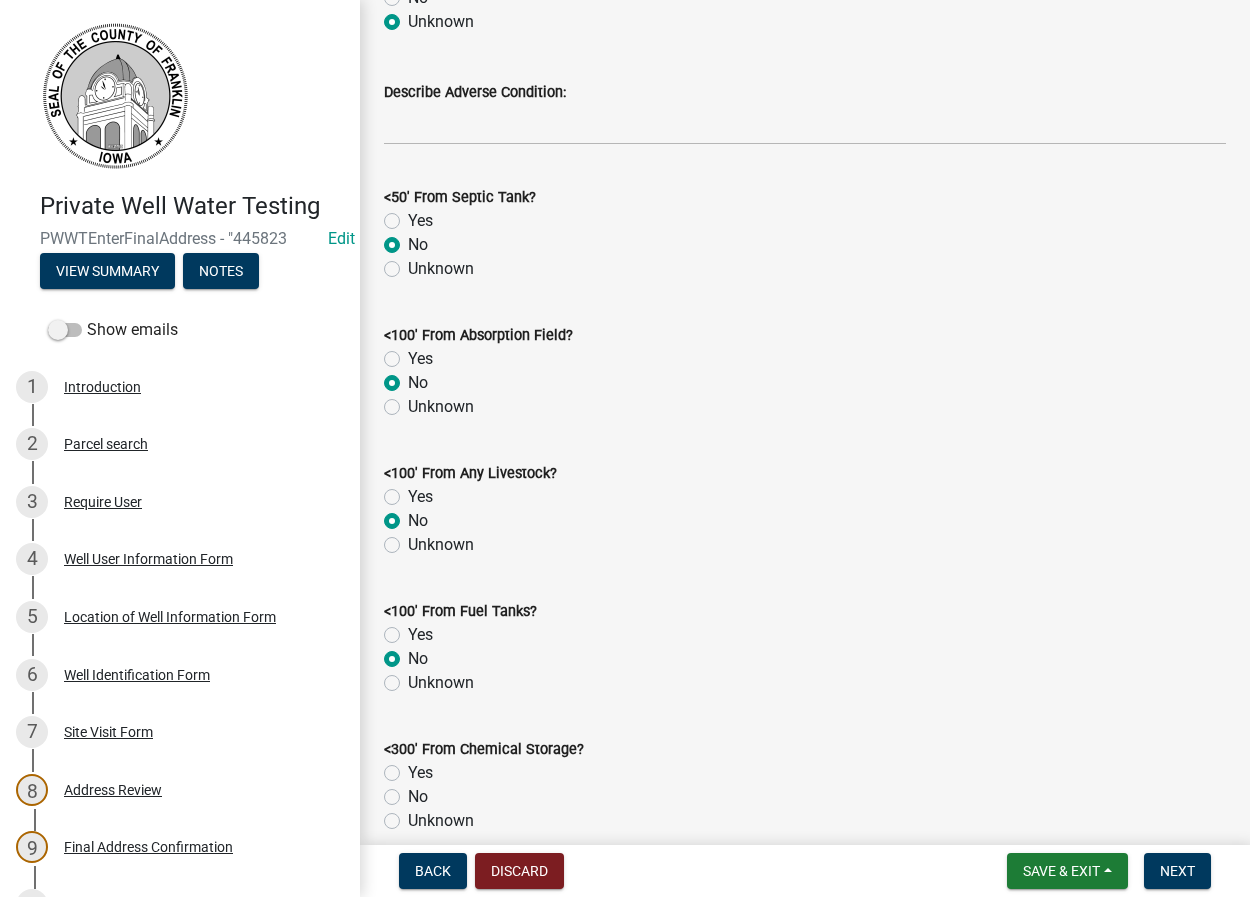 radio on "true" 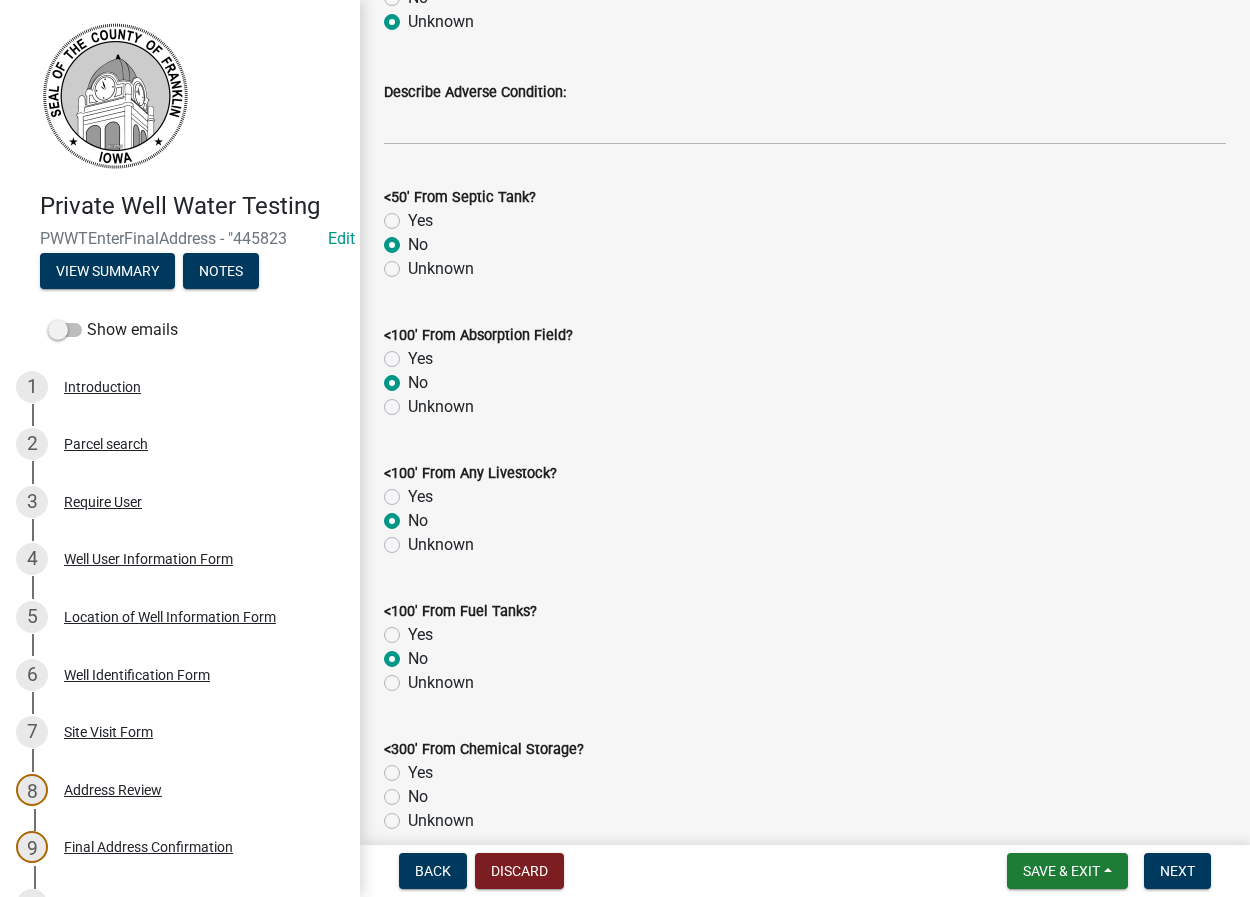 click on "No" 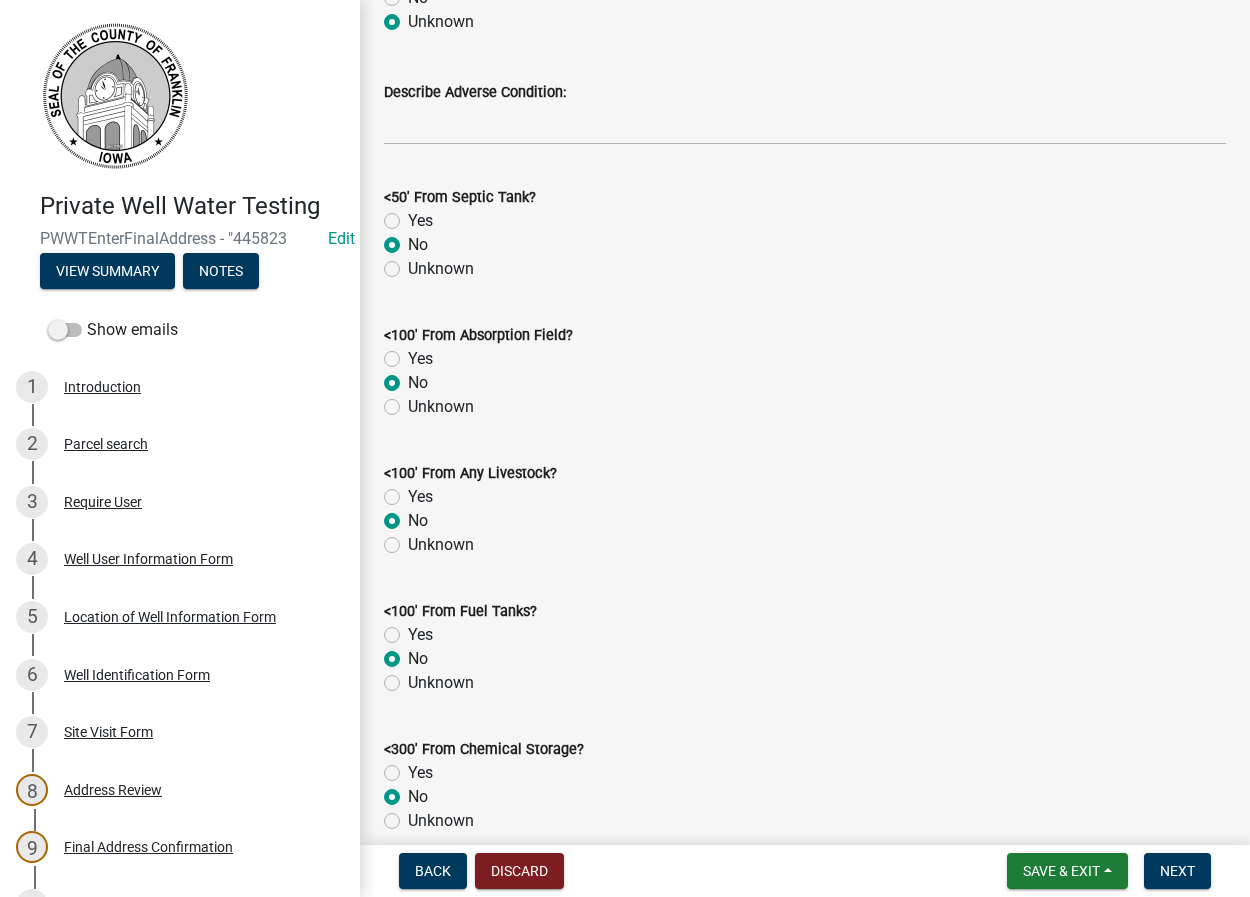 radio on "true" 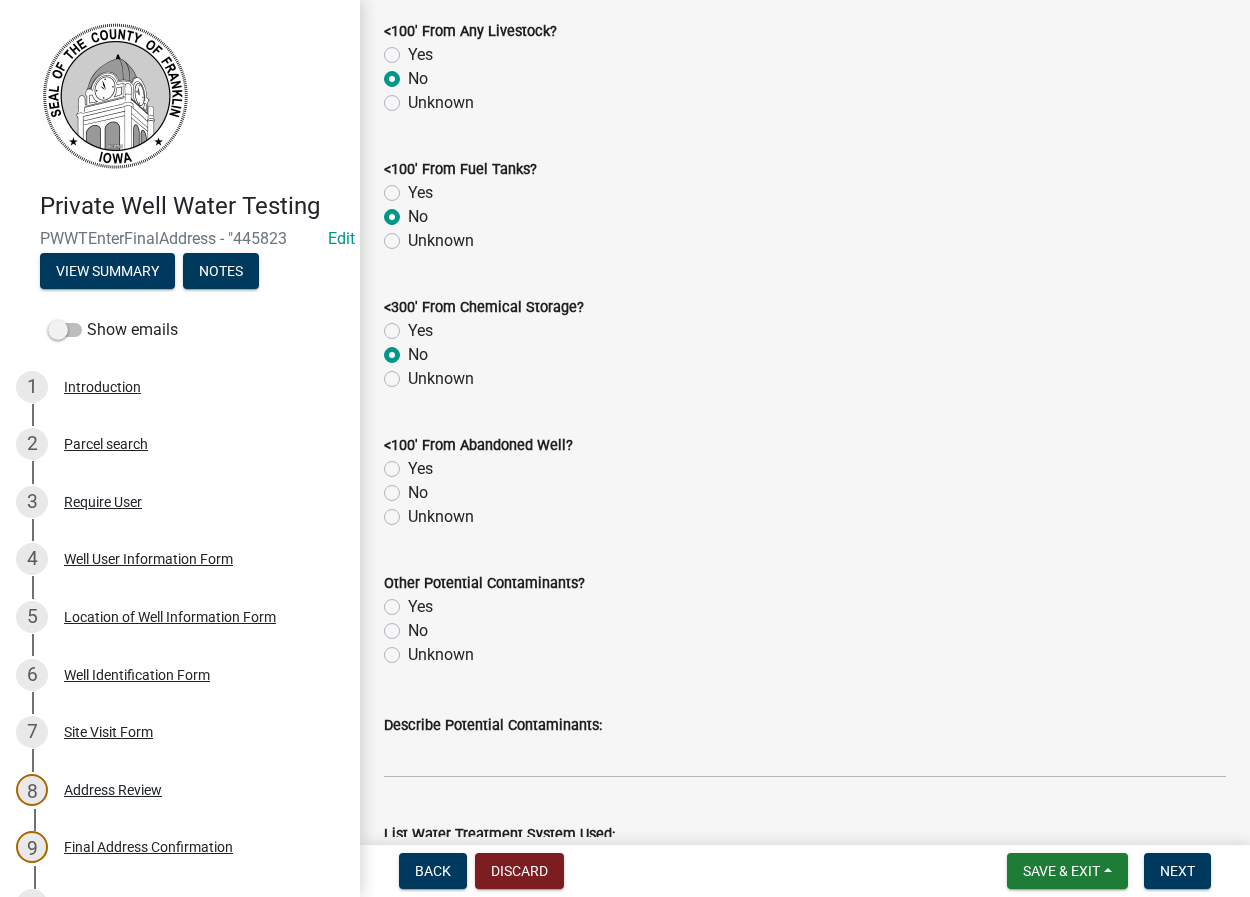scroll, scrollTop: 1596, scrollLeft: 0, axis: vertical 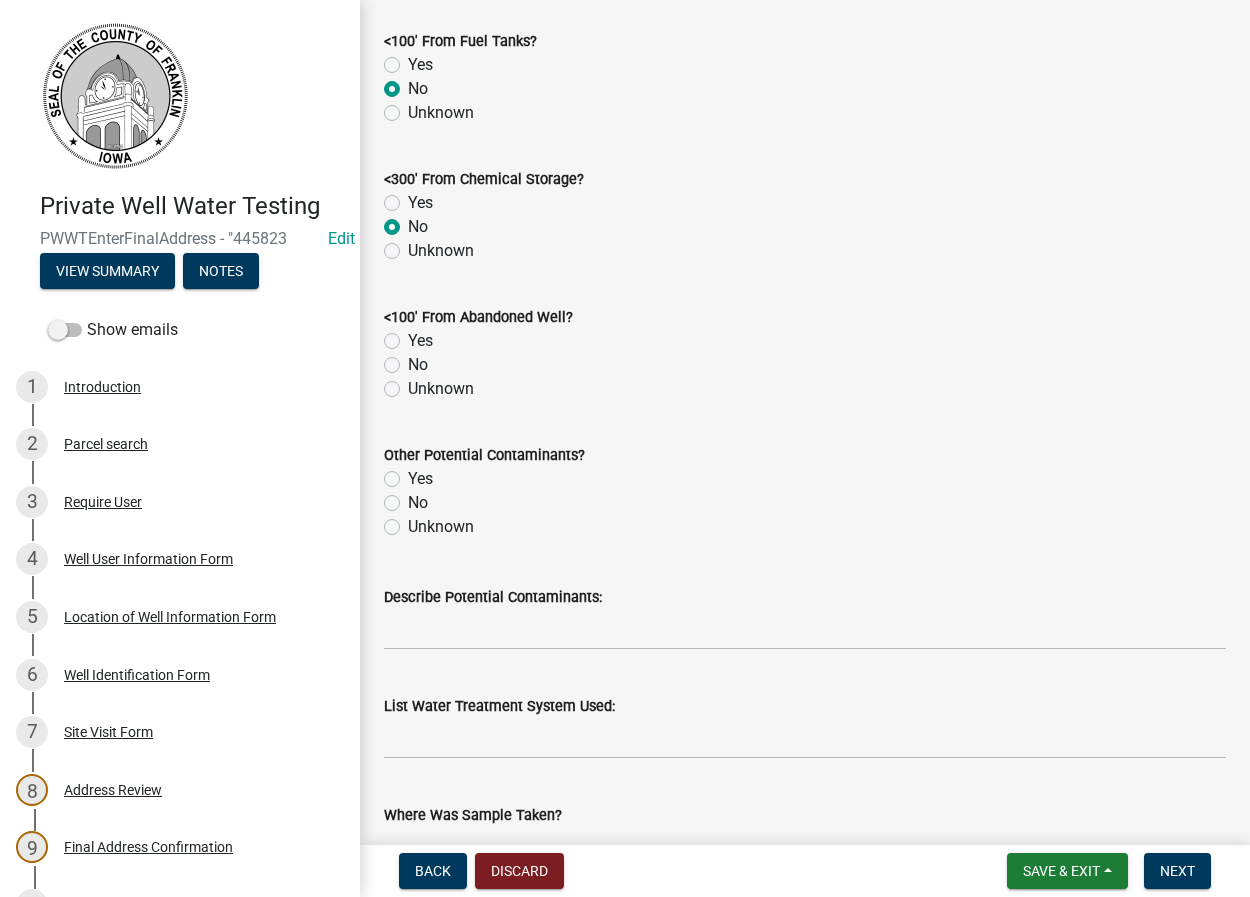 click on "No" 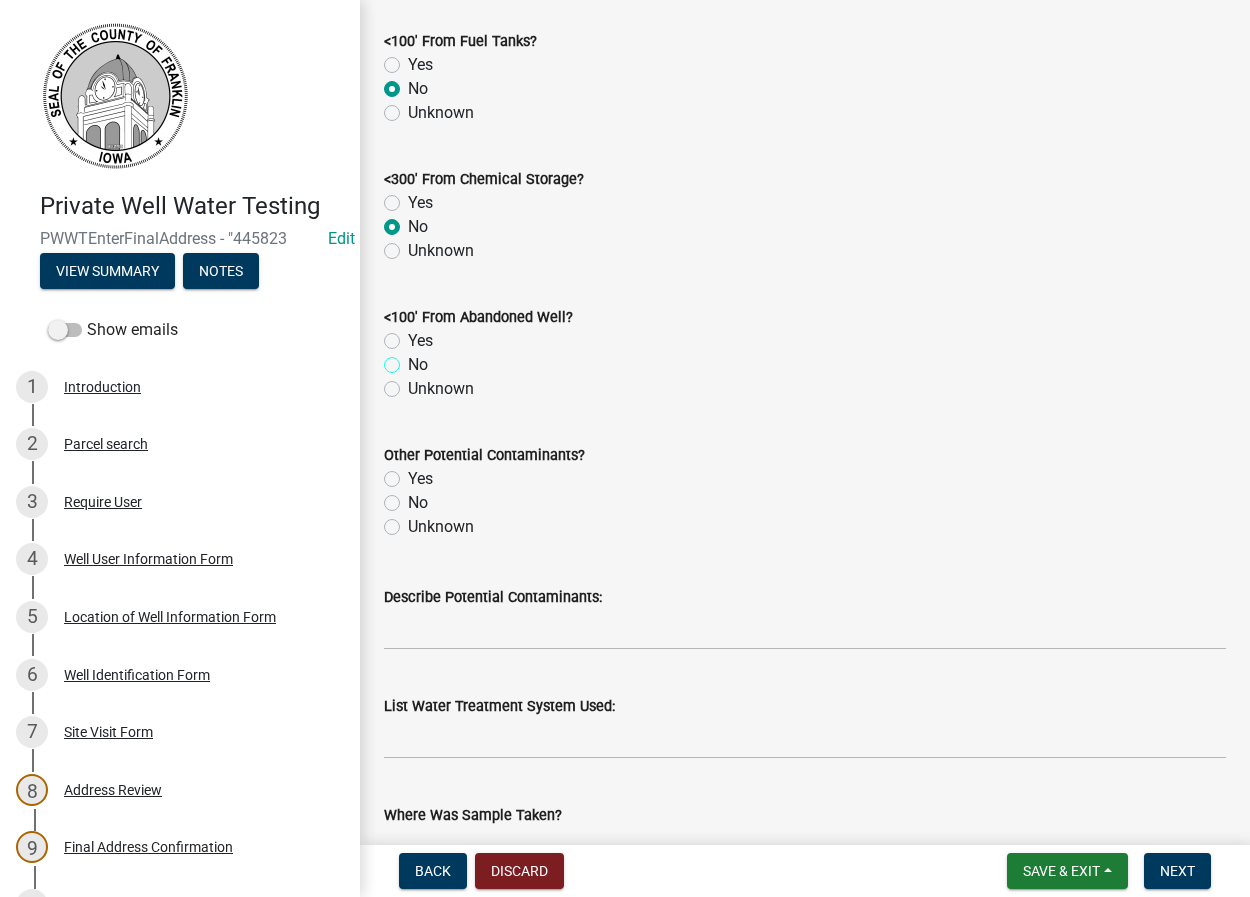 click on "No" at bounding box center (414, 359) 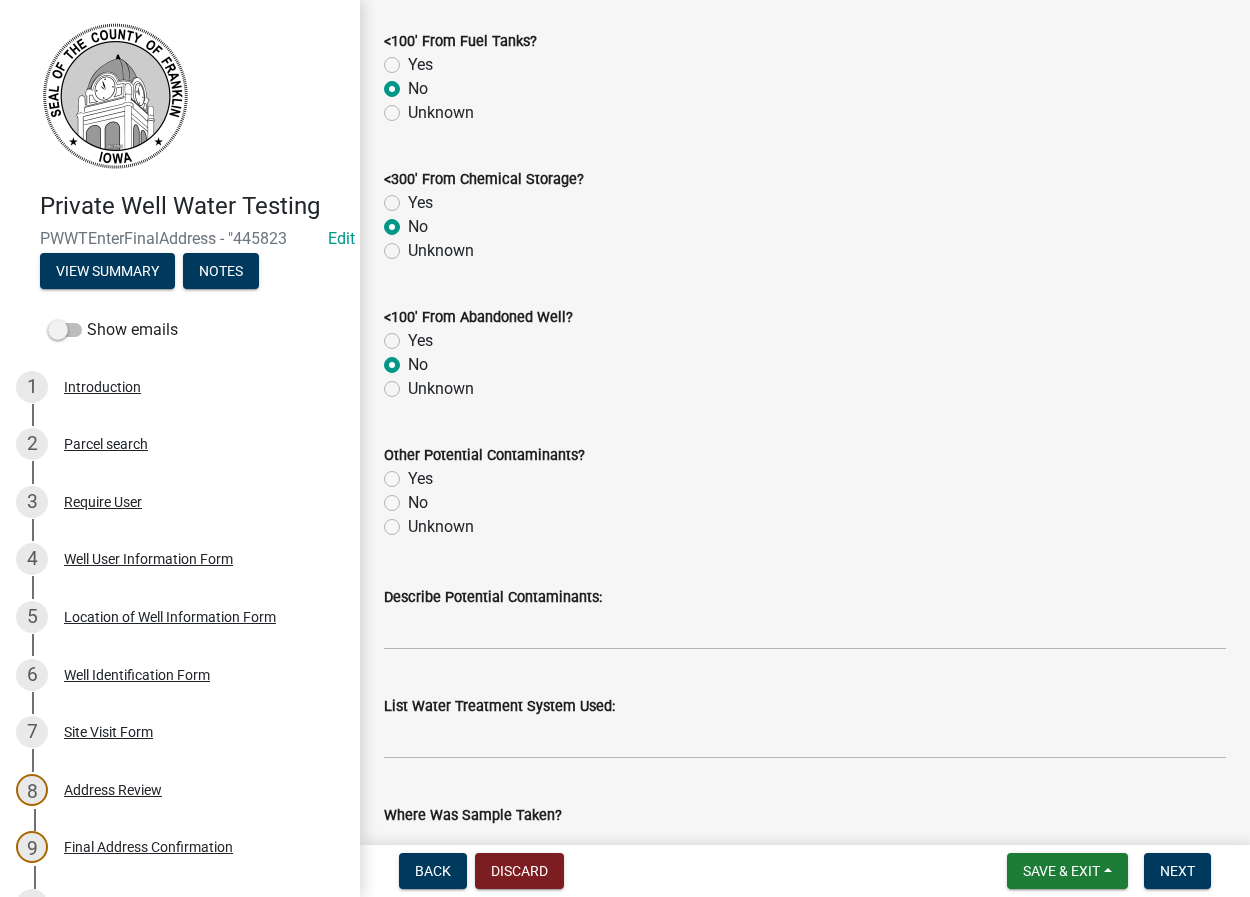 radio on "true" 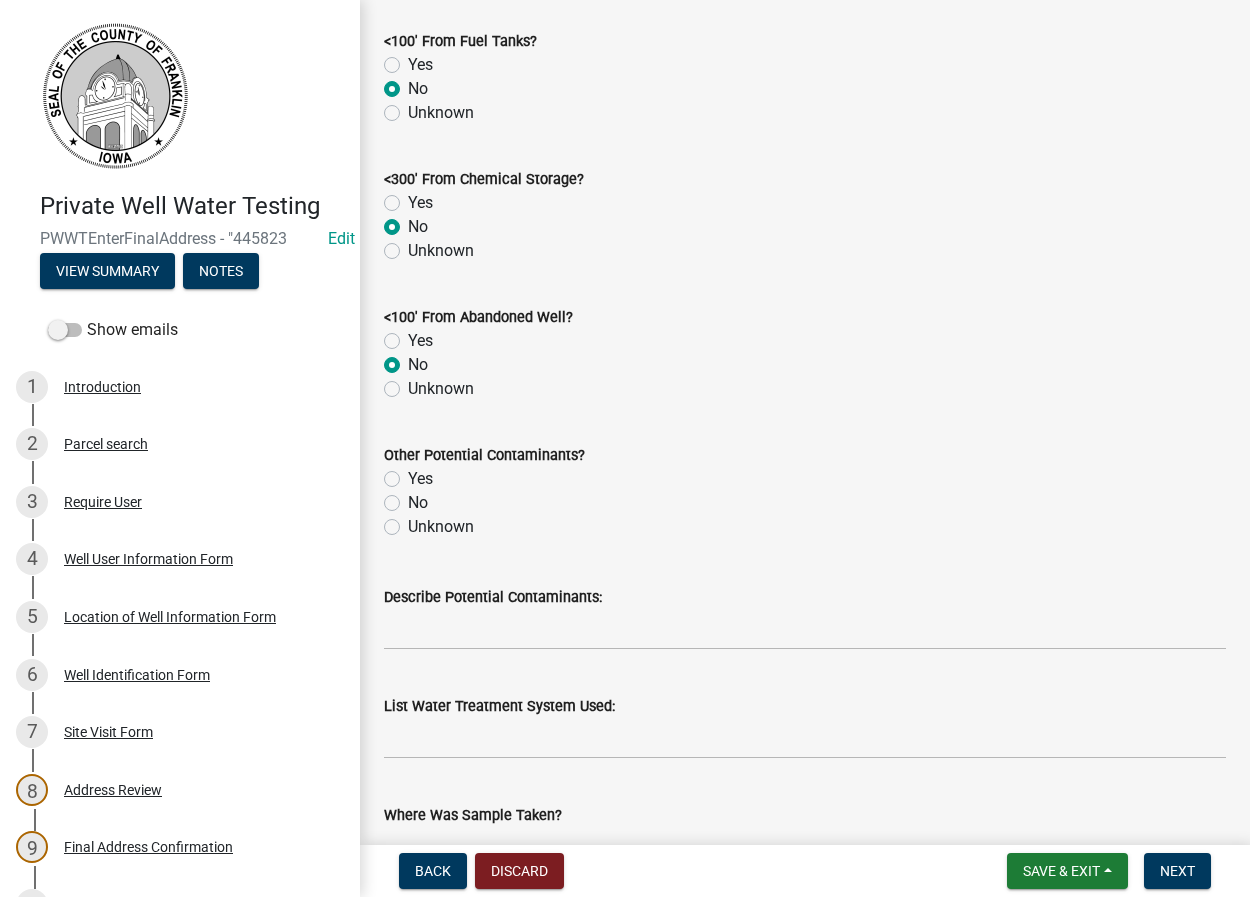click on "Unknown" 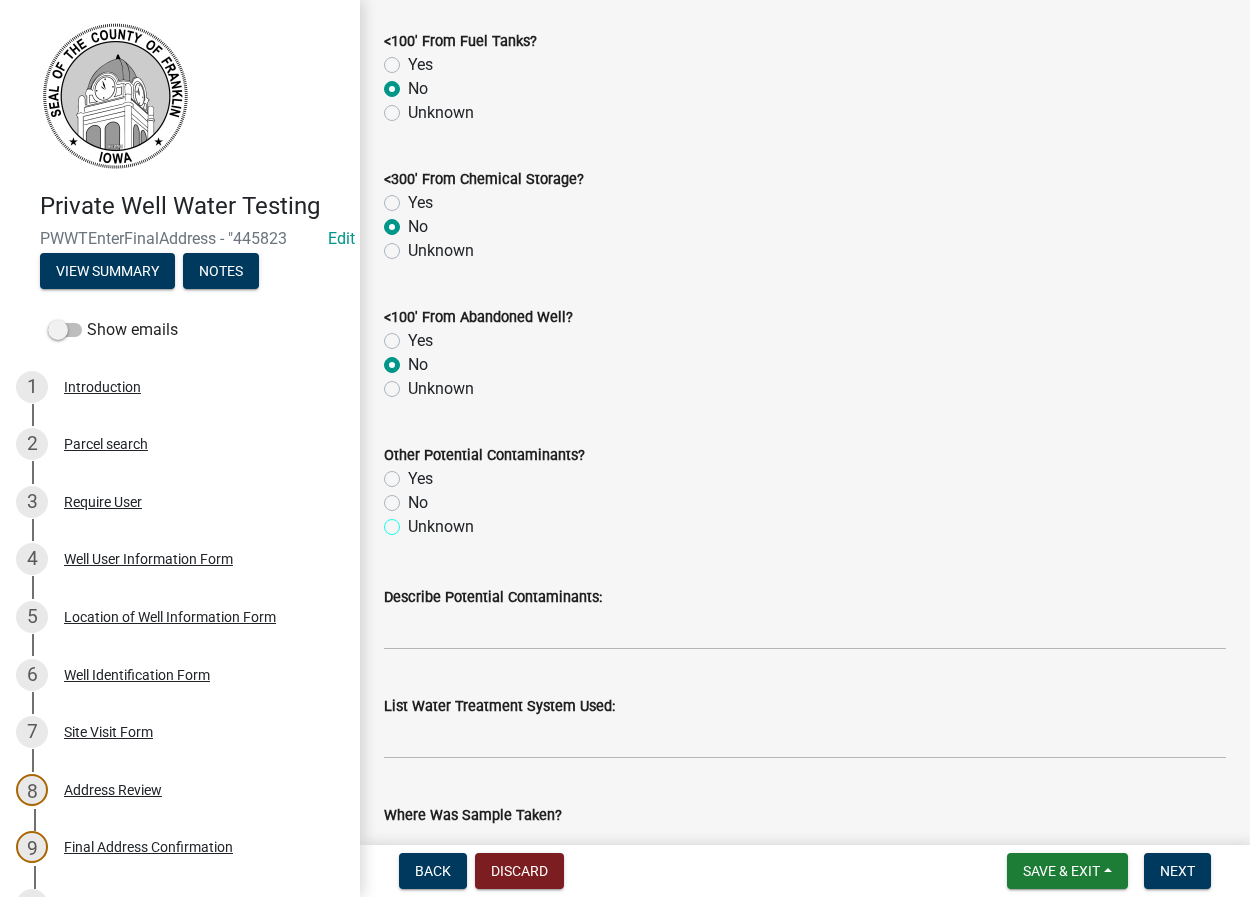 click on "Unknown" at bounding box center [414, 521] 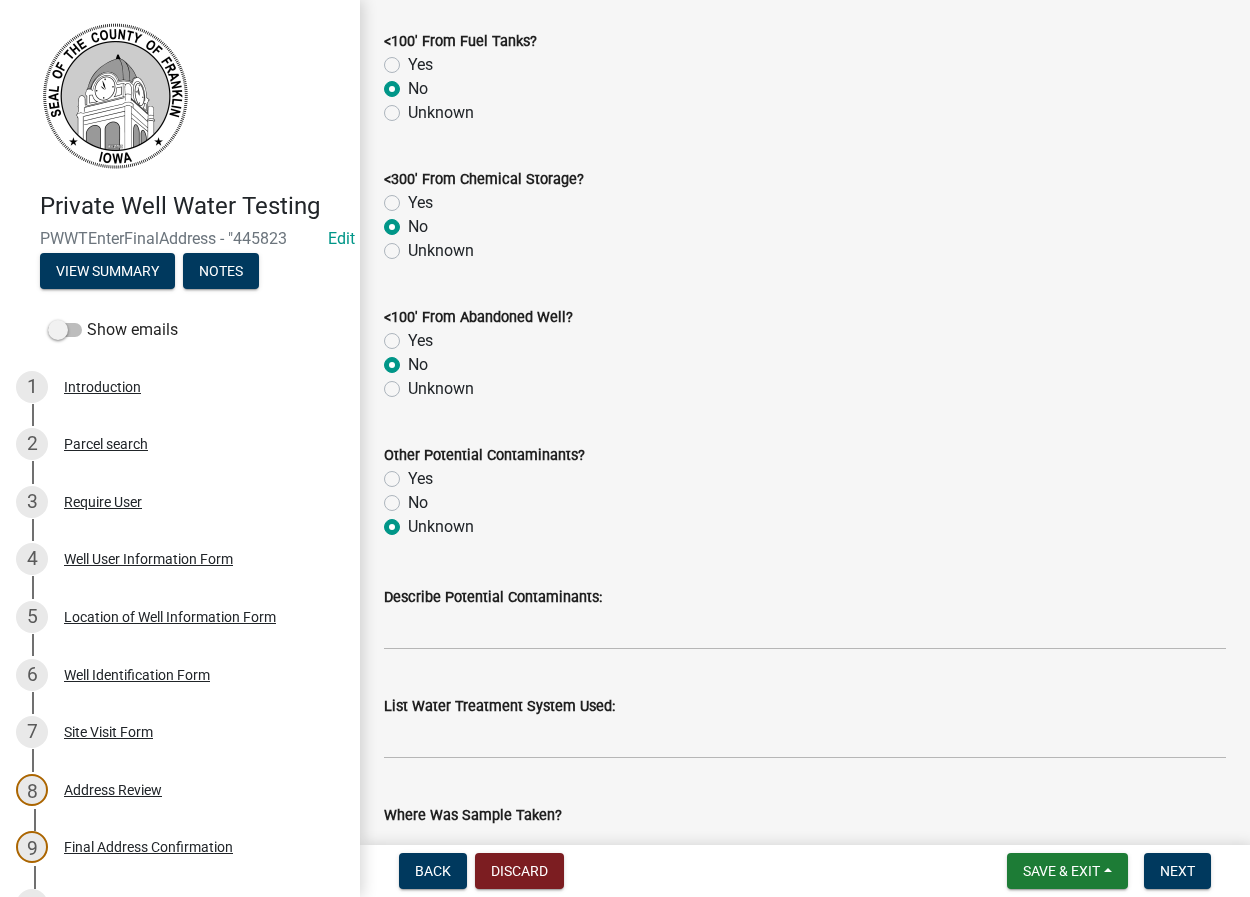 radio on "true" 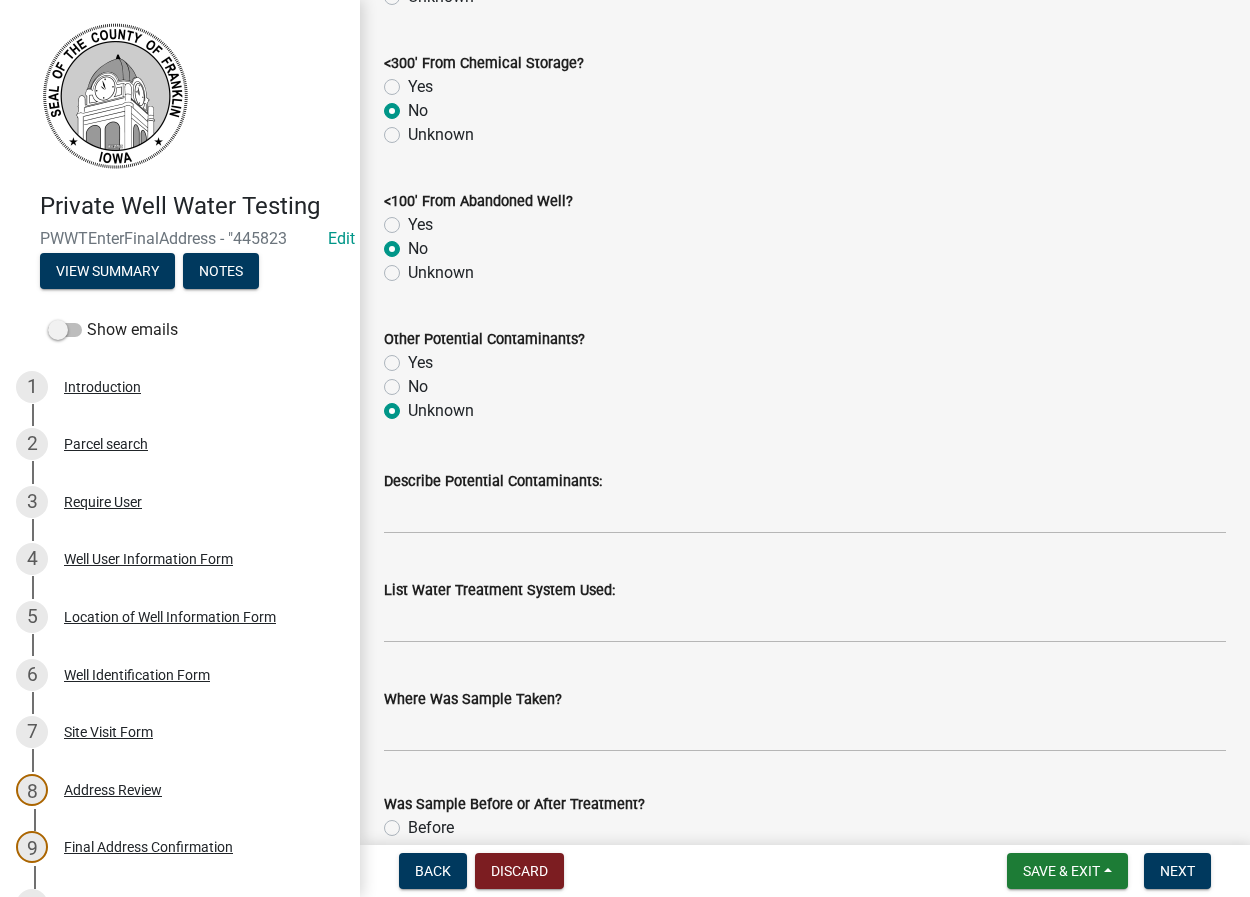 scroll, scrollTop: 2052, scrollLeft: 0, axis: vertical 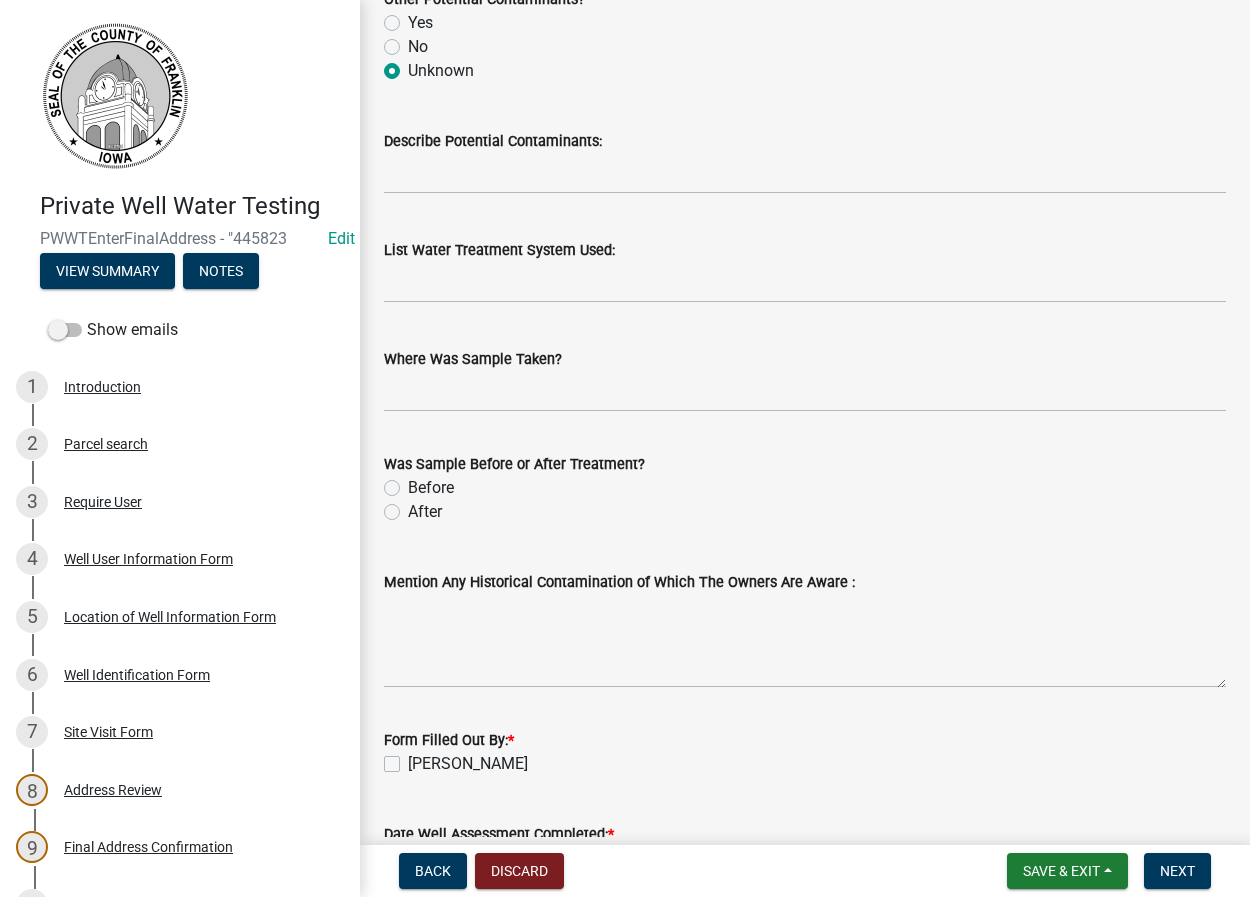 click on "Before" 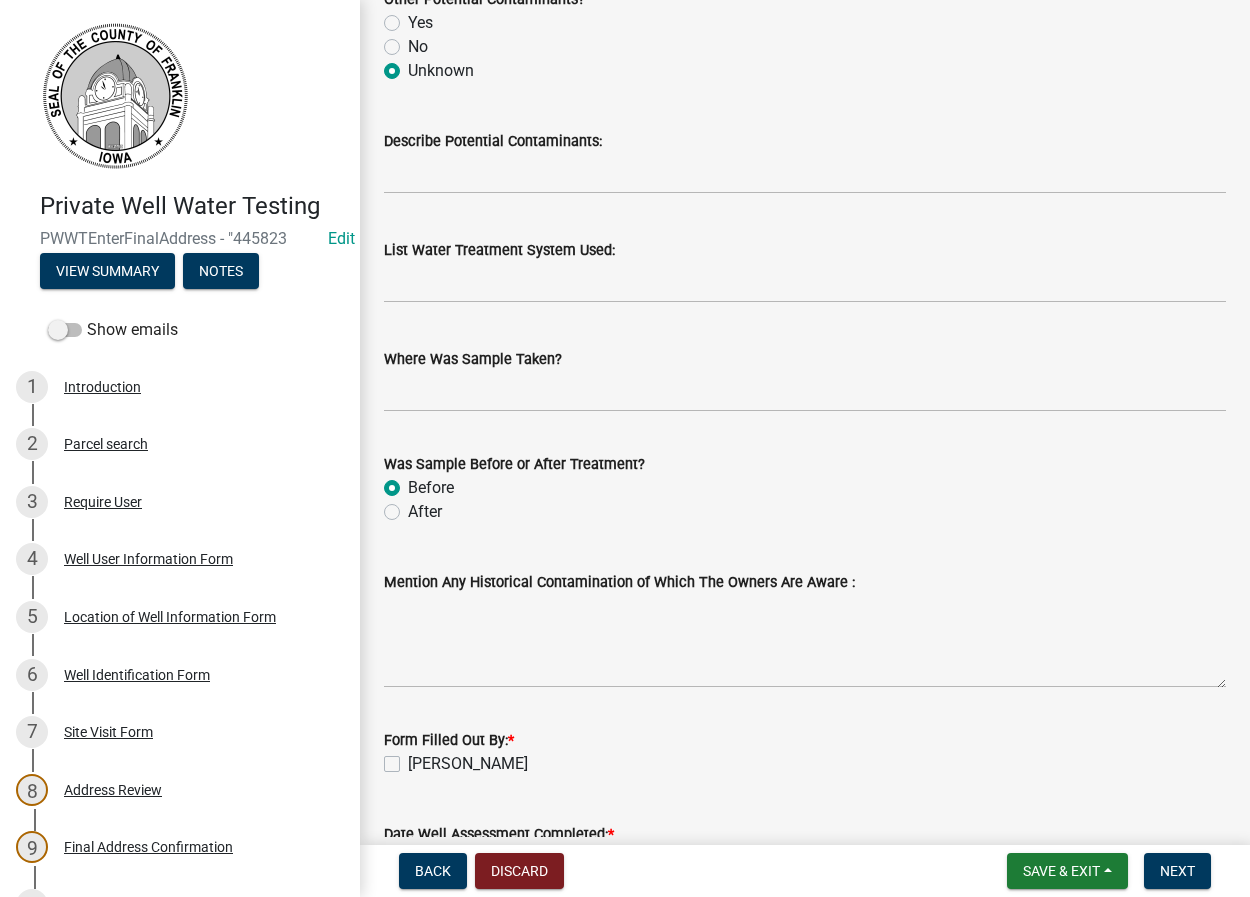 radio on "true" 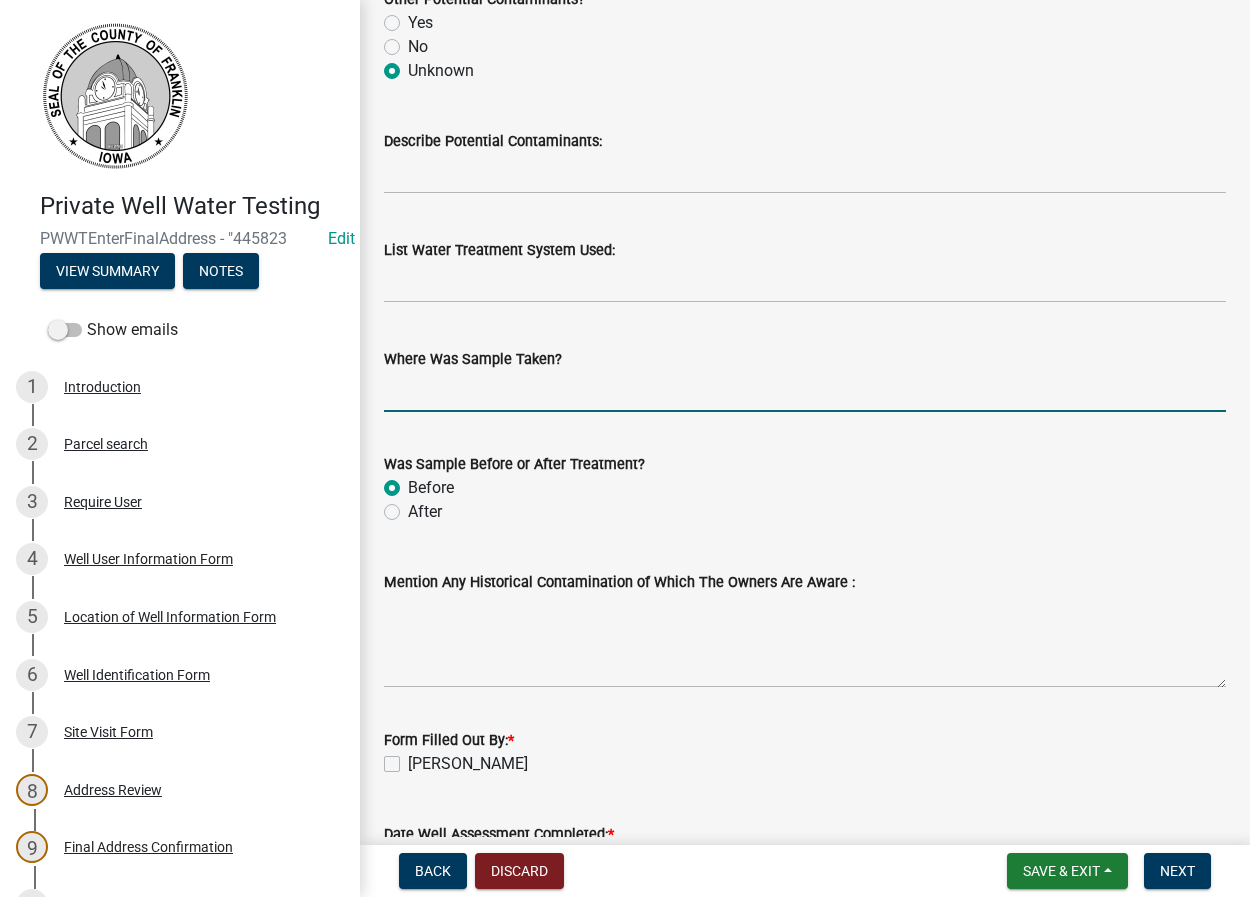 click on "Where Was Sample Taken?" at bounding box center (805, 391) 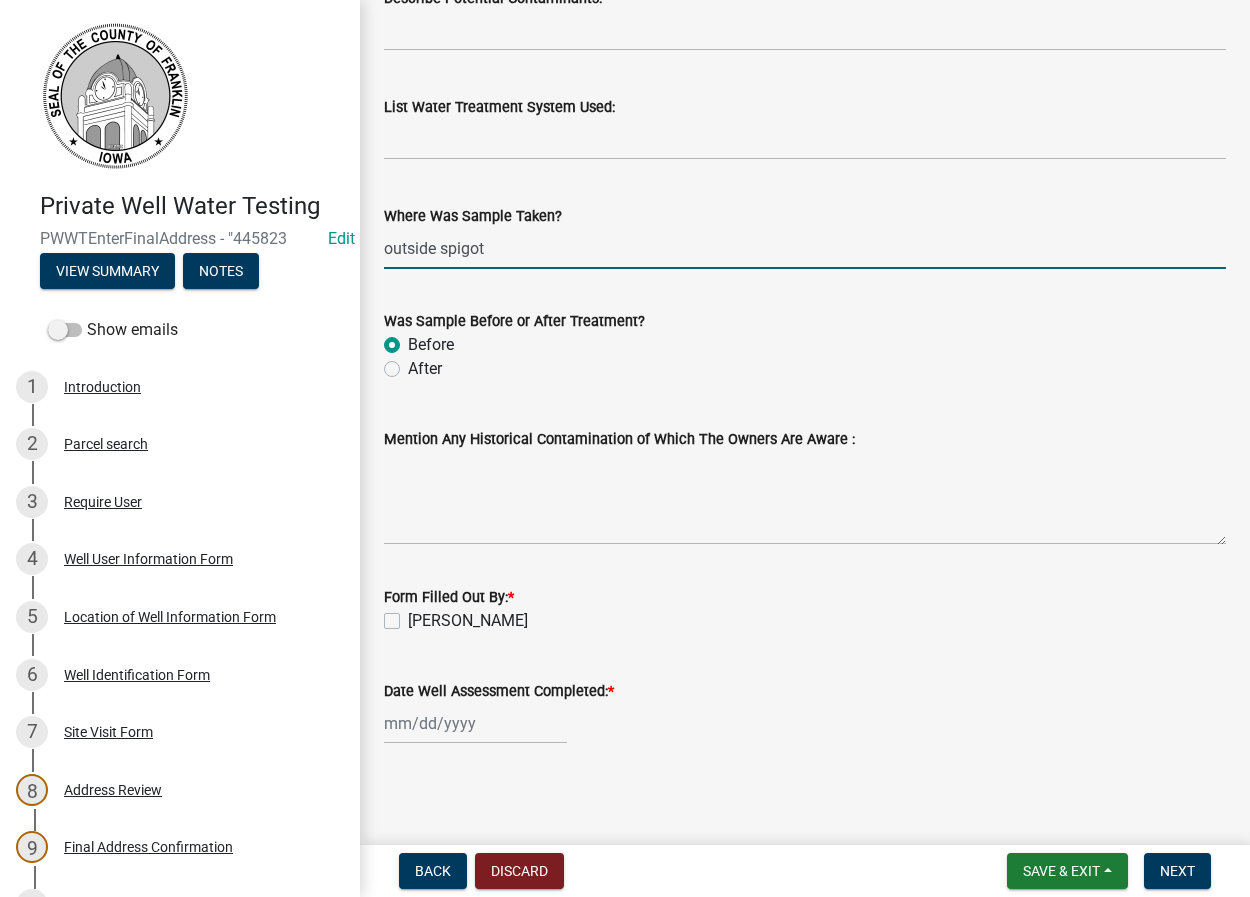 scroll, scrollTop: 2198, scrollLeft: 0, axis: vertical 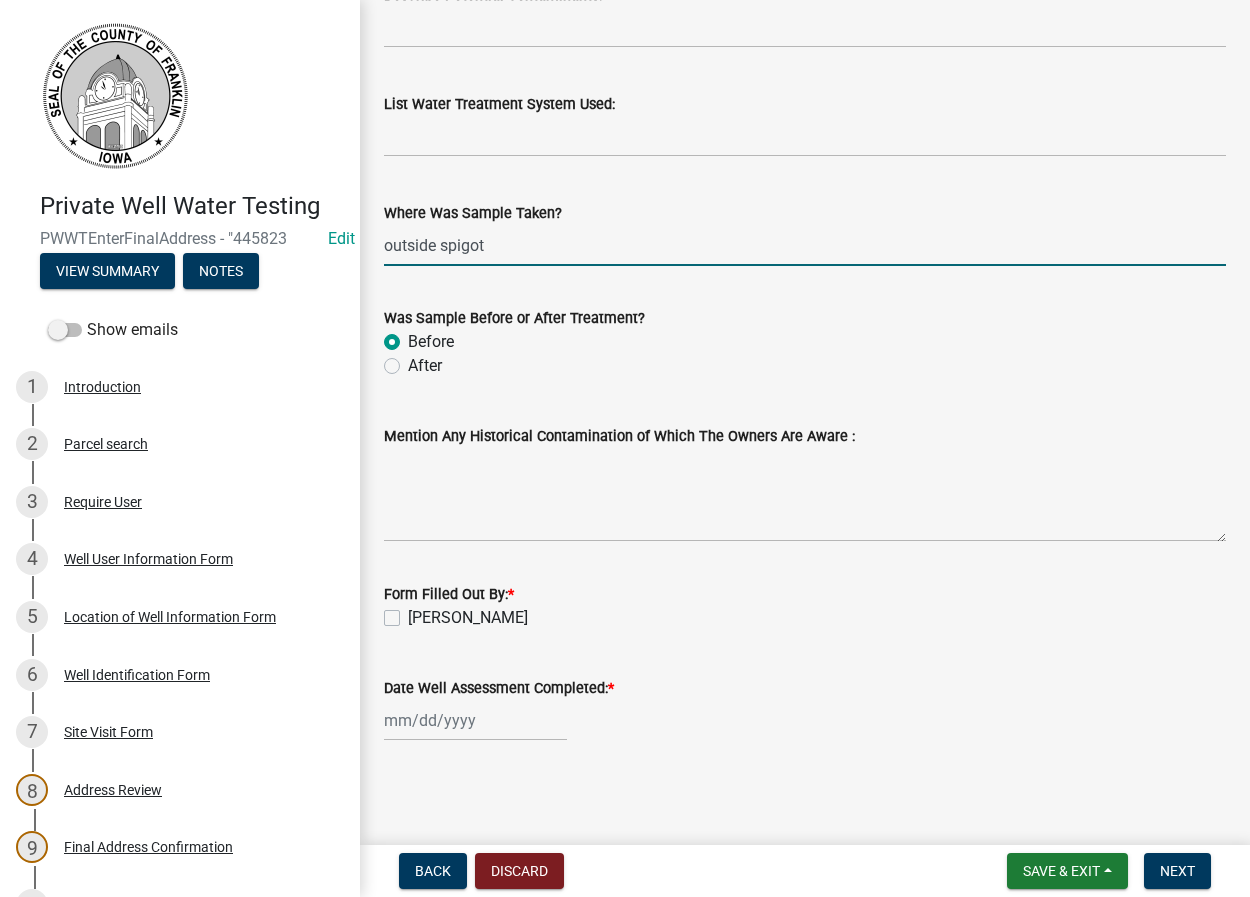 type on "outside spigot" 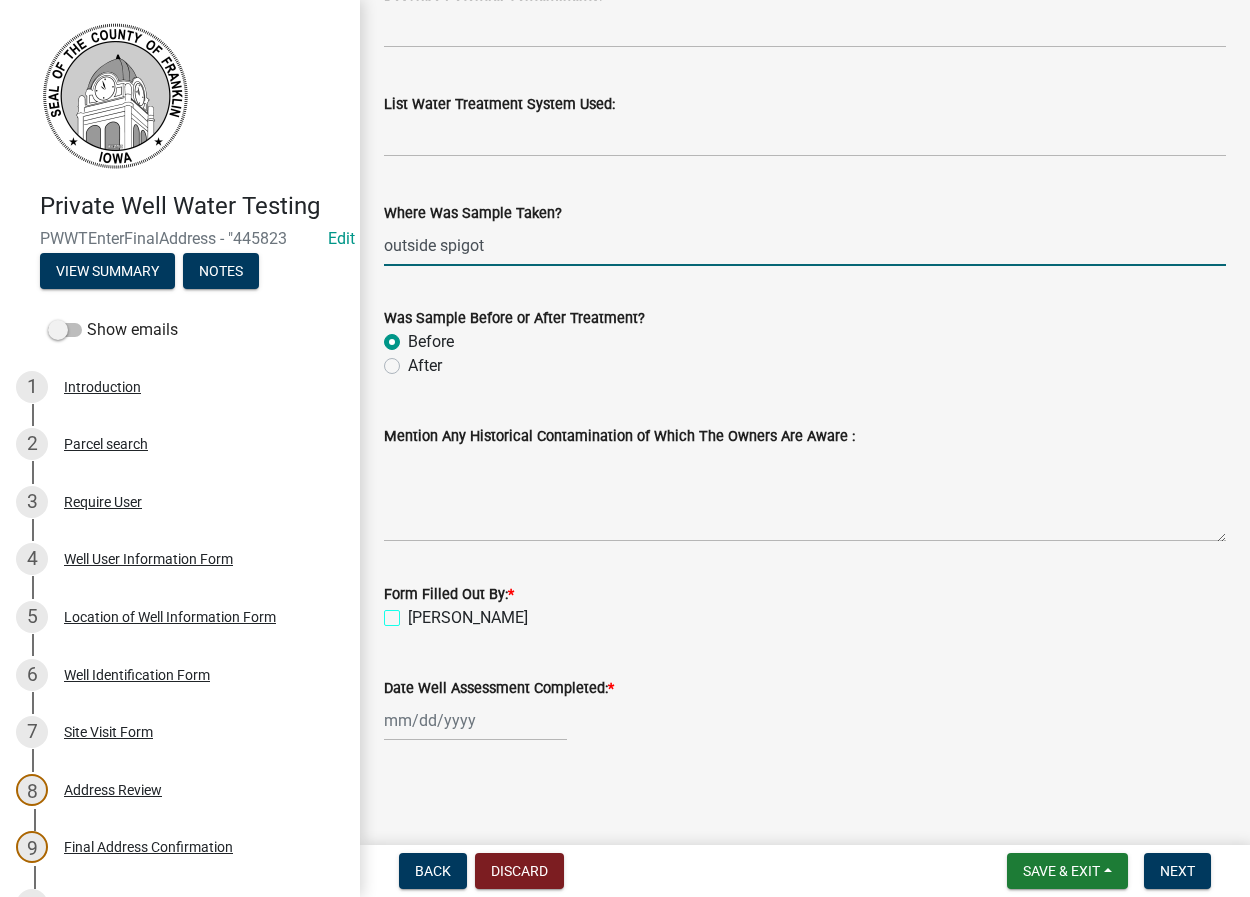 click on "[PERSON_NAME]" at bounding box center (414, 612) 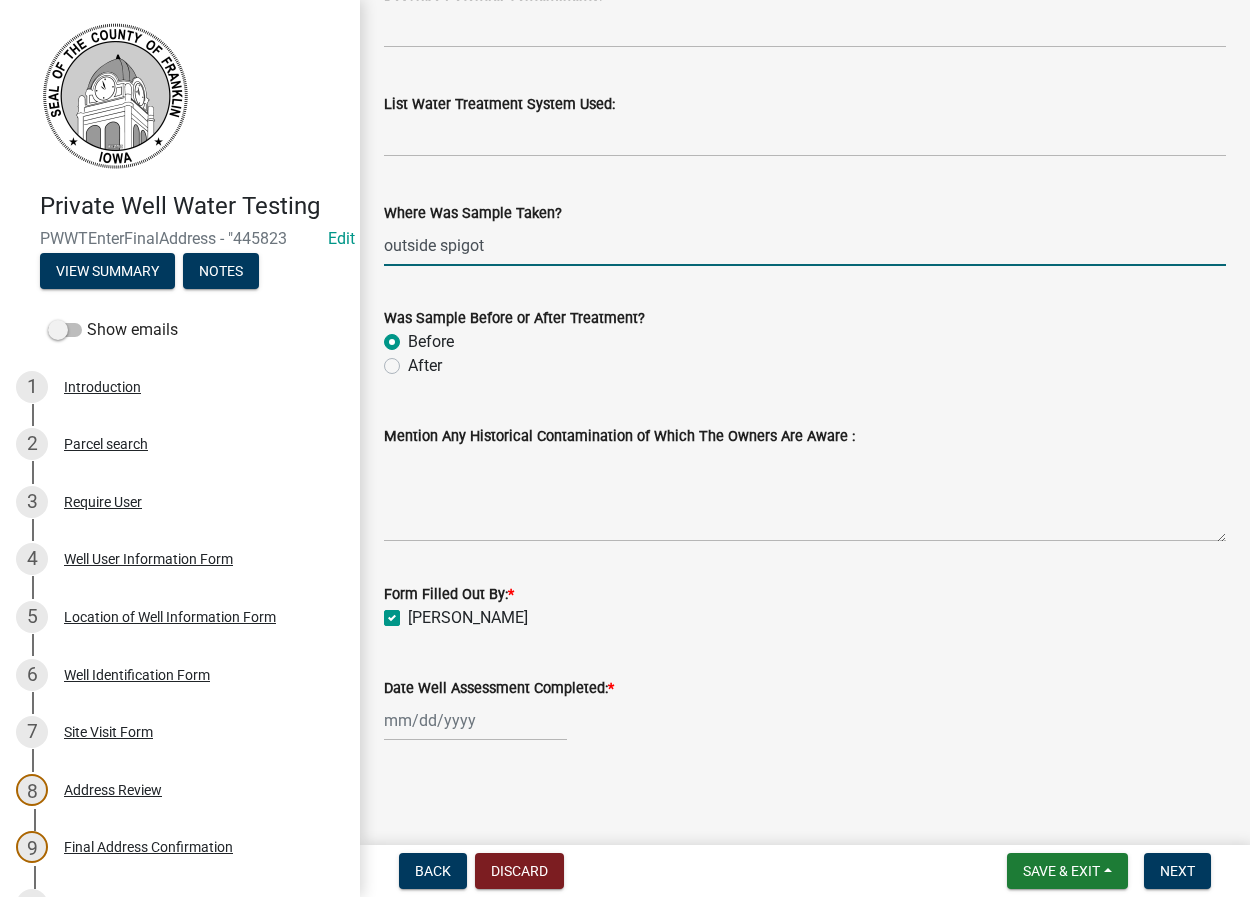 checkbox on "true" 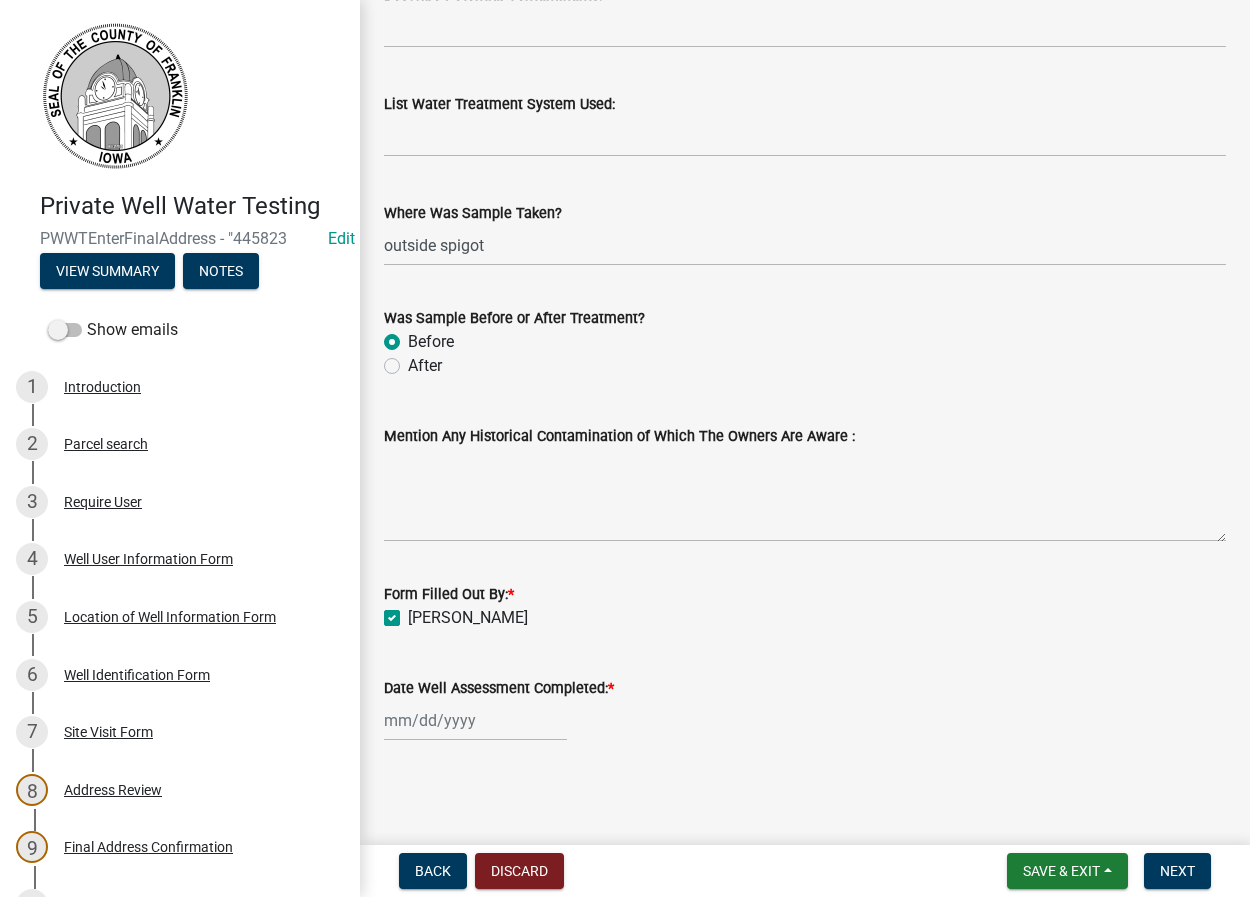 click on "Date Well Assessment Completed:  *" at bounding box center (475, 720) 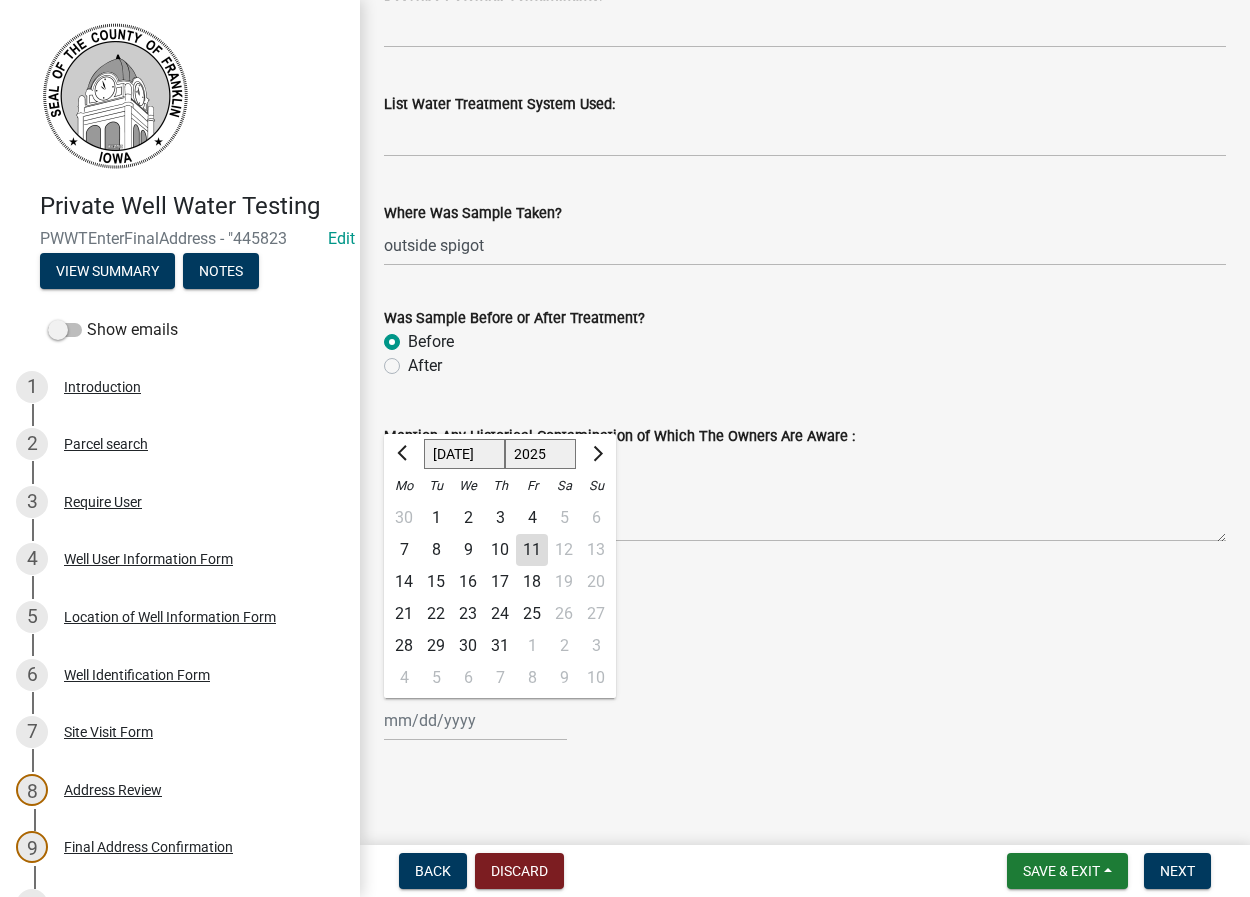 click on "8" 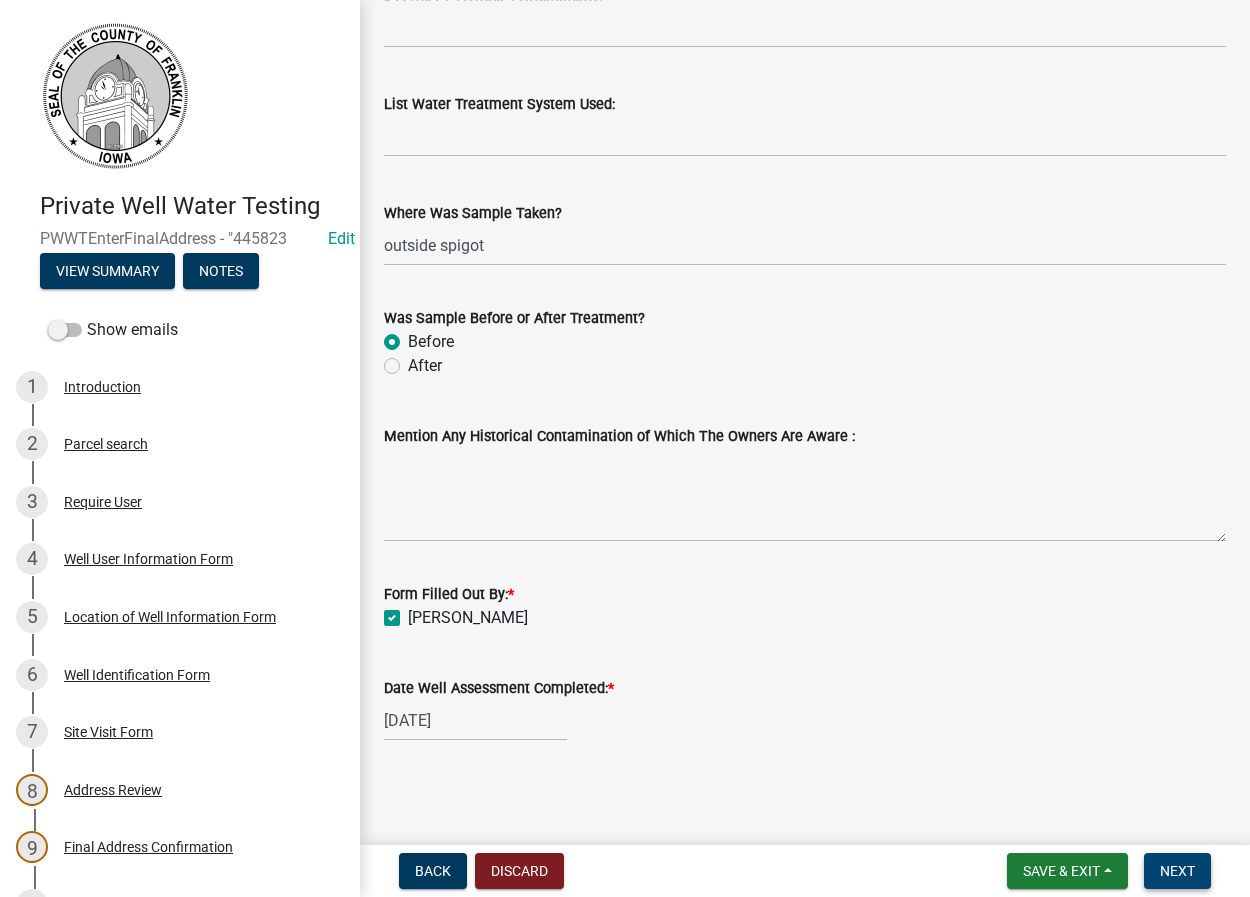 click on "Next" at bounding box center (1177, 871) 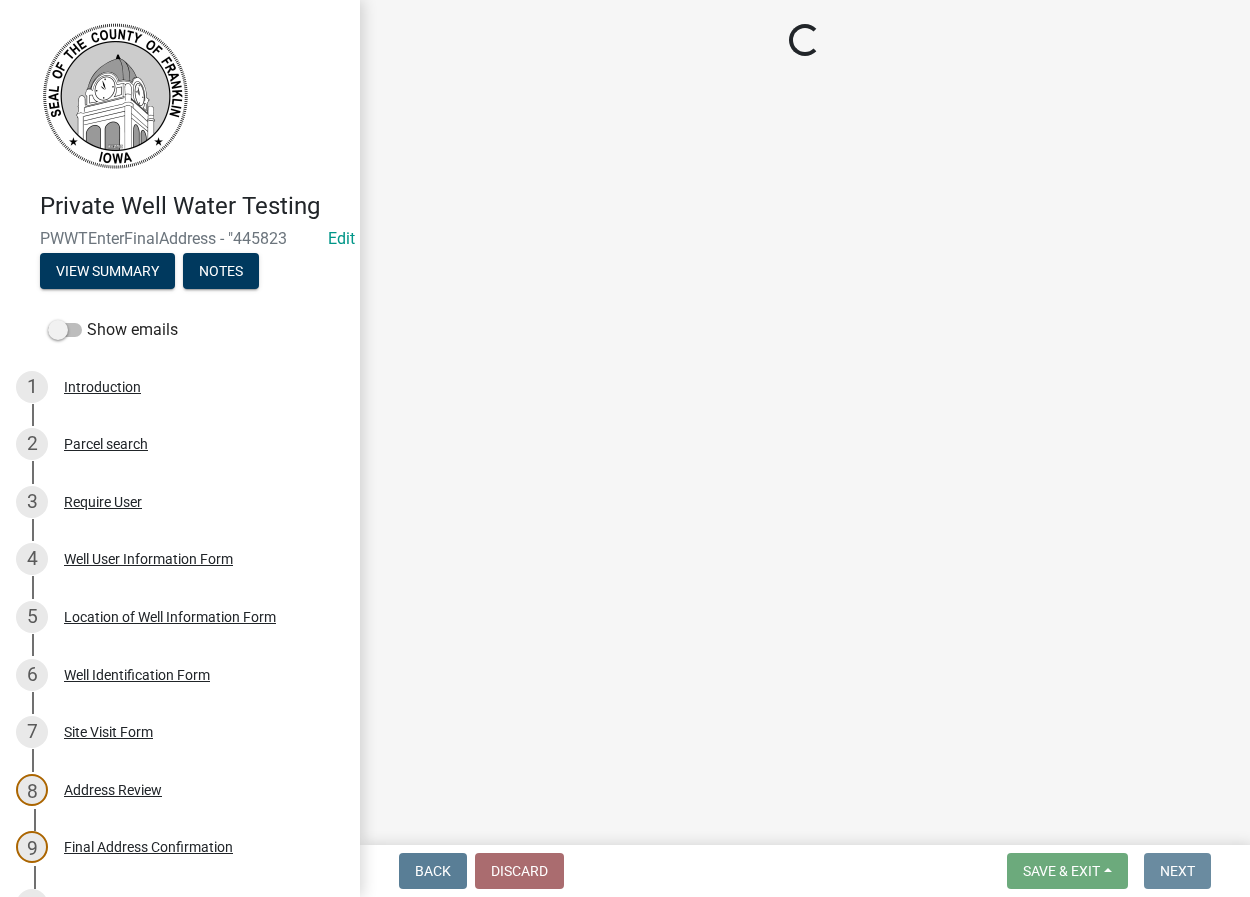 scroll, scrollTop: 0, scrollLeft: 0, axis: both 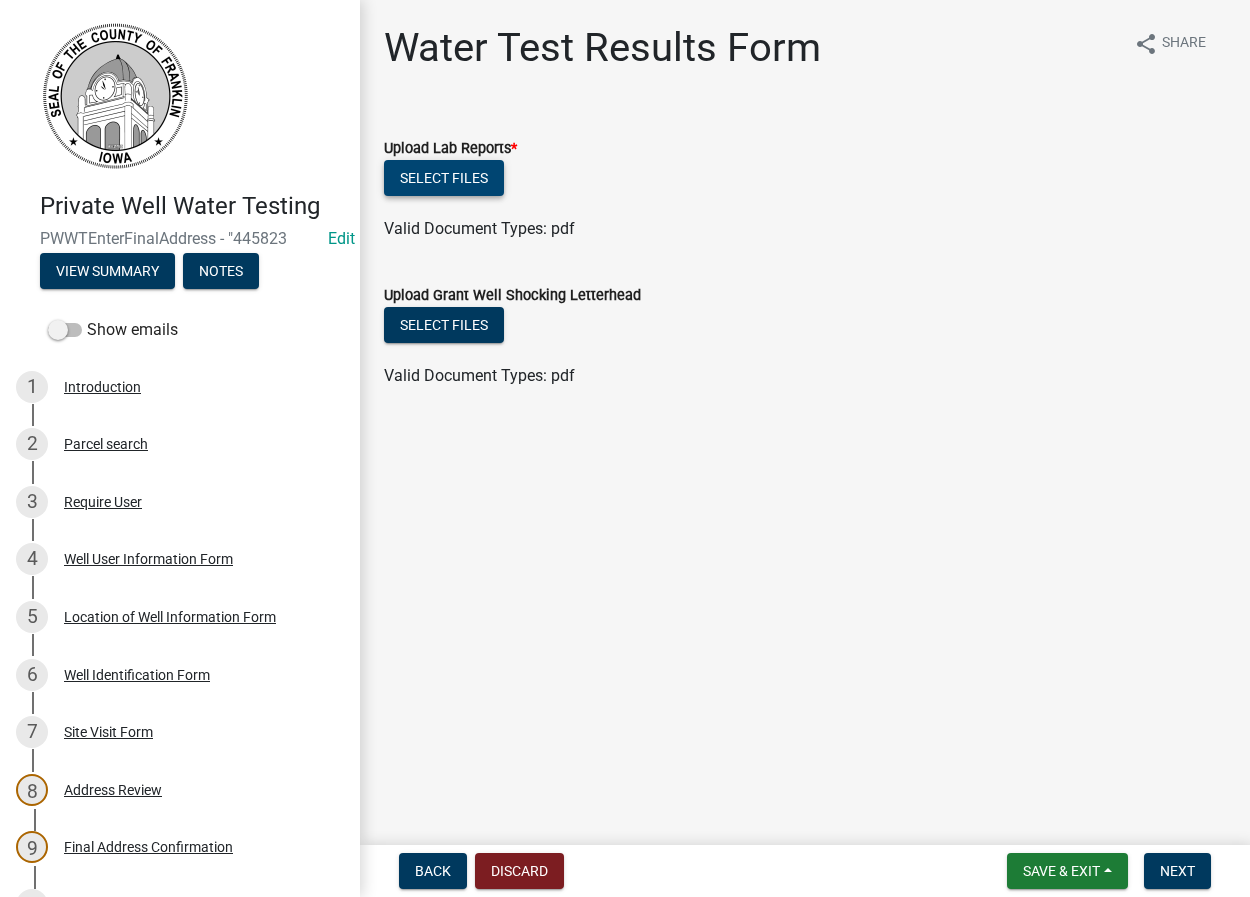 click on "Select files" 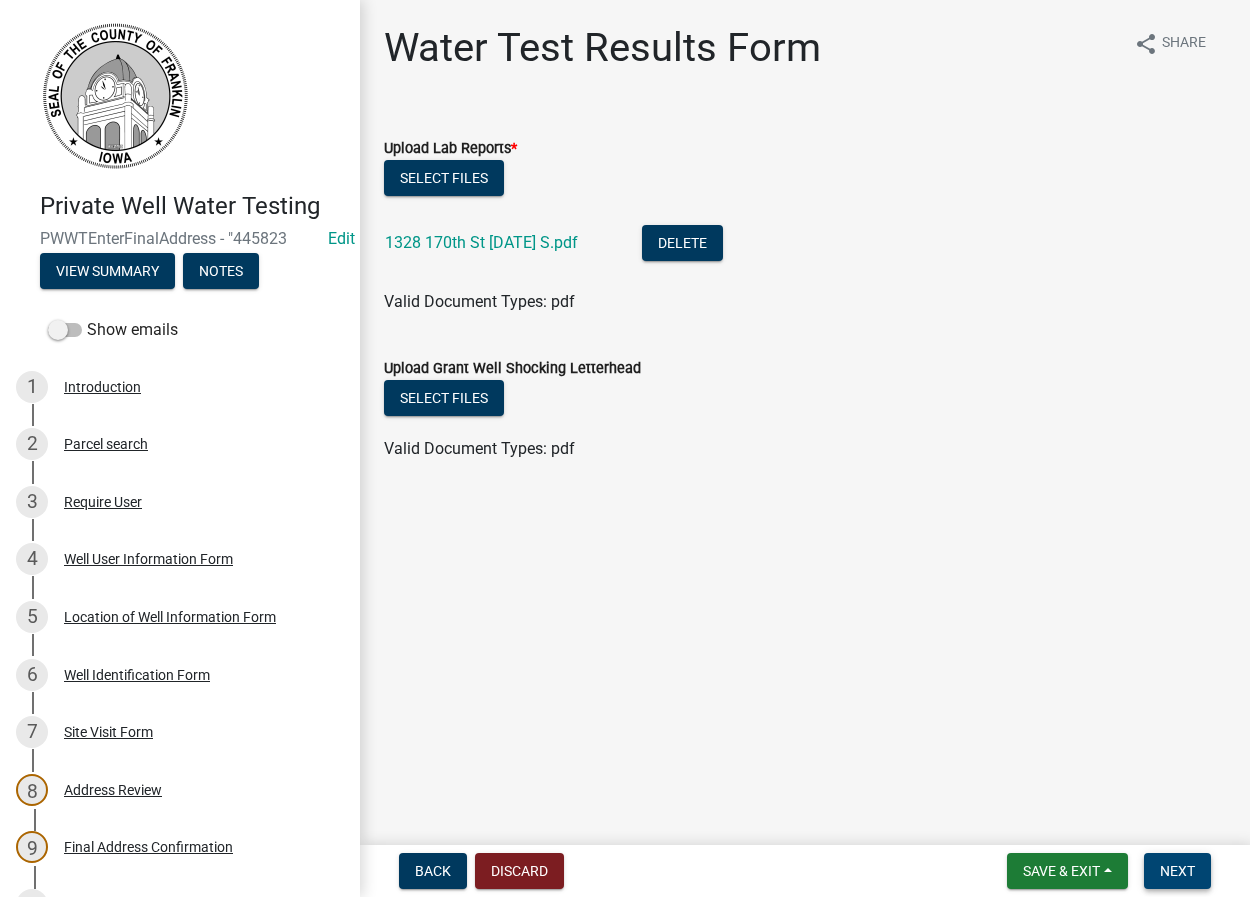 click on "Next" at bounding box center (1177, 871) 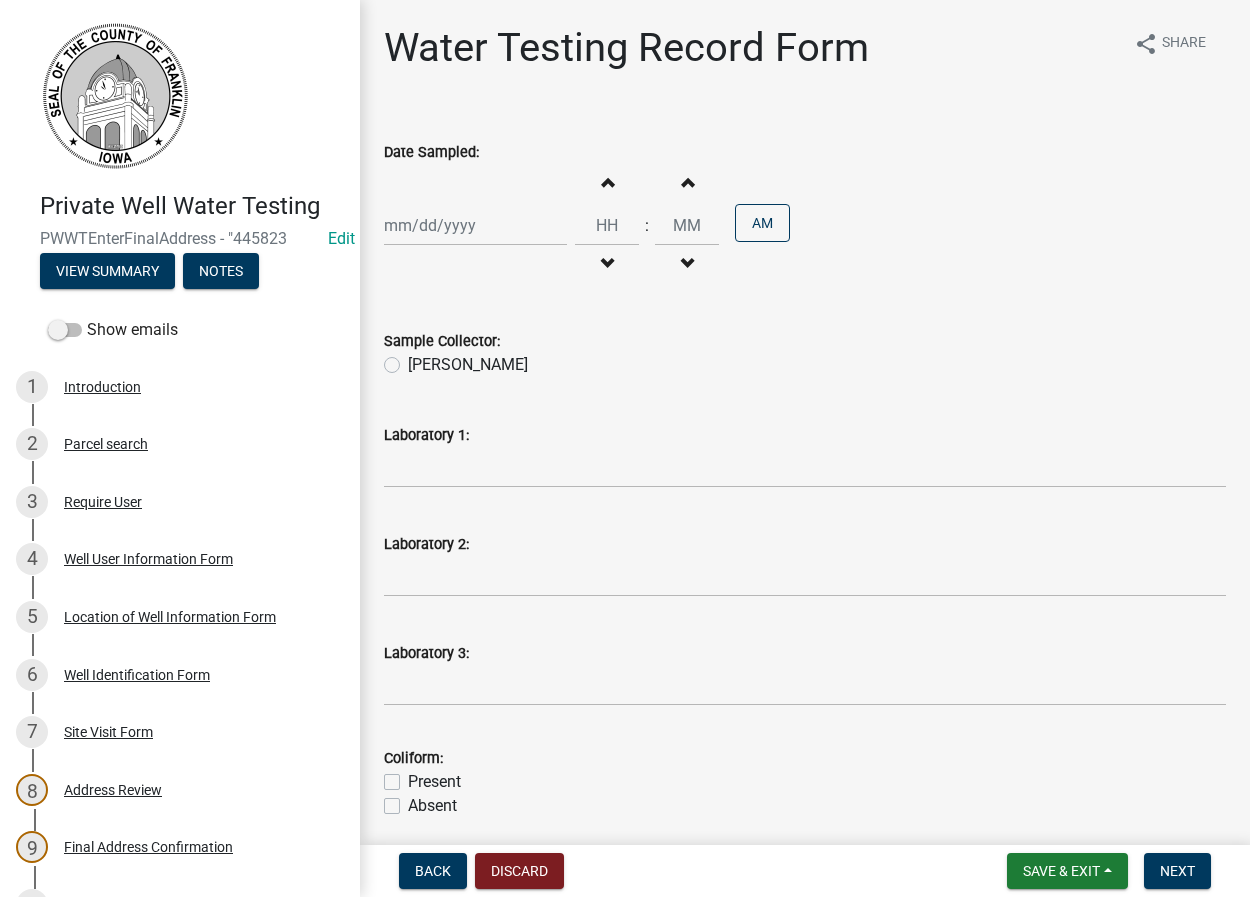 click on "Date Sampled:" at bounding box center (475, 225) 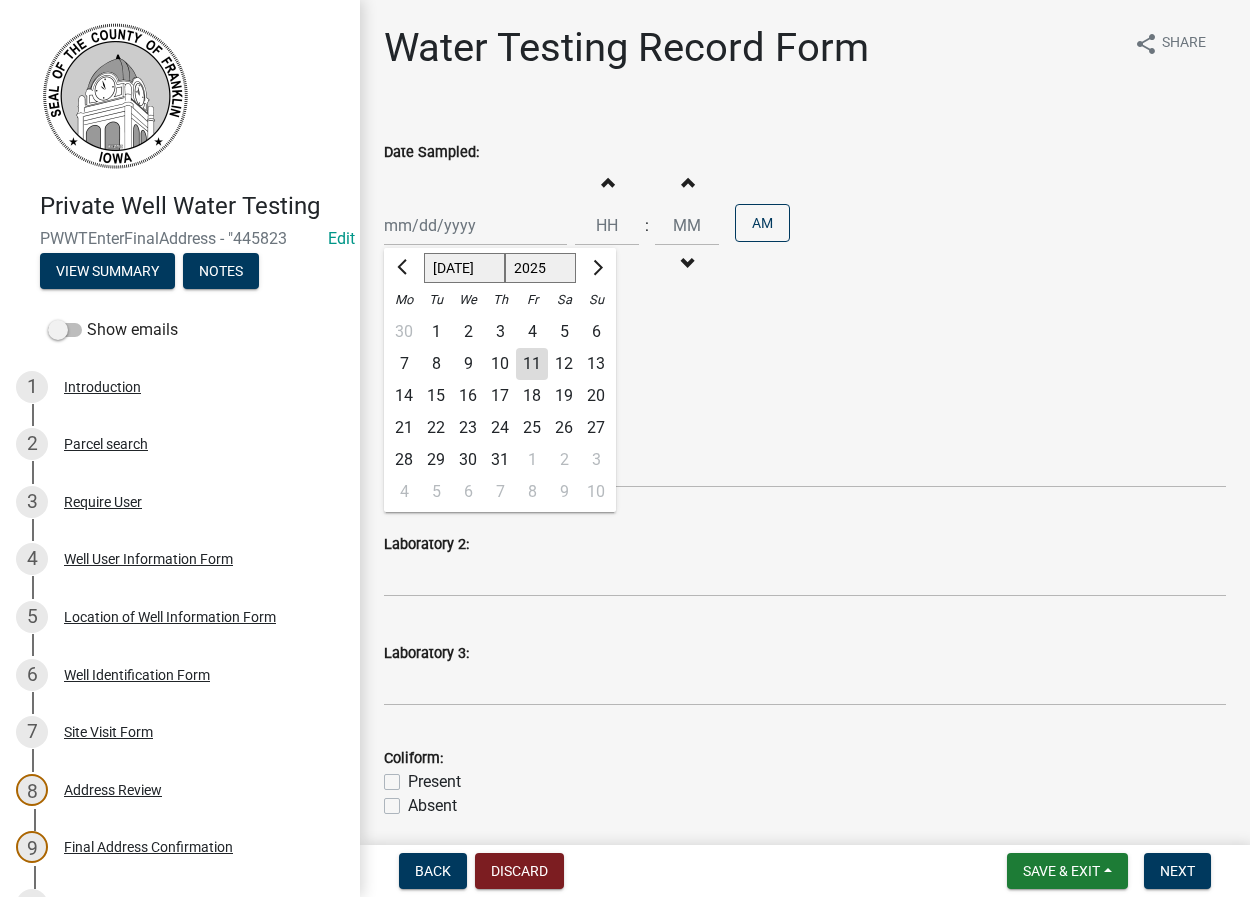 click on "8" 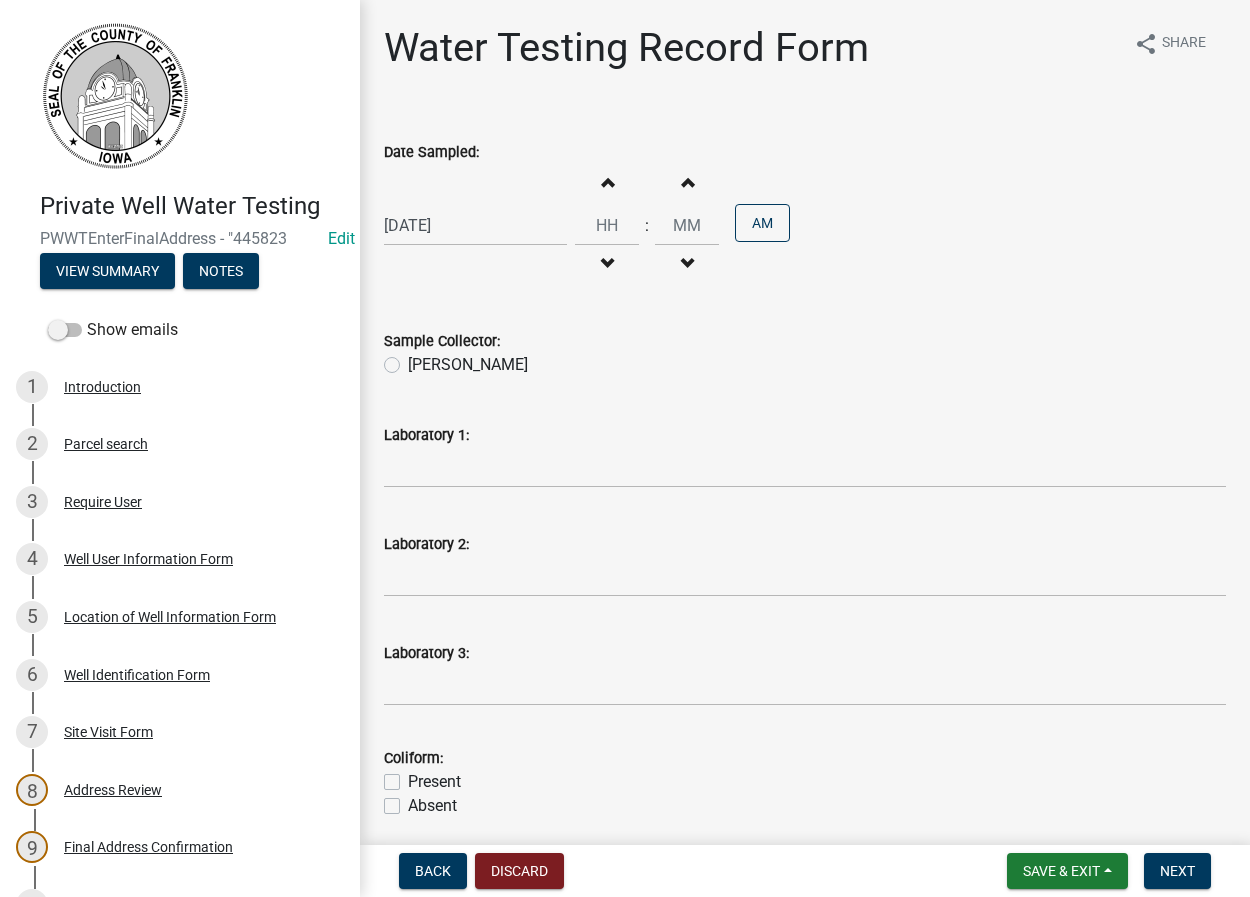 click at bounding box center [607, 182] 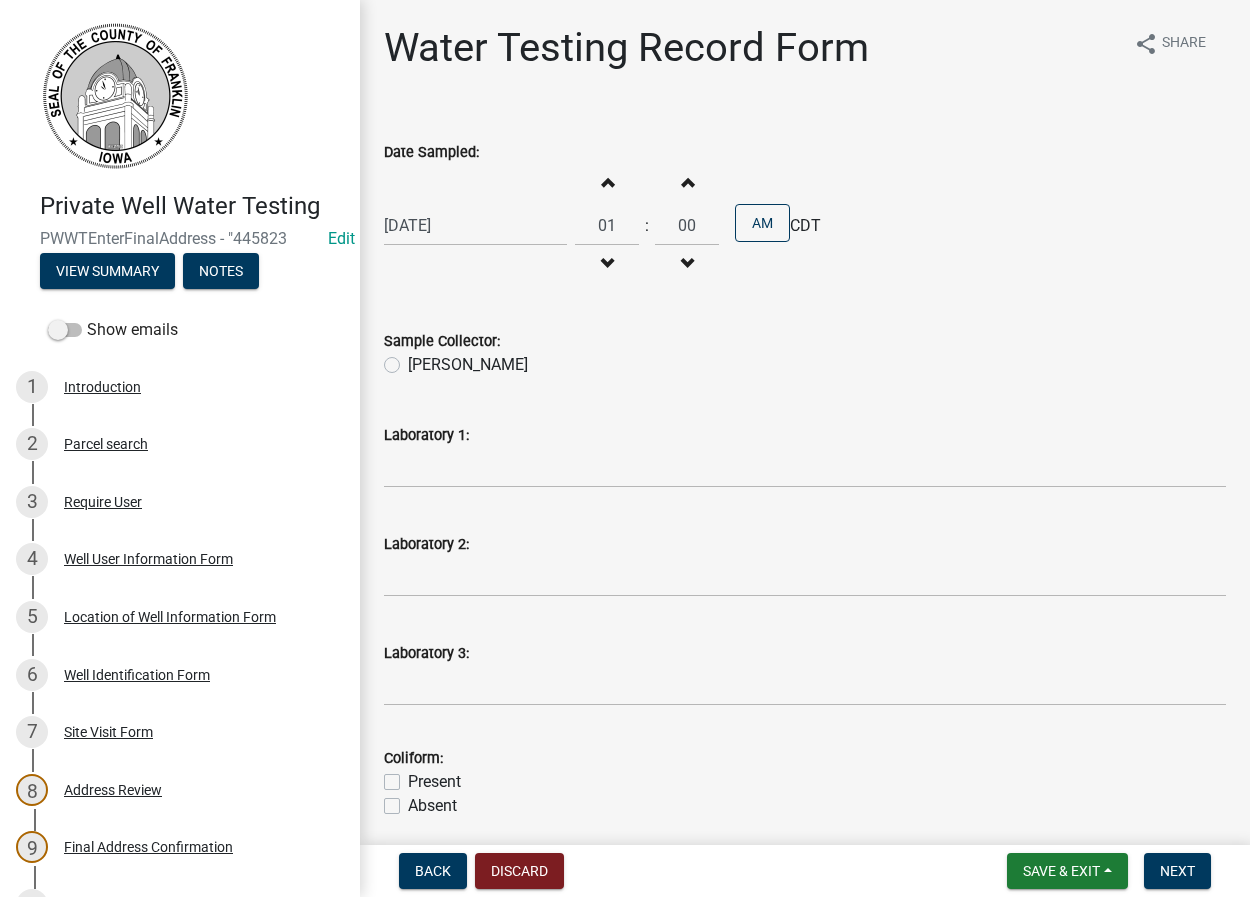 click at bounding box center (607, 182) 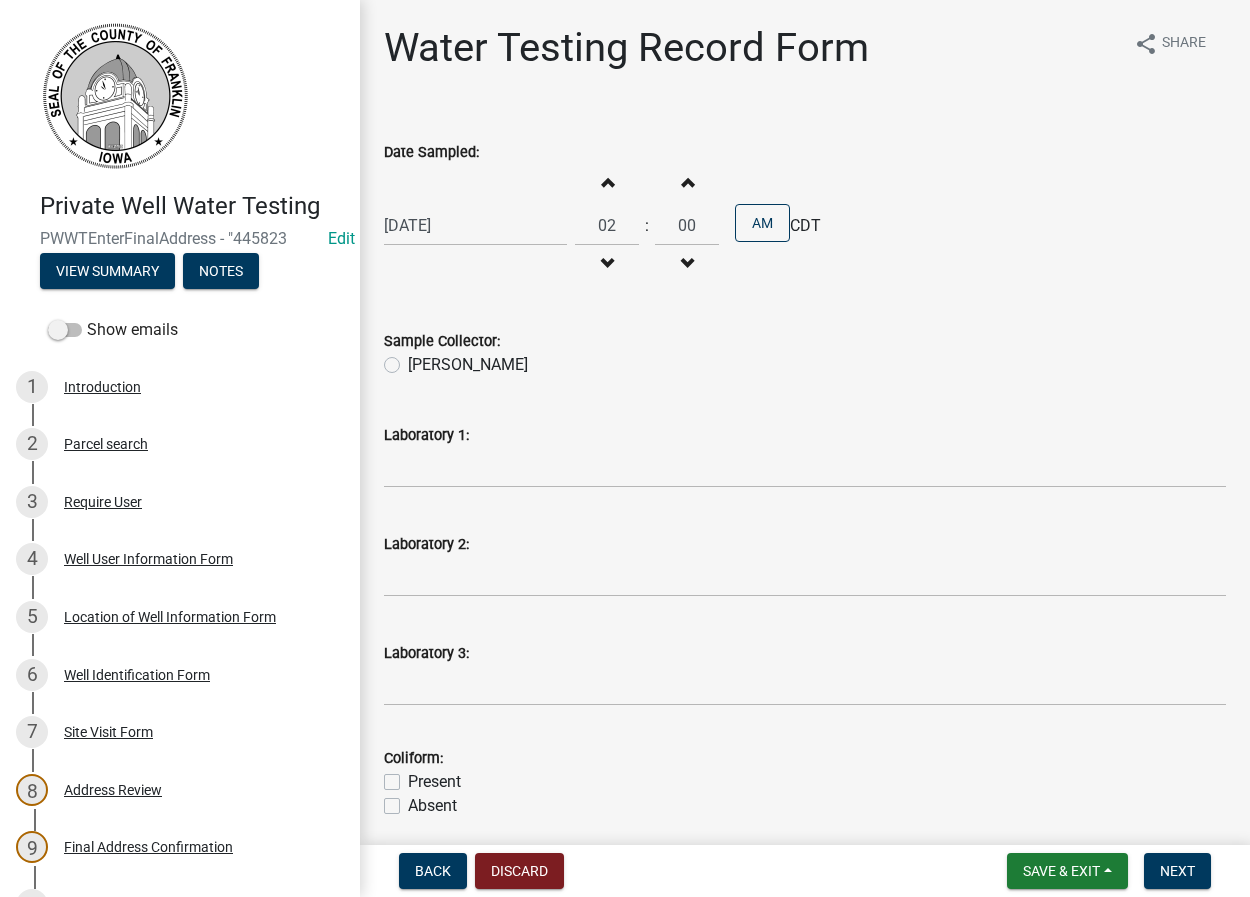click at bounding box center [607, 182] 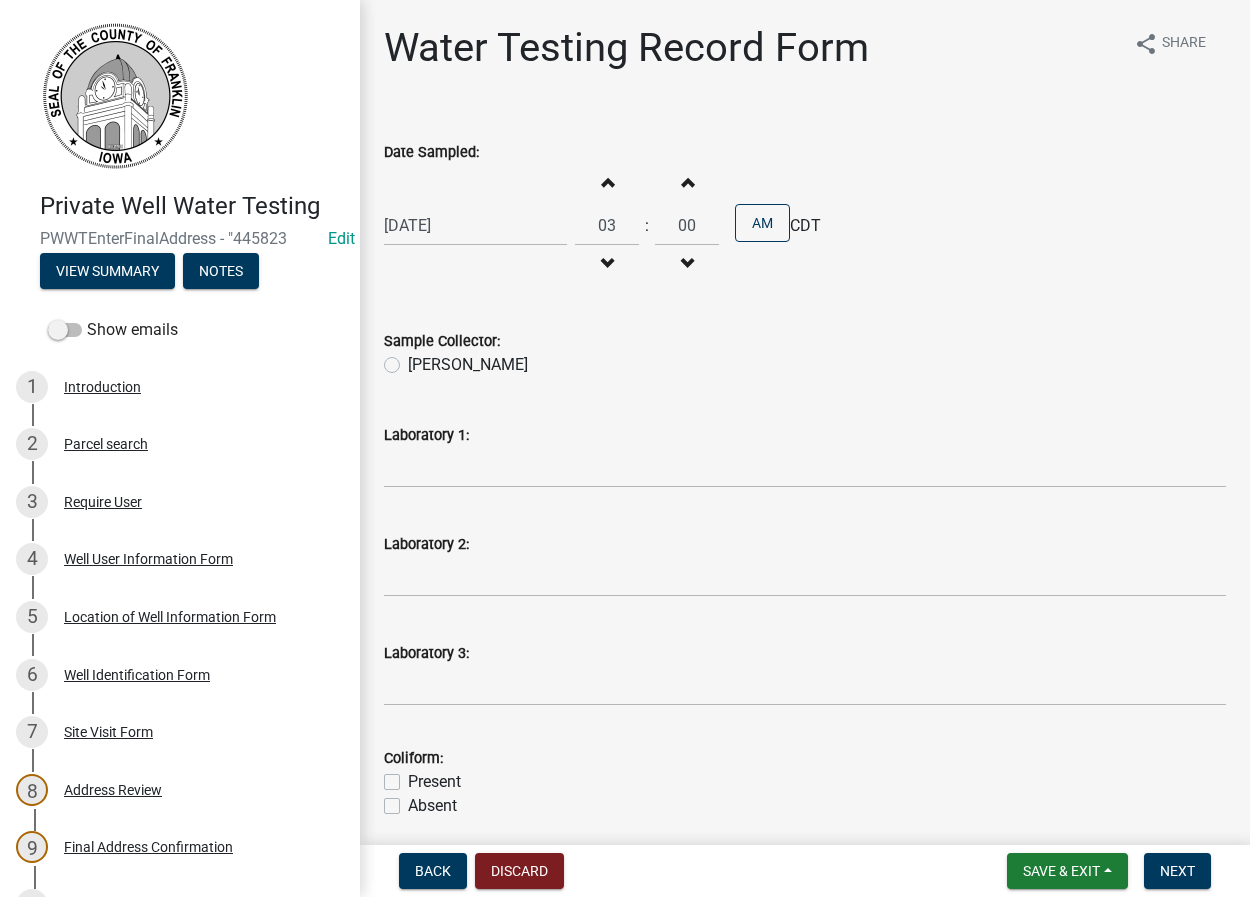 click at bounding box center [607, 182] 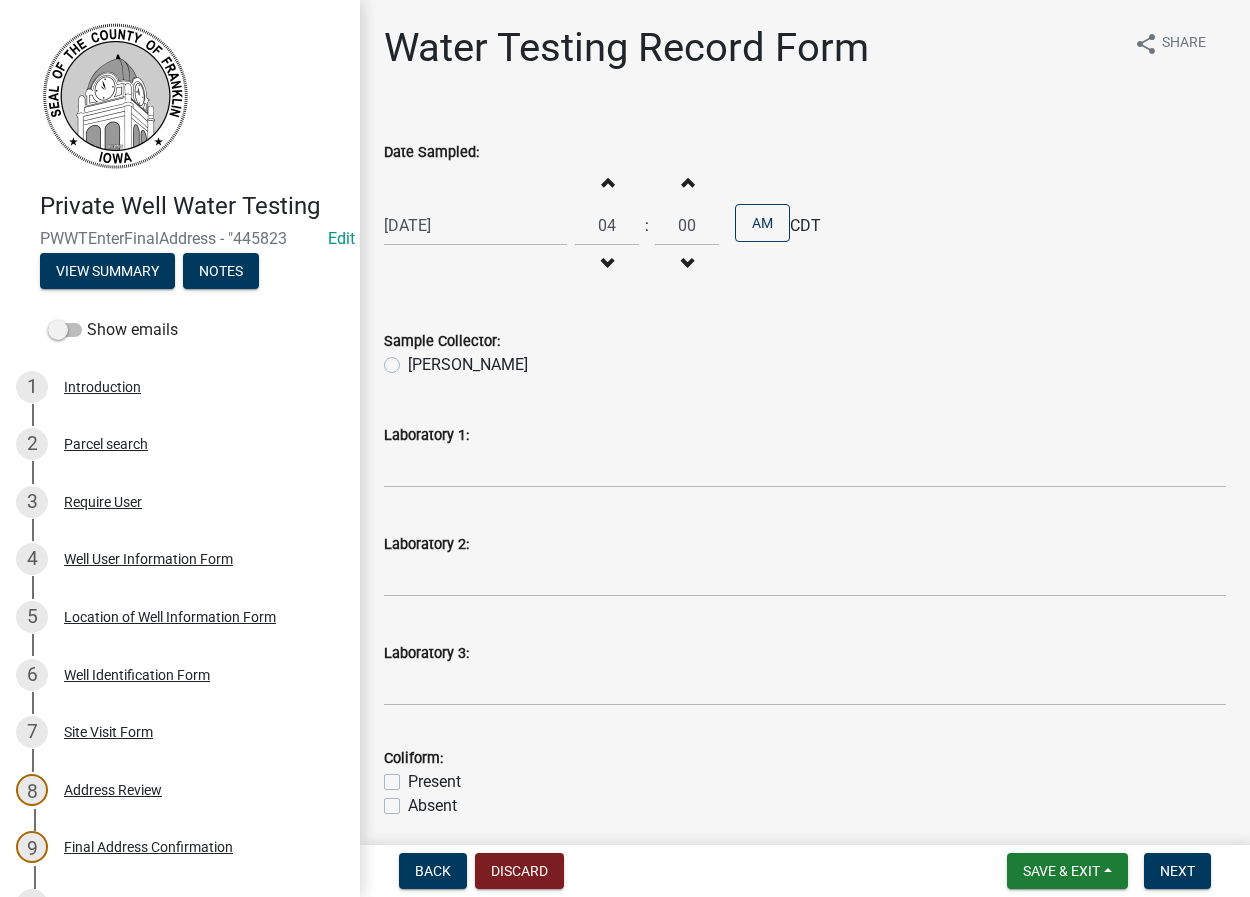 click at bounding box center (607, 182) 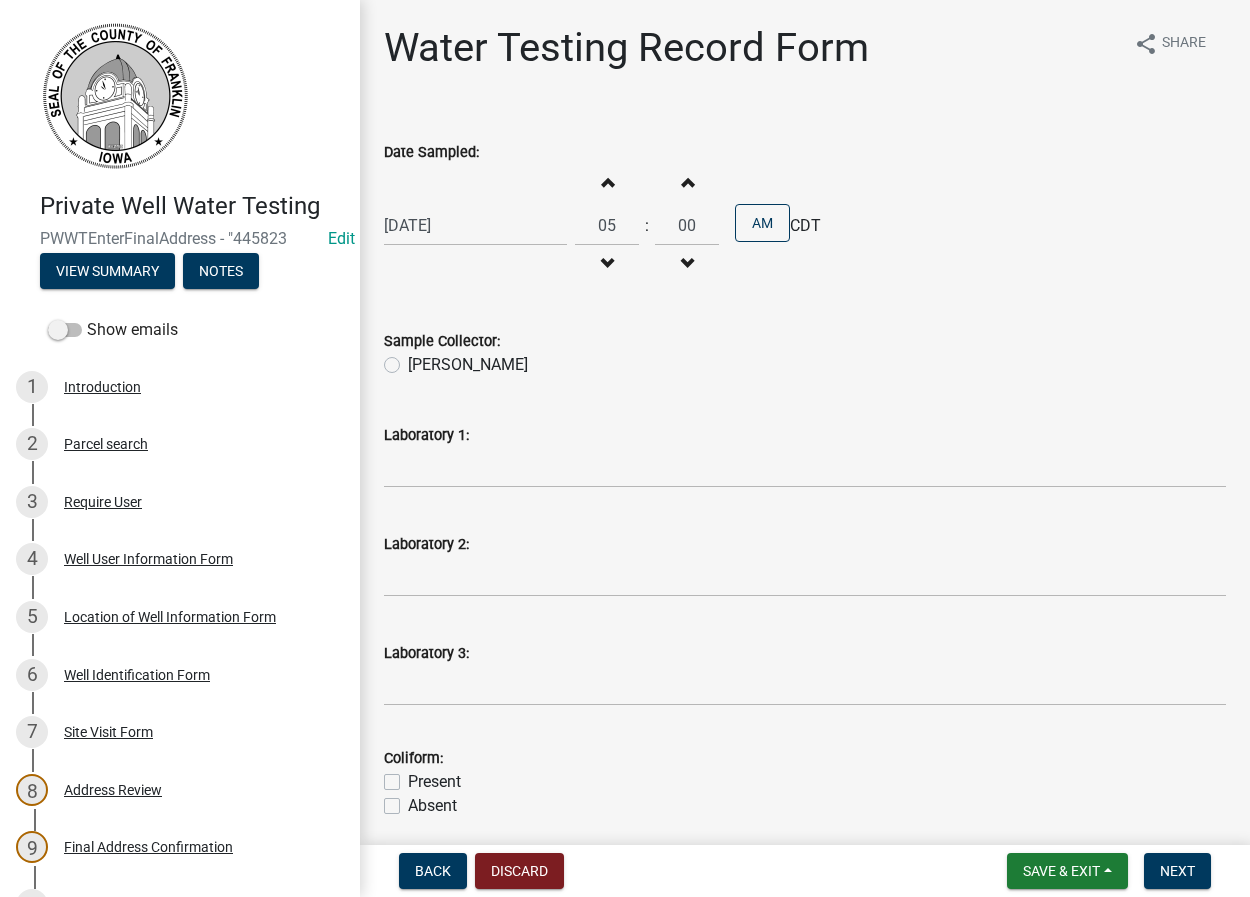 click at bounding box center (607, 182) 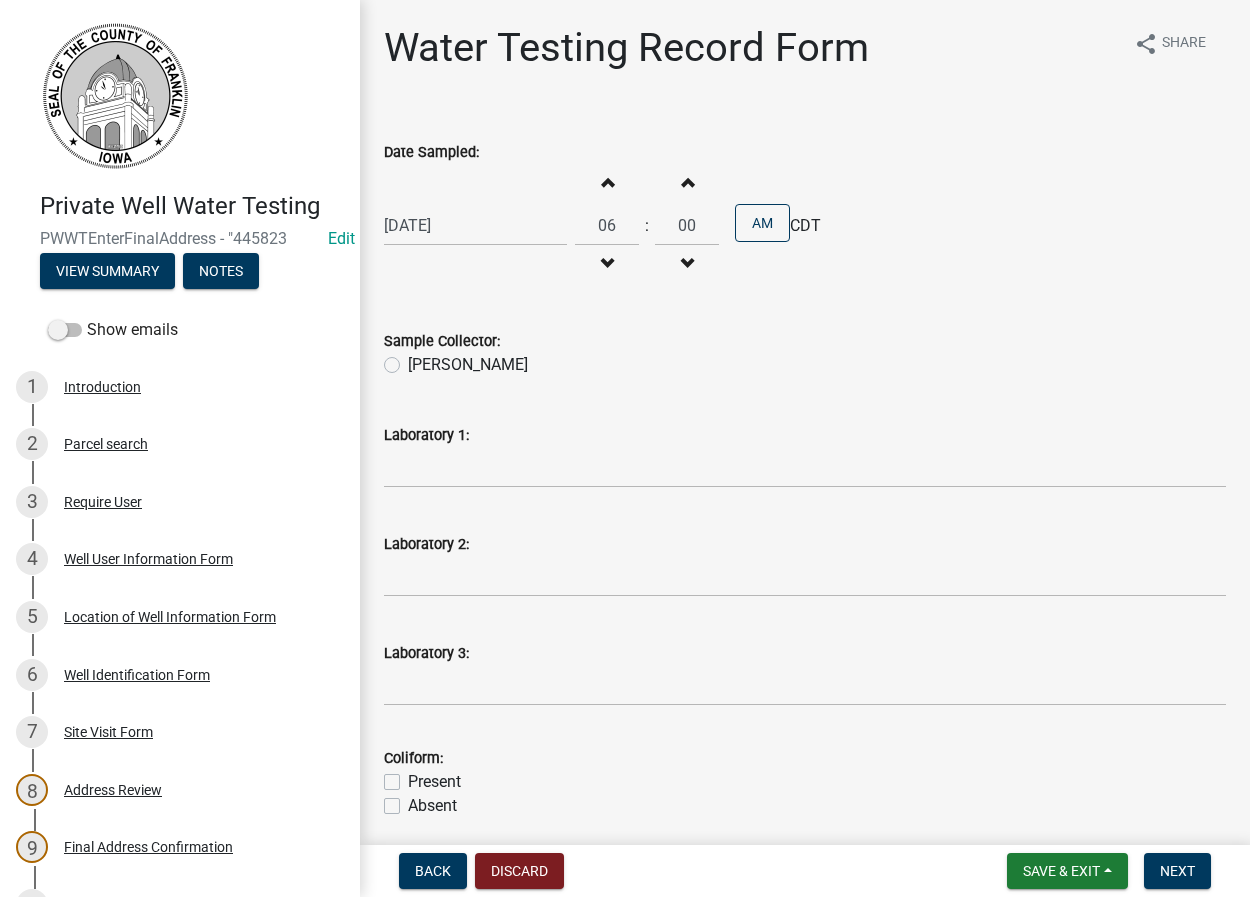click at bounding box center (607, 182) 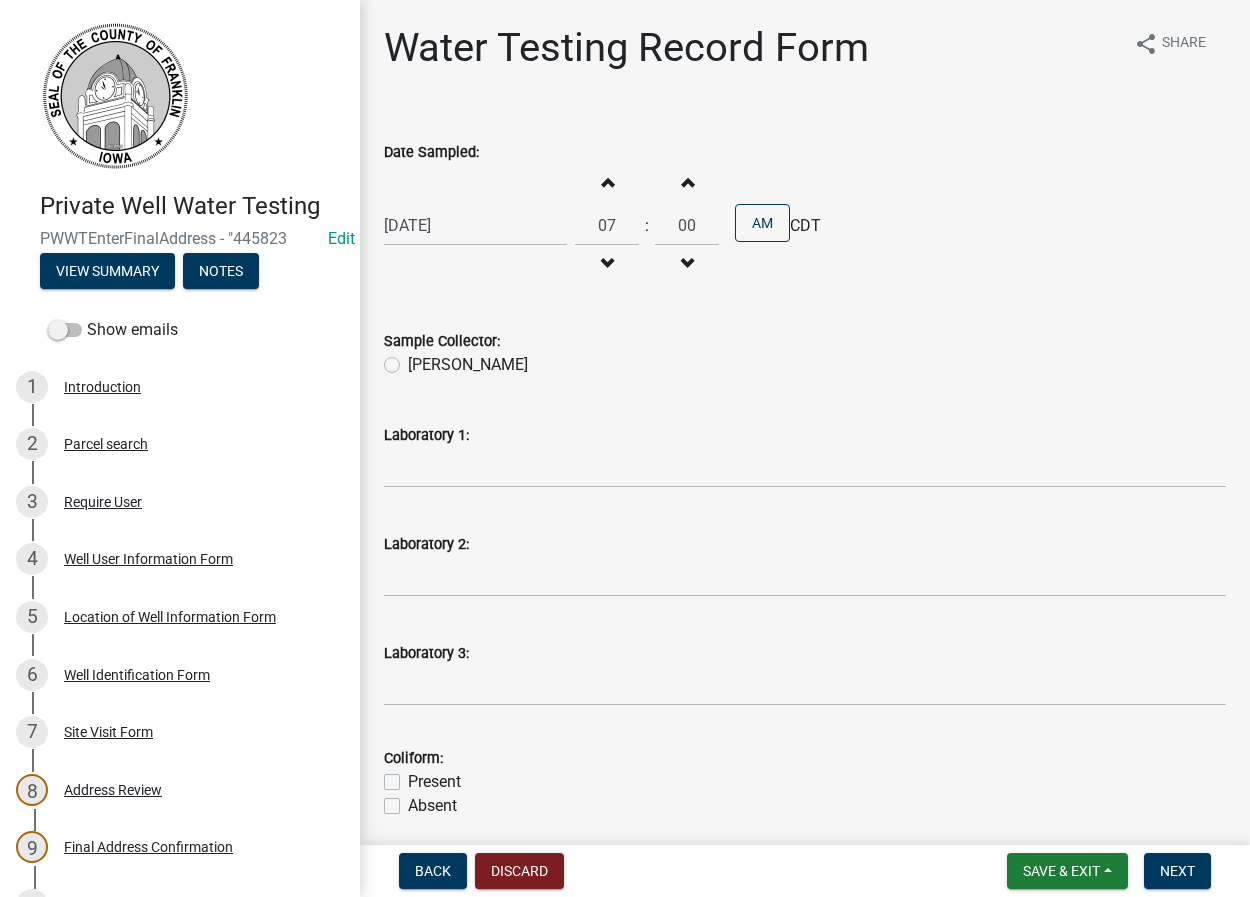 click at bounding box center (607, 182) 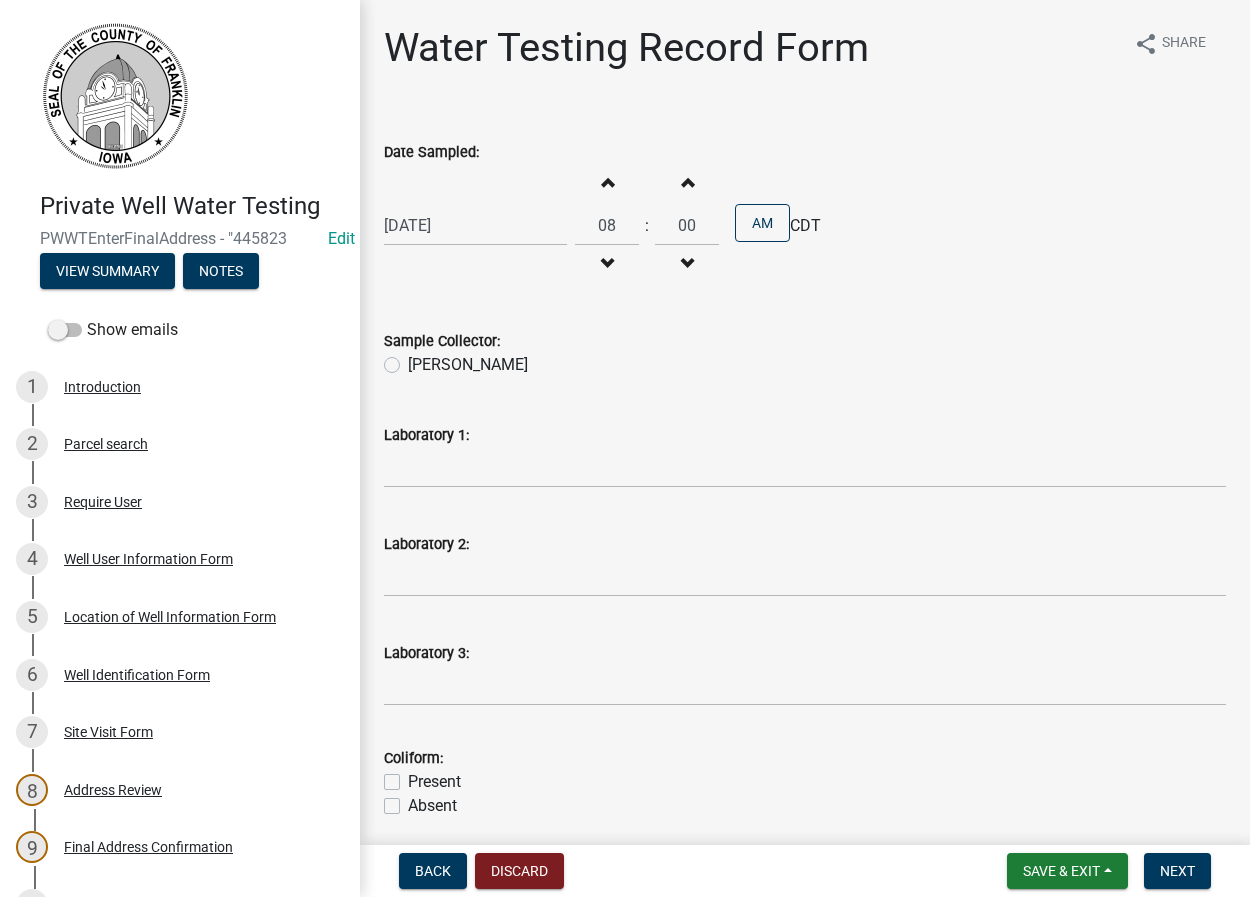 click at bounding box center [607, 182] 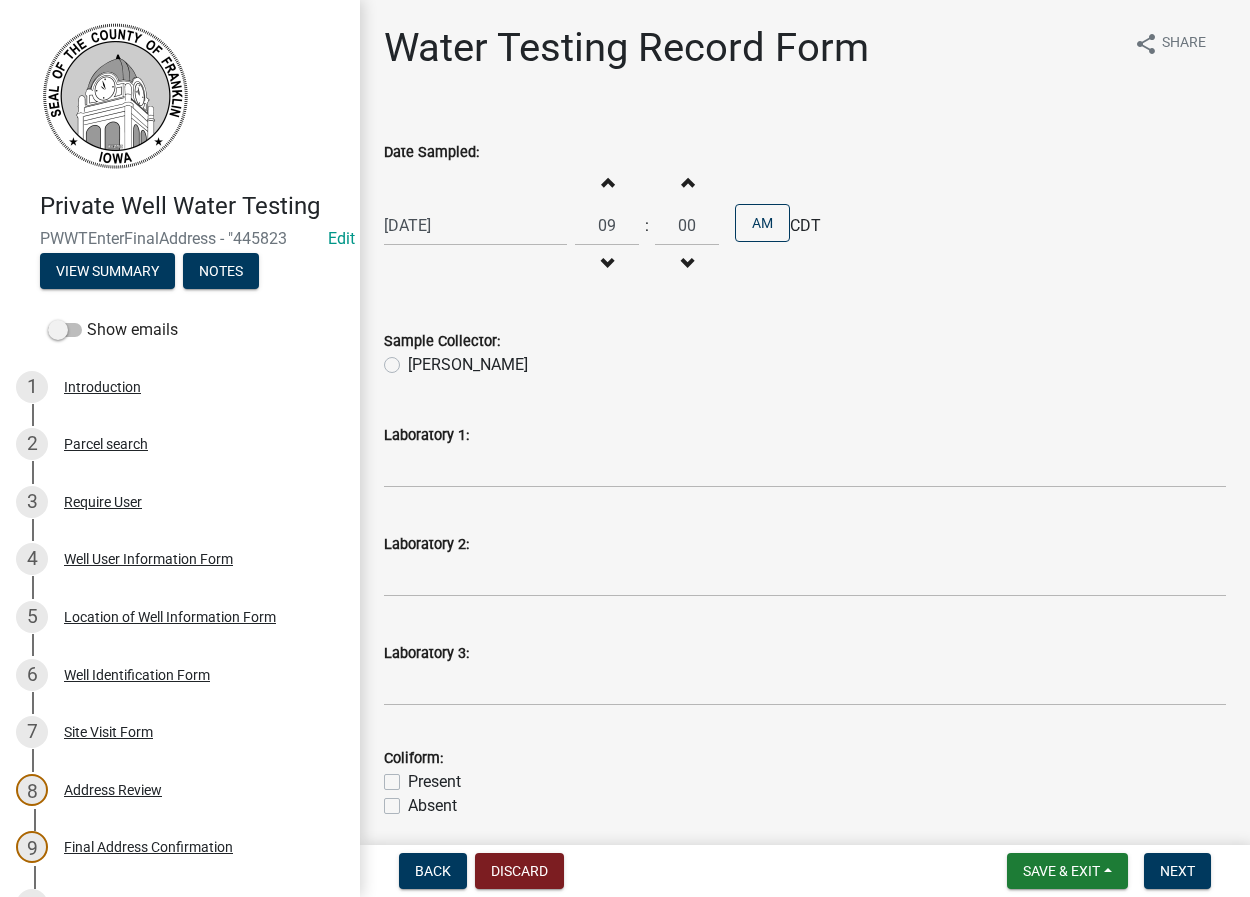 click on "[PERSON_NAME]" 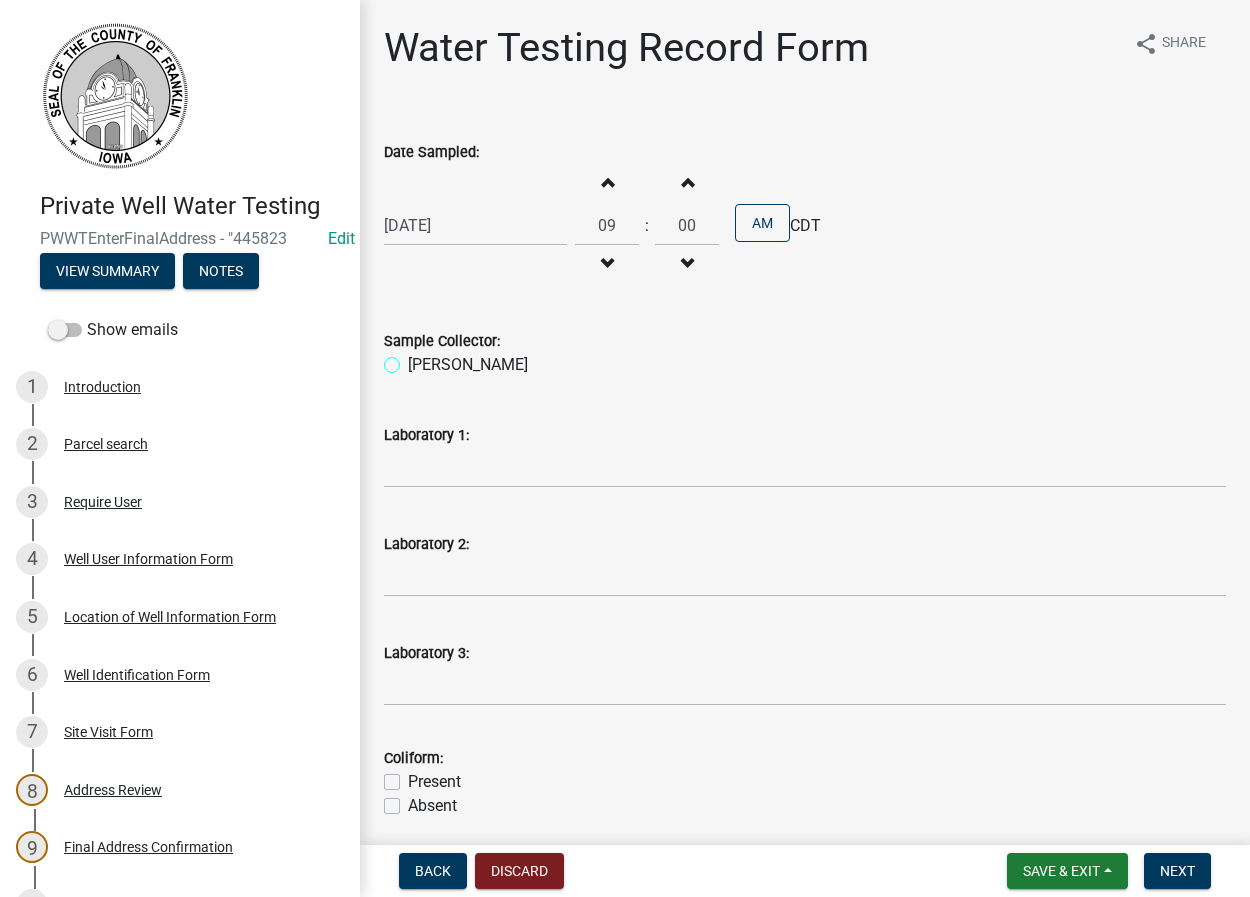 click on "[PERSON_NAME]" at bounding box center (414, 359) 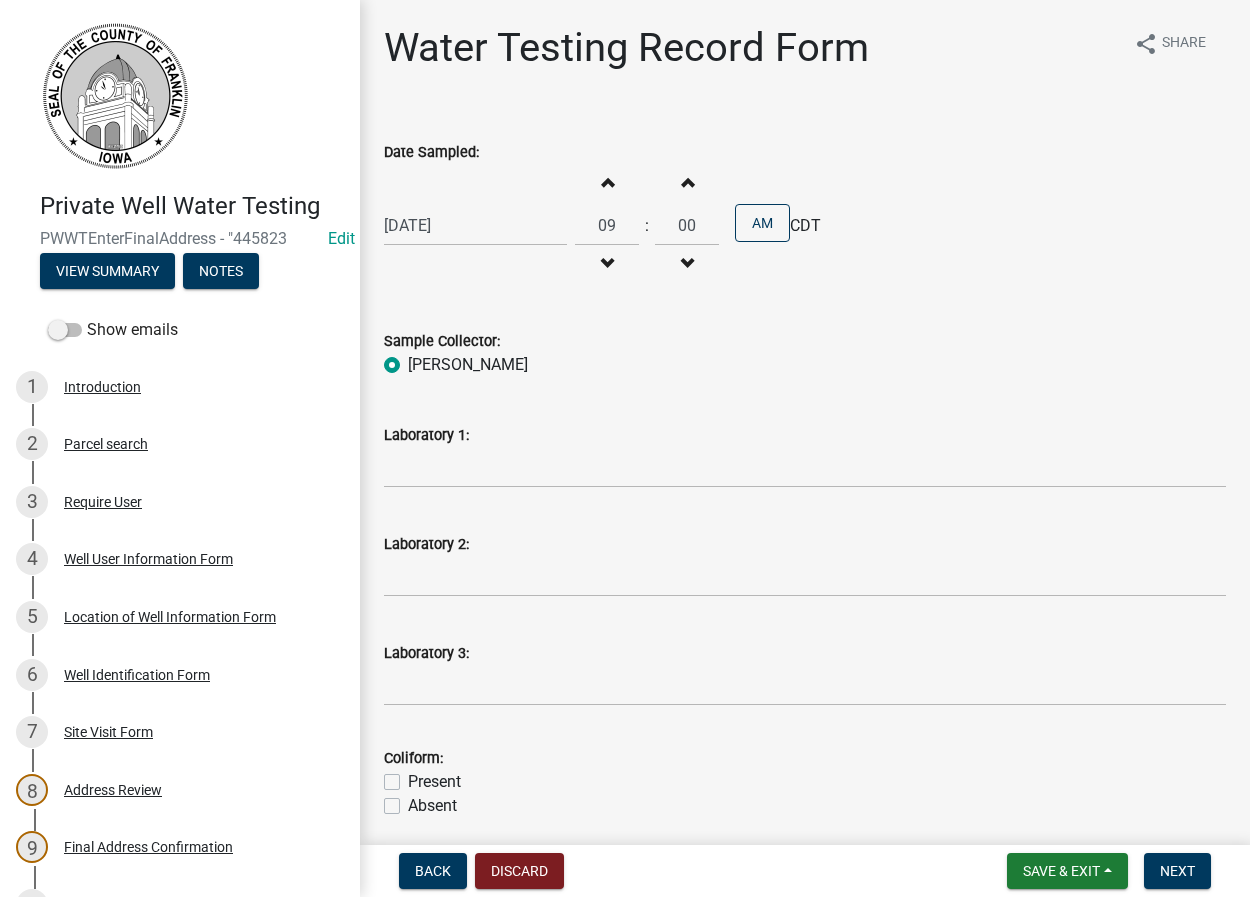 radio on "true" 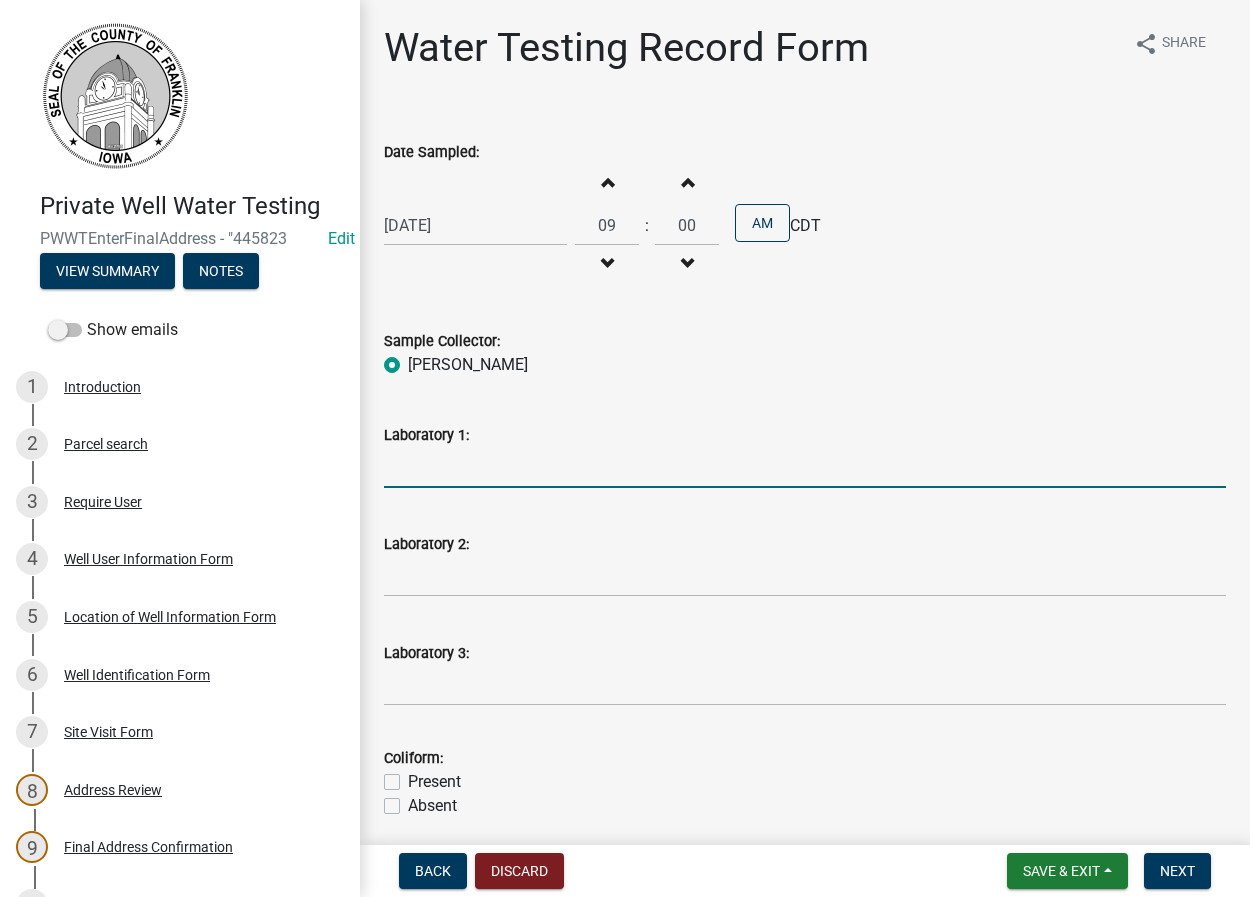 click on "Laboratory 1:" at bounding box center [805, 467] 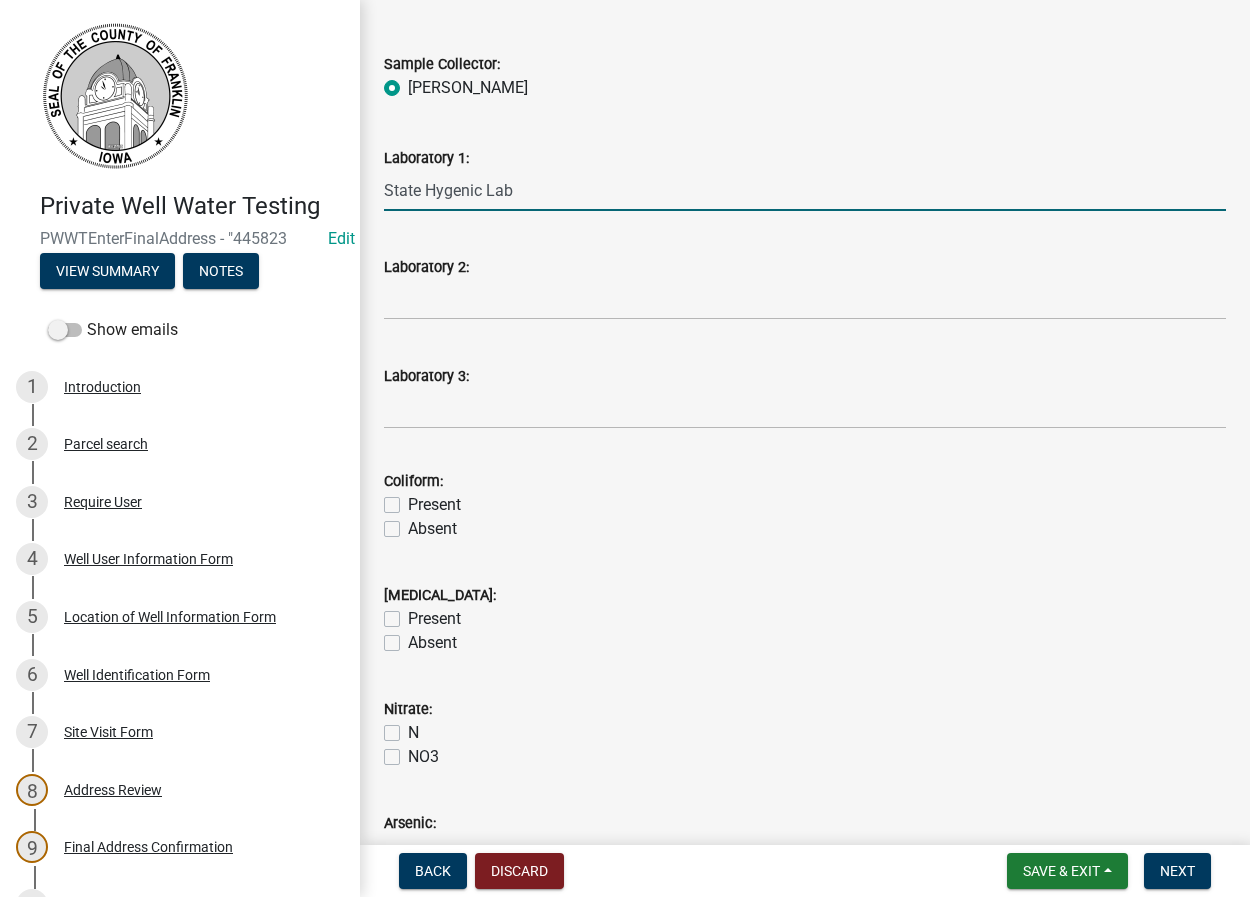 scroll, scrollTop: 456, scrollLeft: 0, axis: vertical 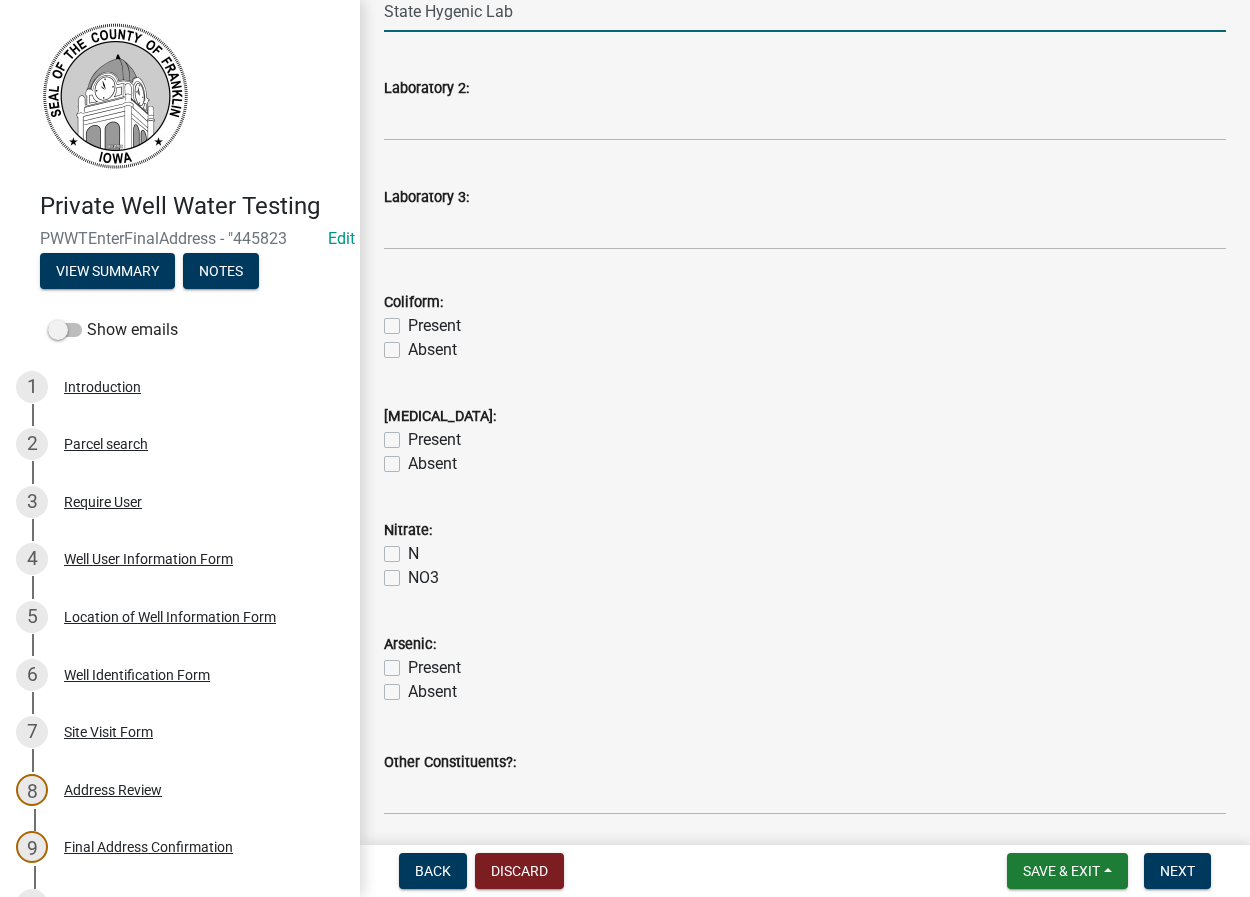 type on "State Hygenic Lab" 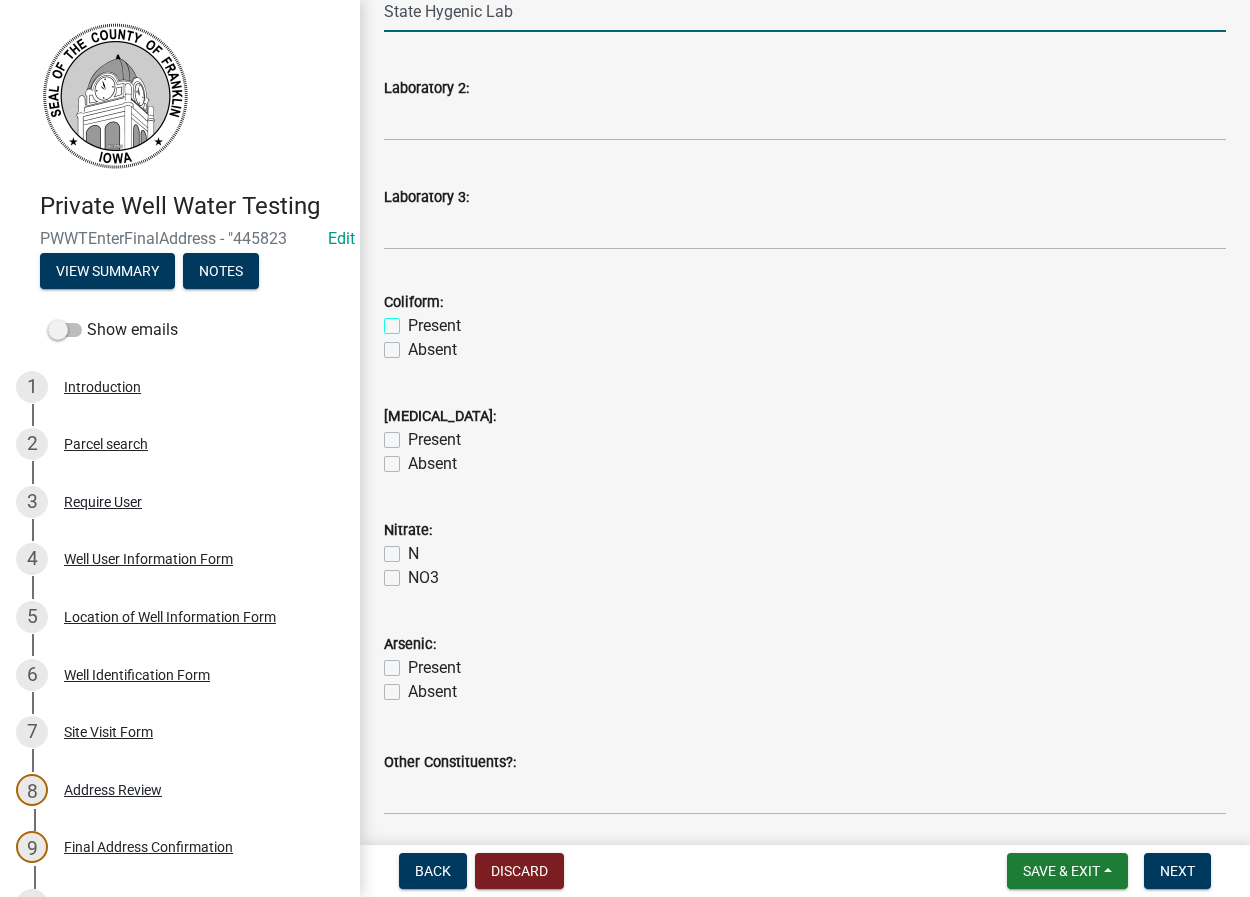 click on "Present" at bounding box center [414, 320] 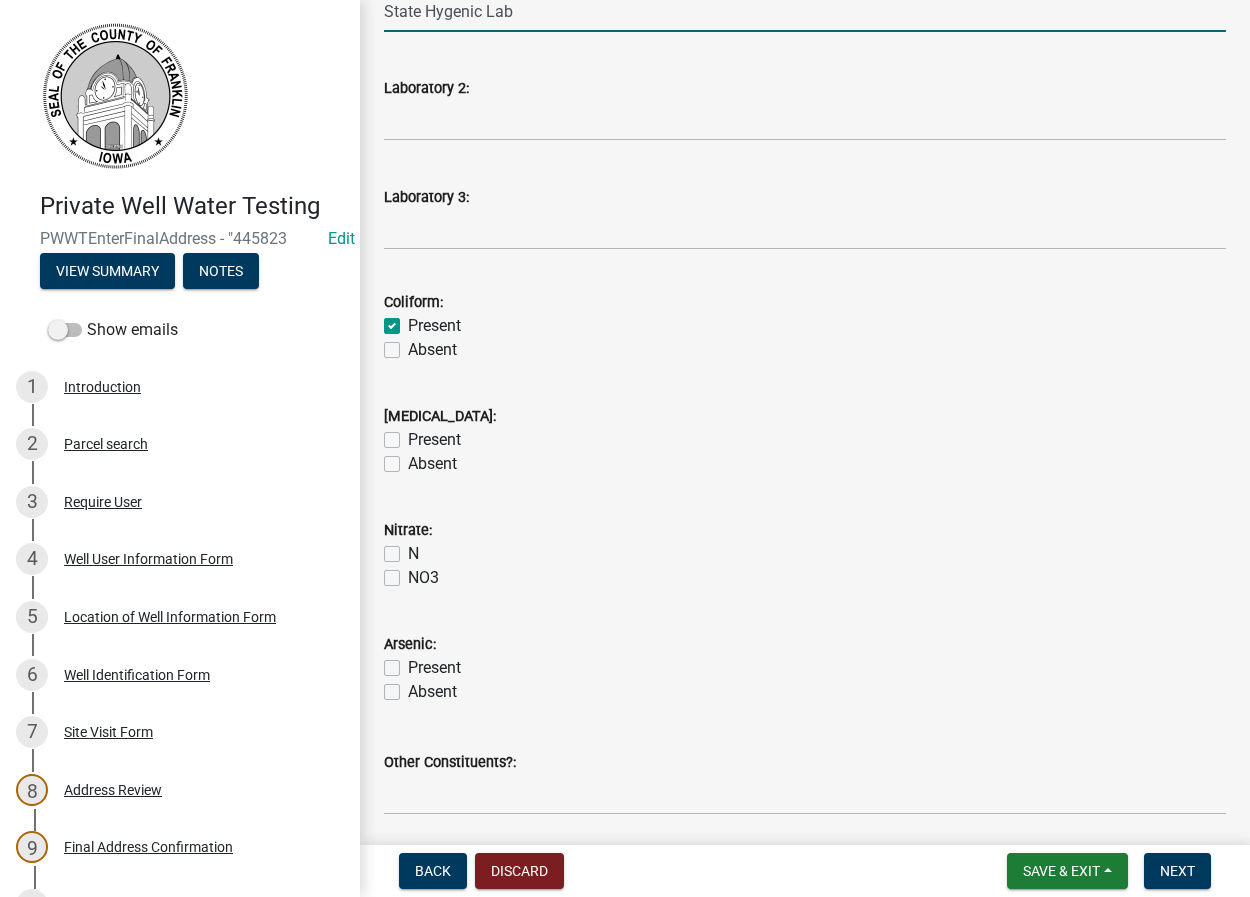 checkbox on "true" 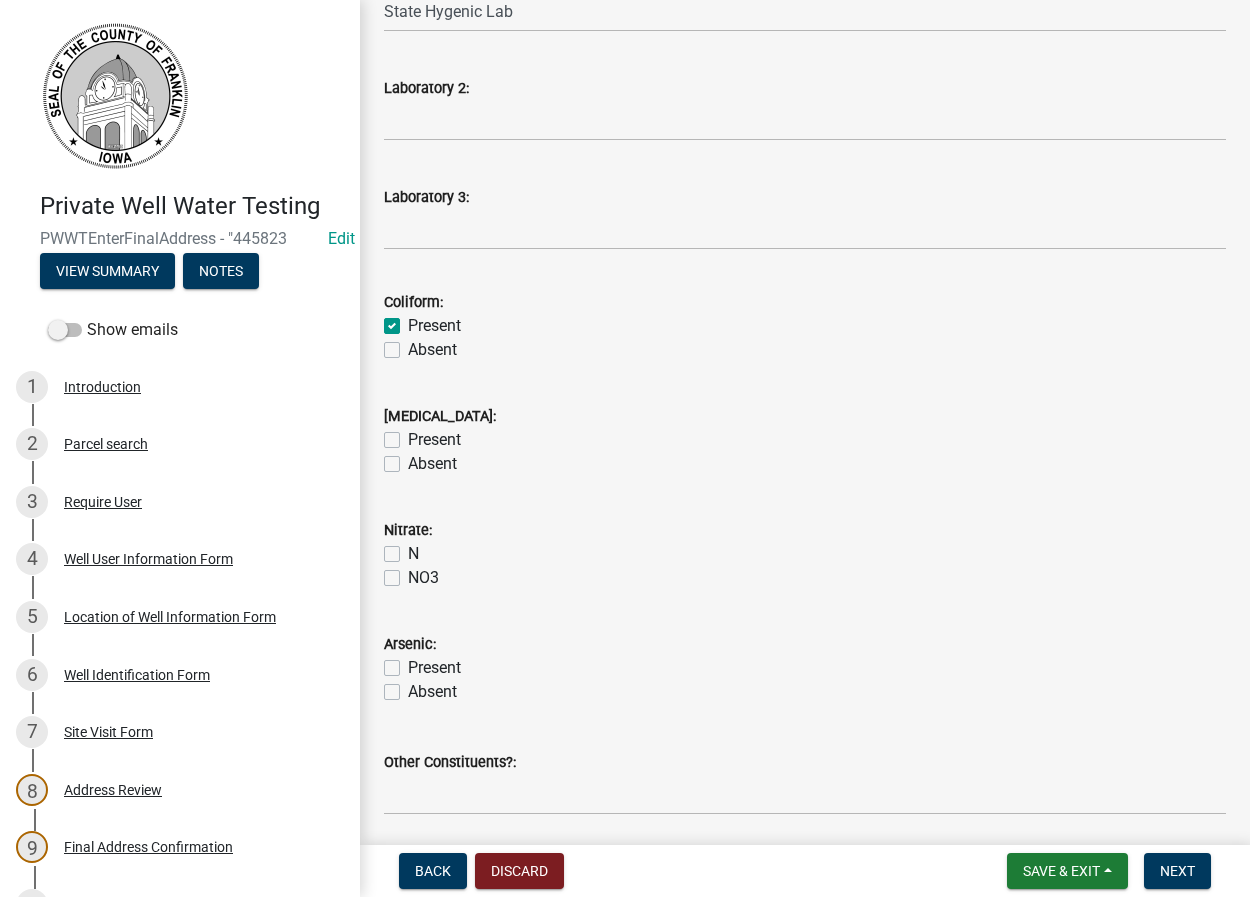 click on "Absent" 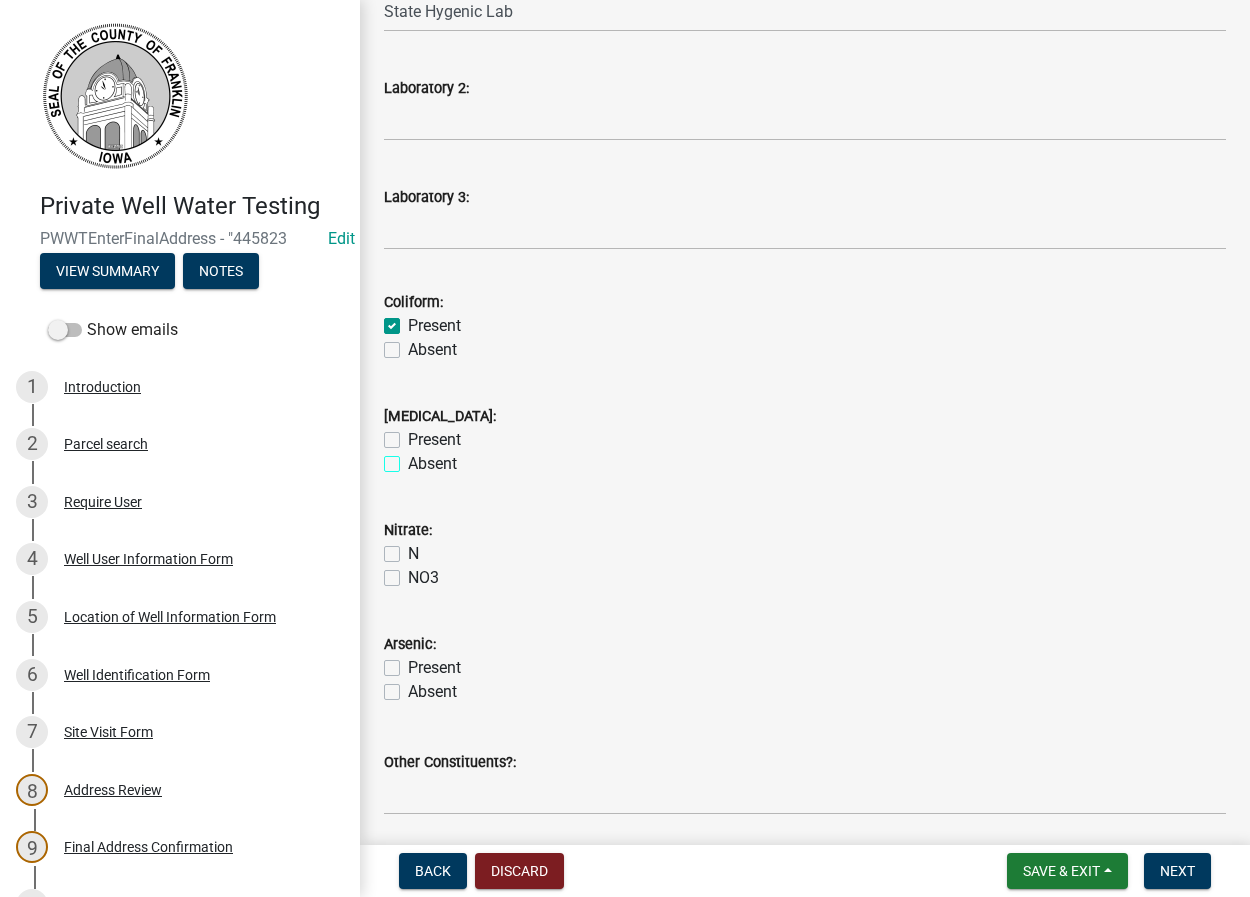 click on "Absent" at bounding box center (414, 458) 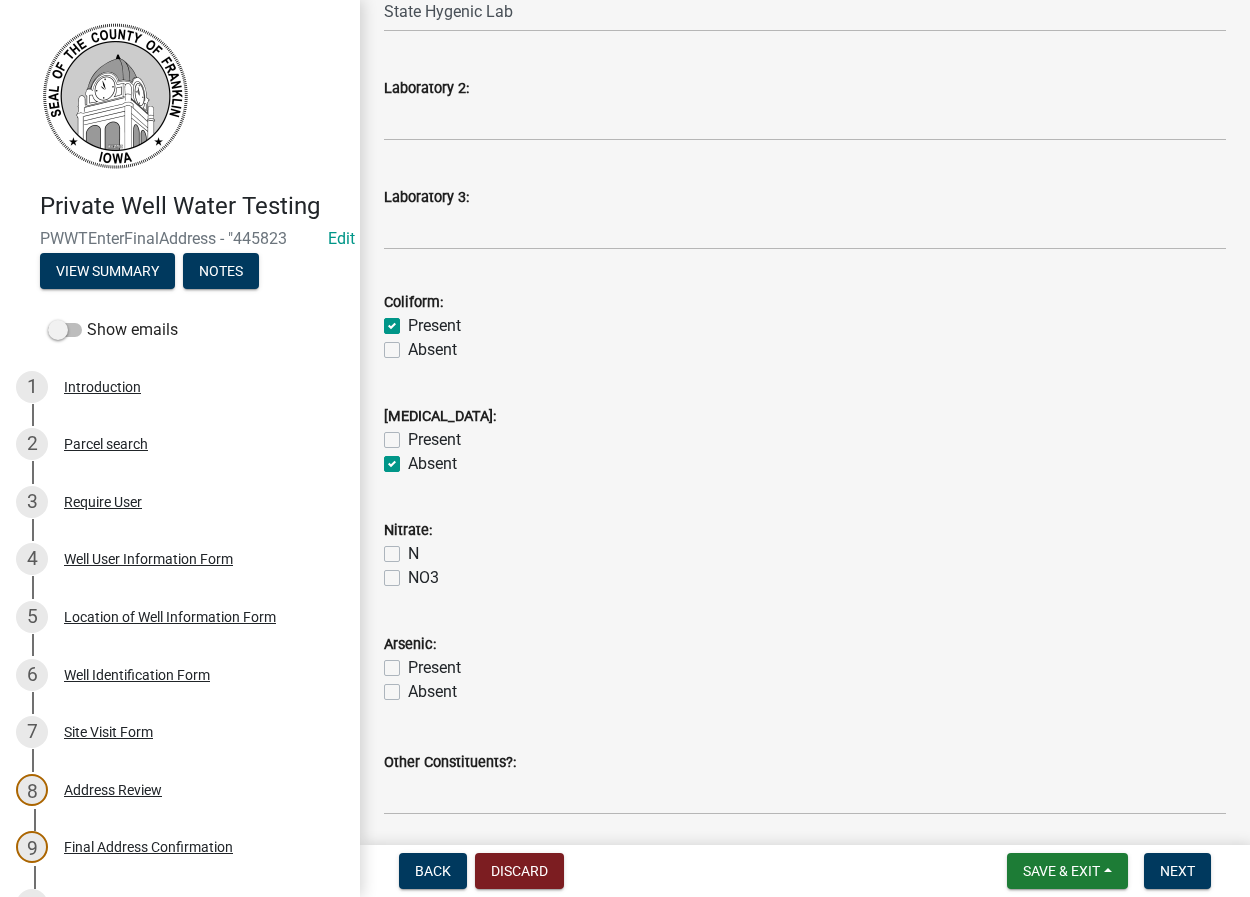 checkbox on "false" 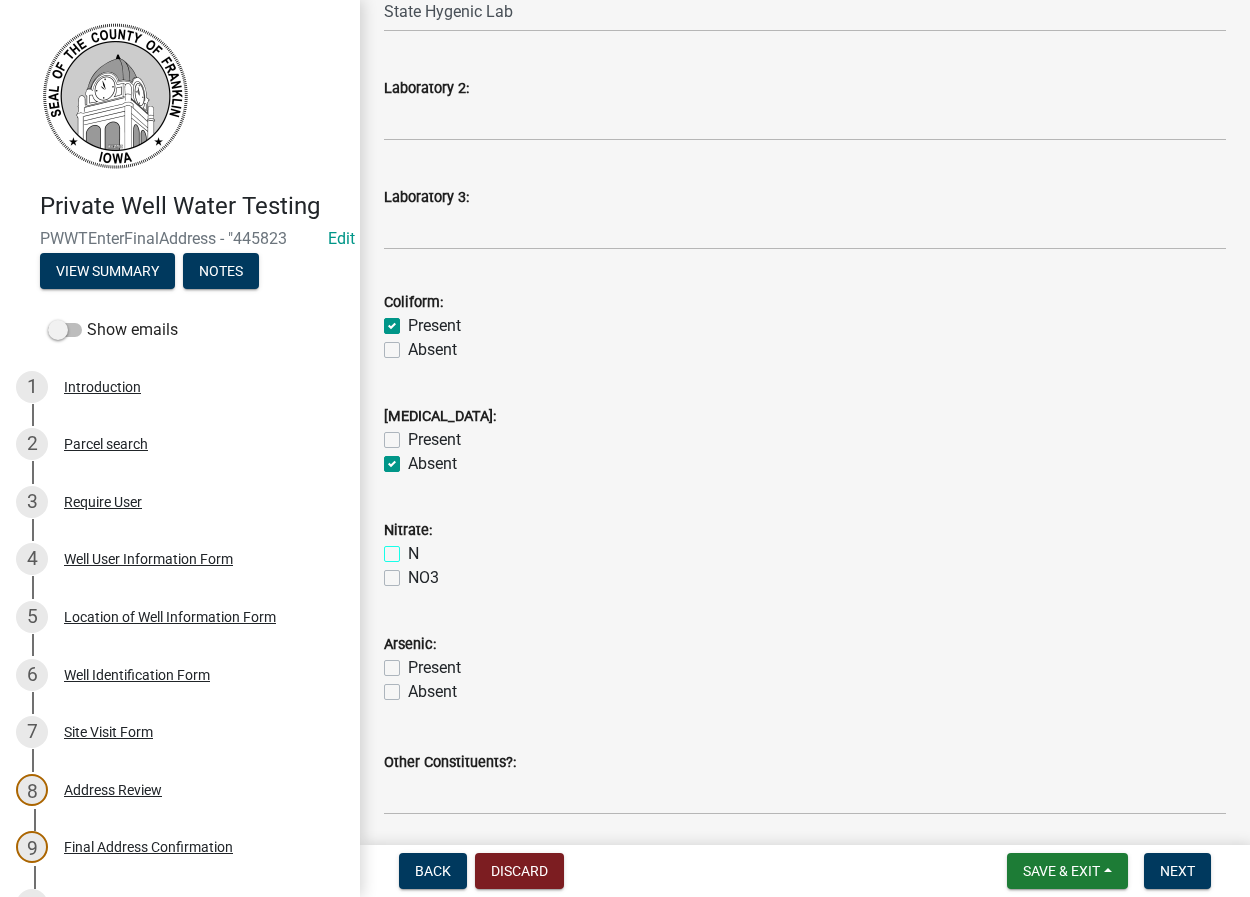 click on "N" at bounding box center (414, 548) 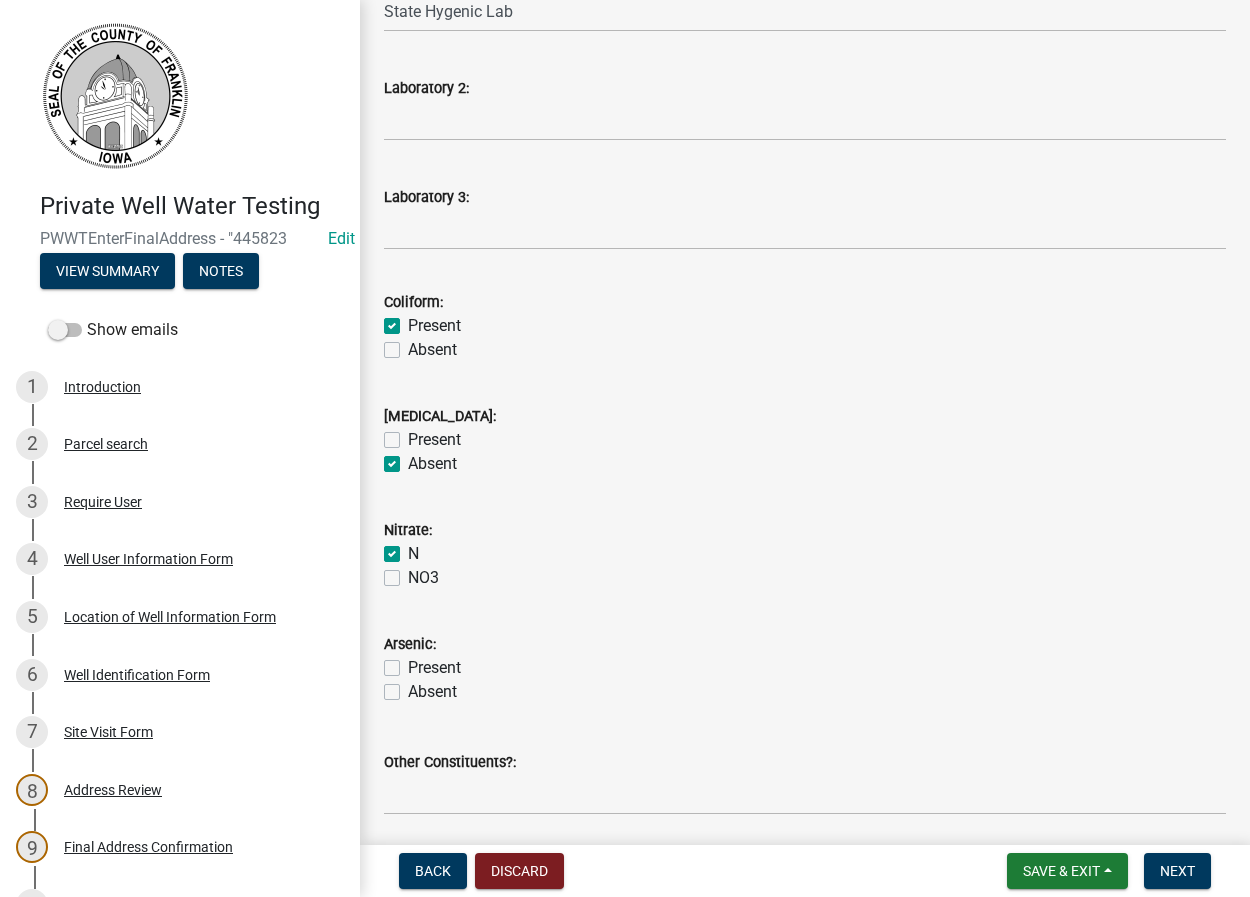 checkbox on "true" 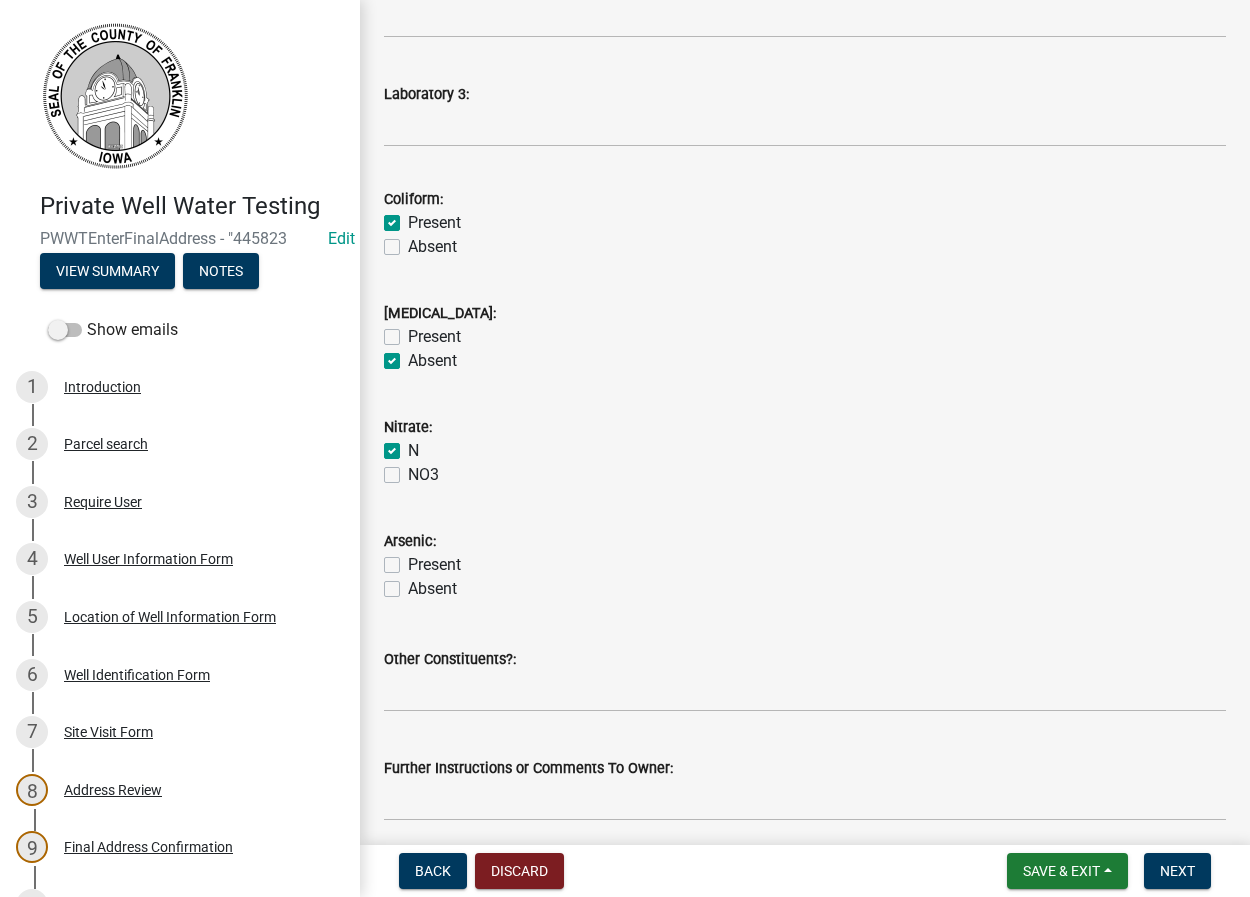 scroll, scrollTop: 637, scrollLeft: 0, axis: vertical 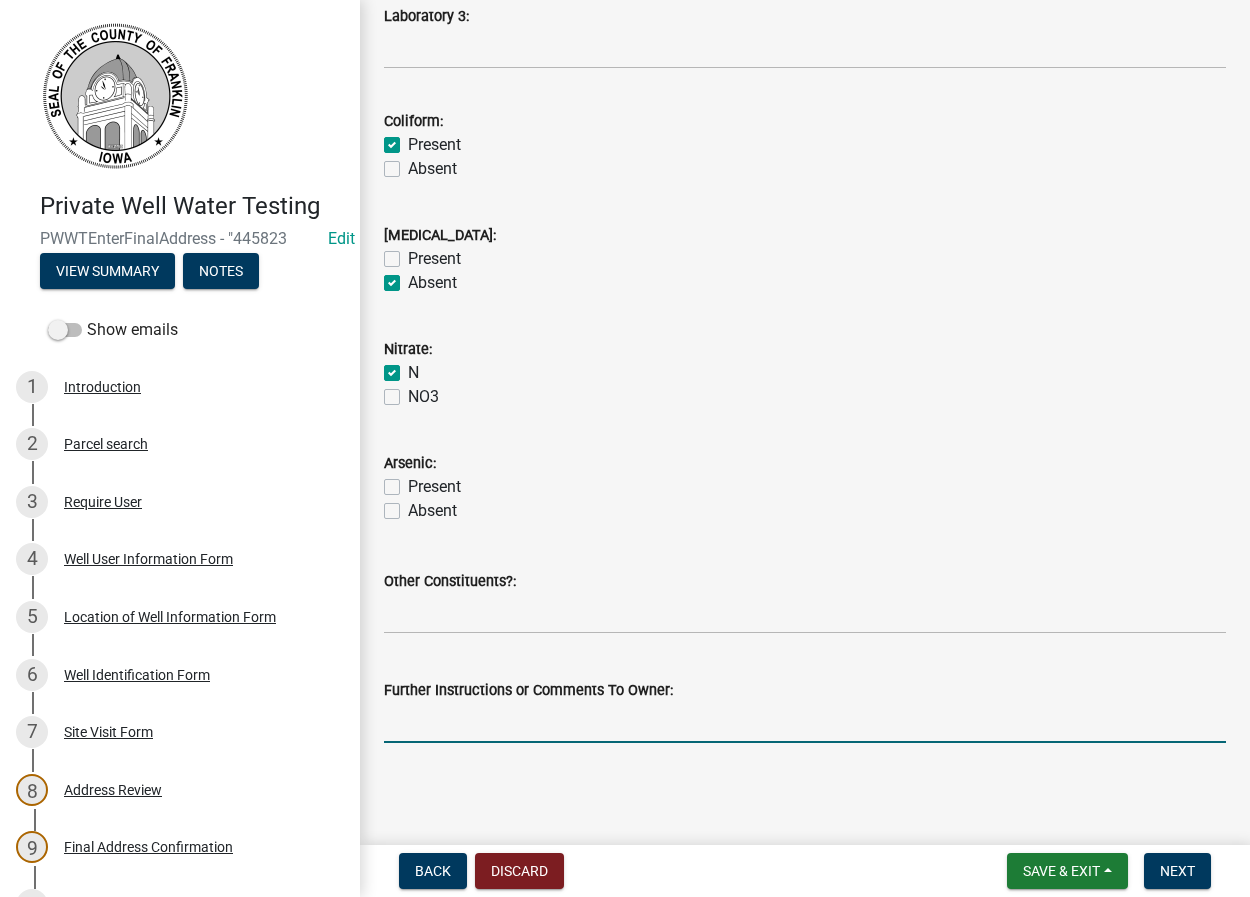 click on "Further Instructions or Comments To Owner:" at bounding box center [805, 722] 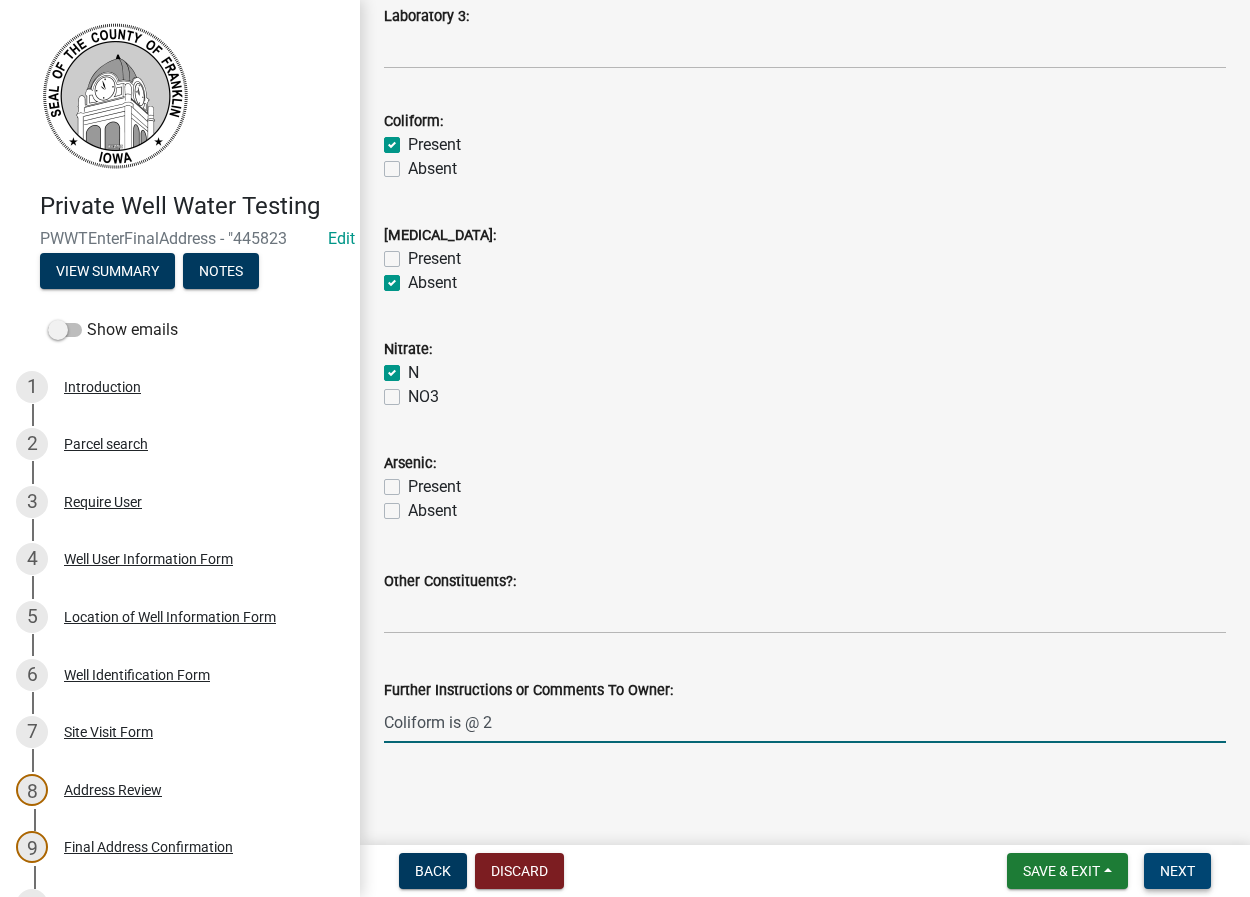 type on "Coliform is @ 2" 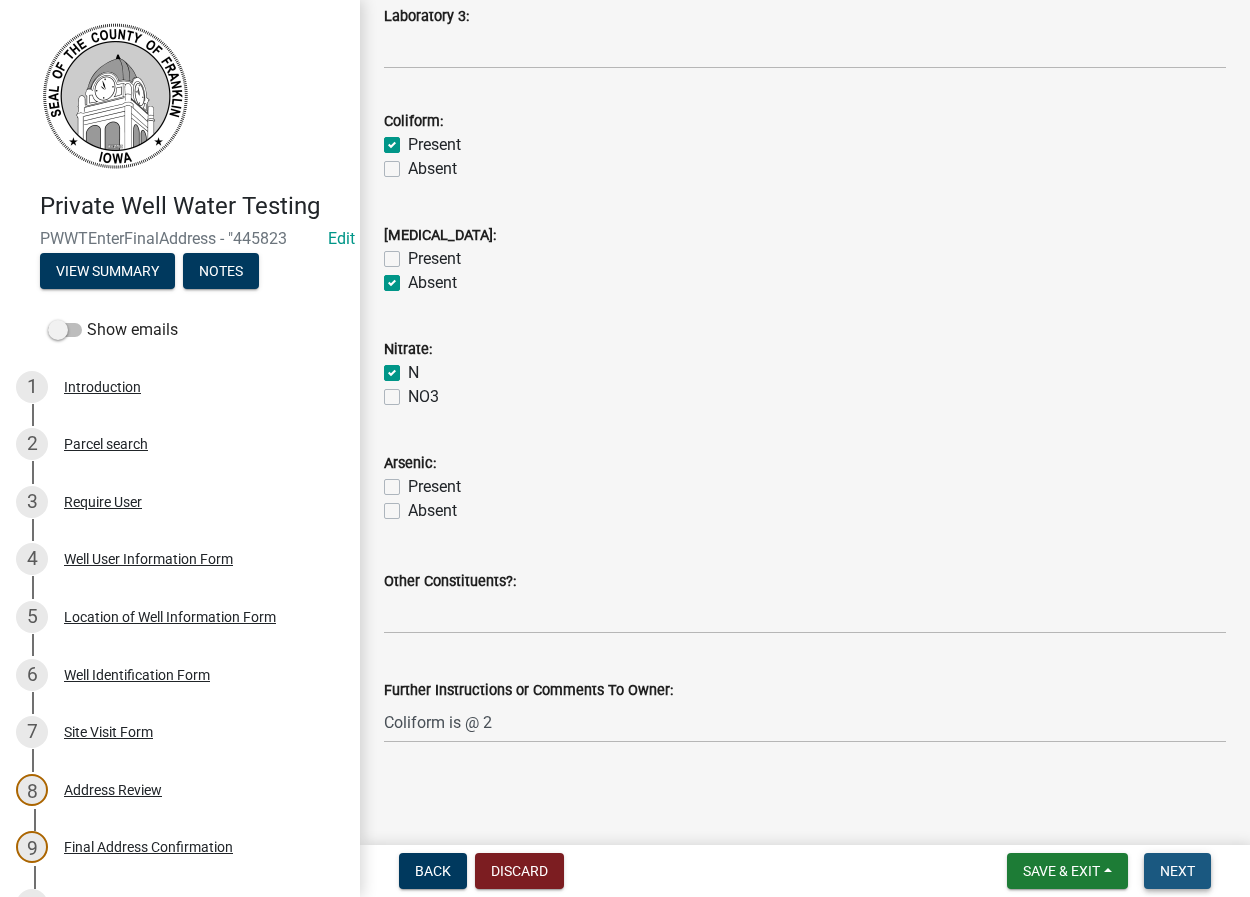 click on "Next" at bounding box center (1177, 871) 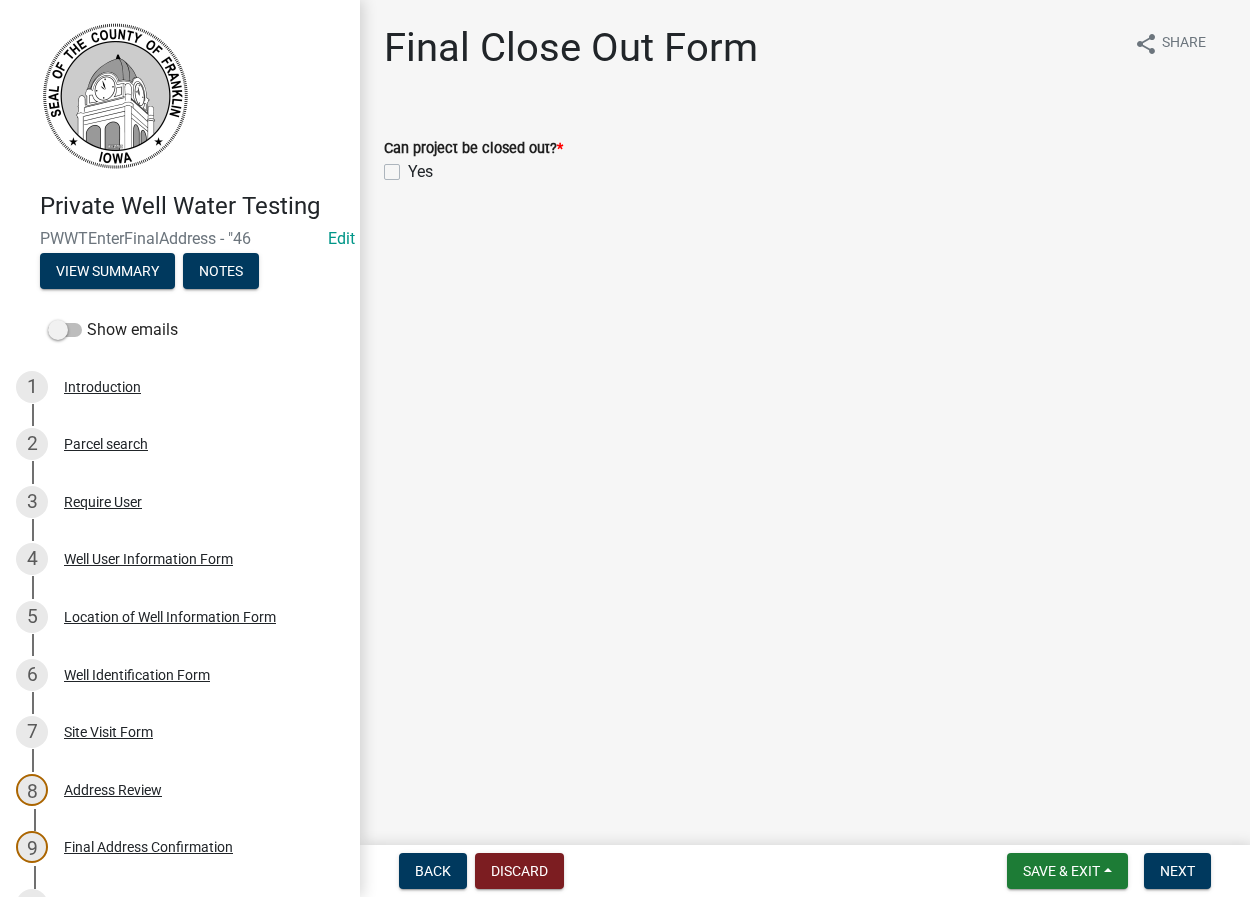 click on "Yes" 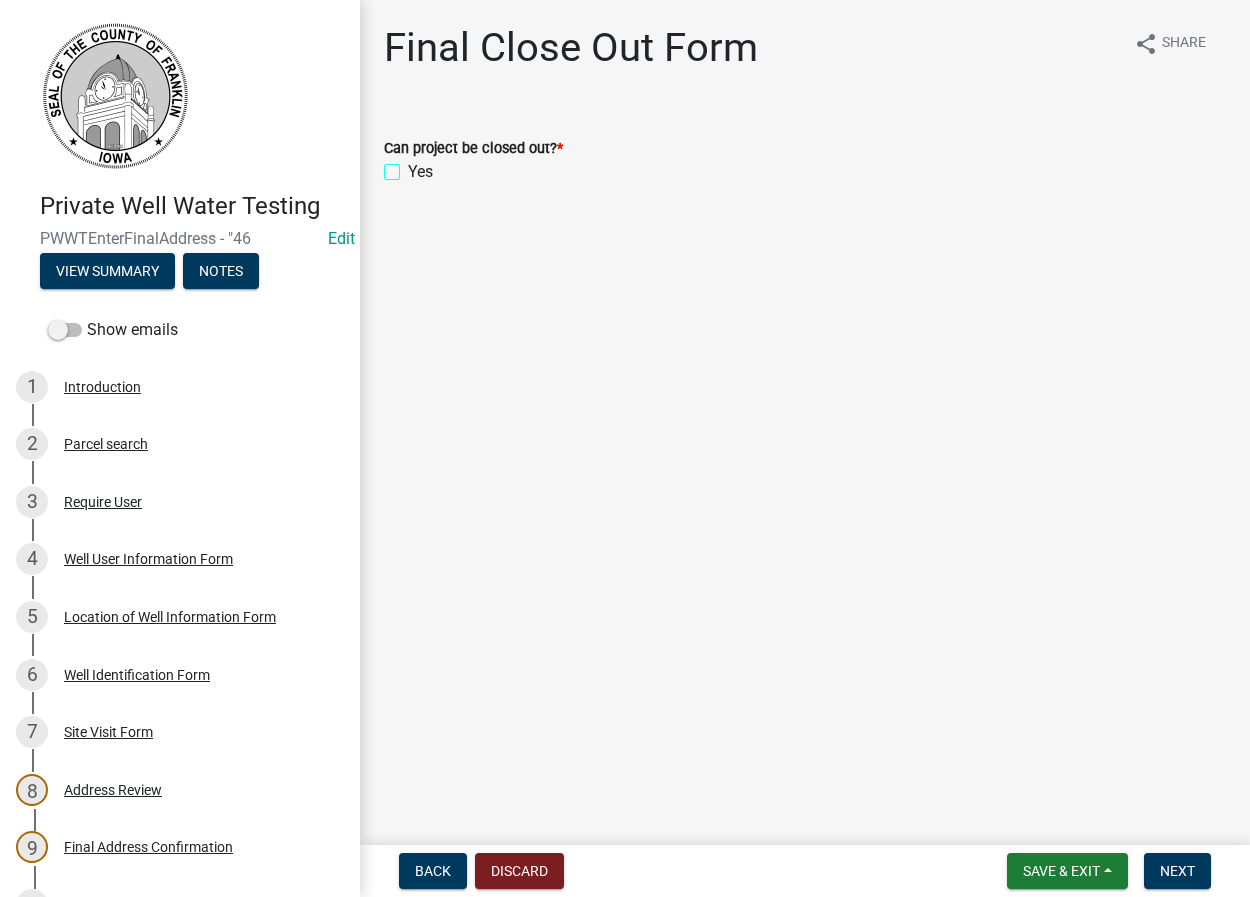 click on "Yes" at bounding box center [414, 166] 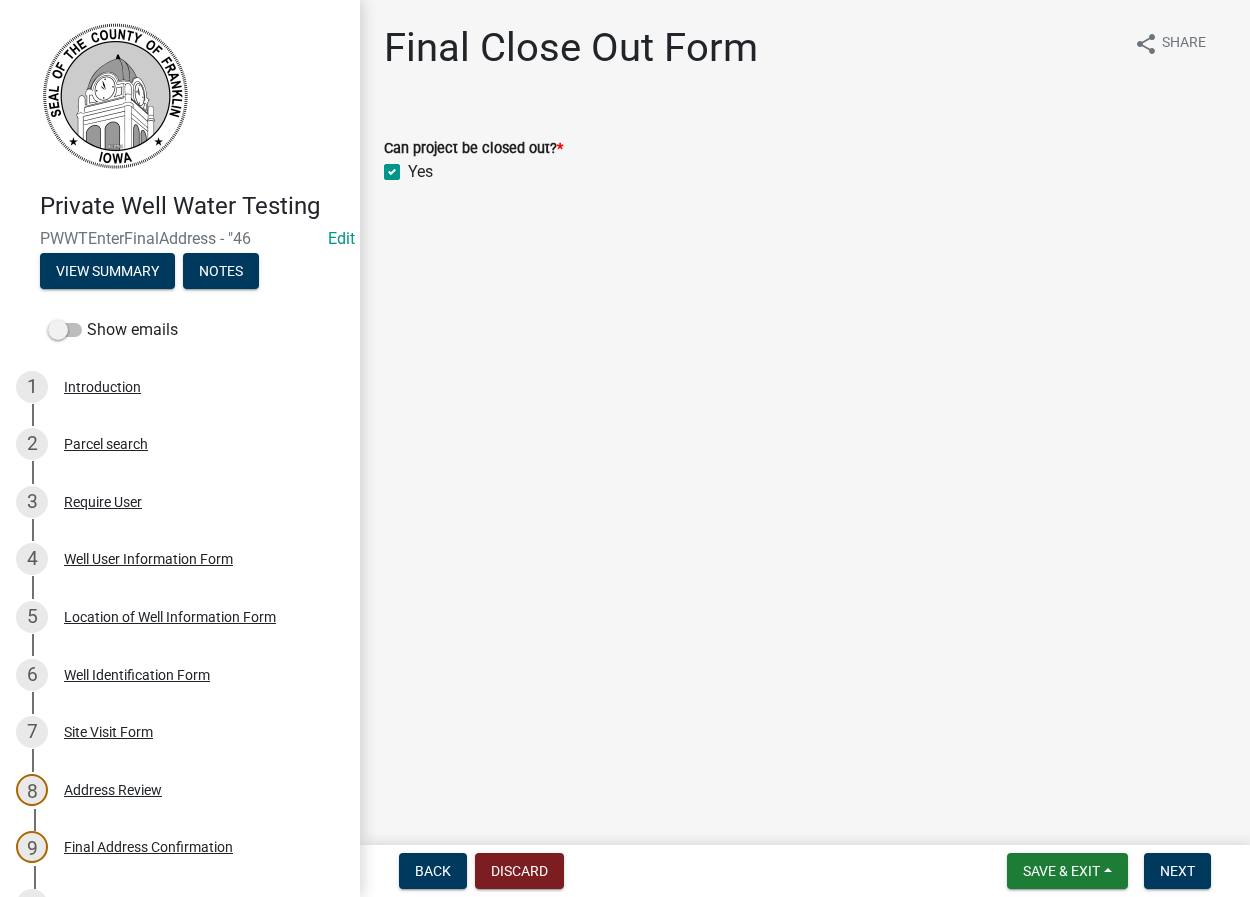 checkbox on "true" 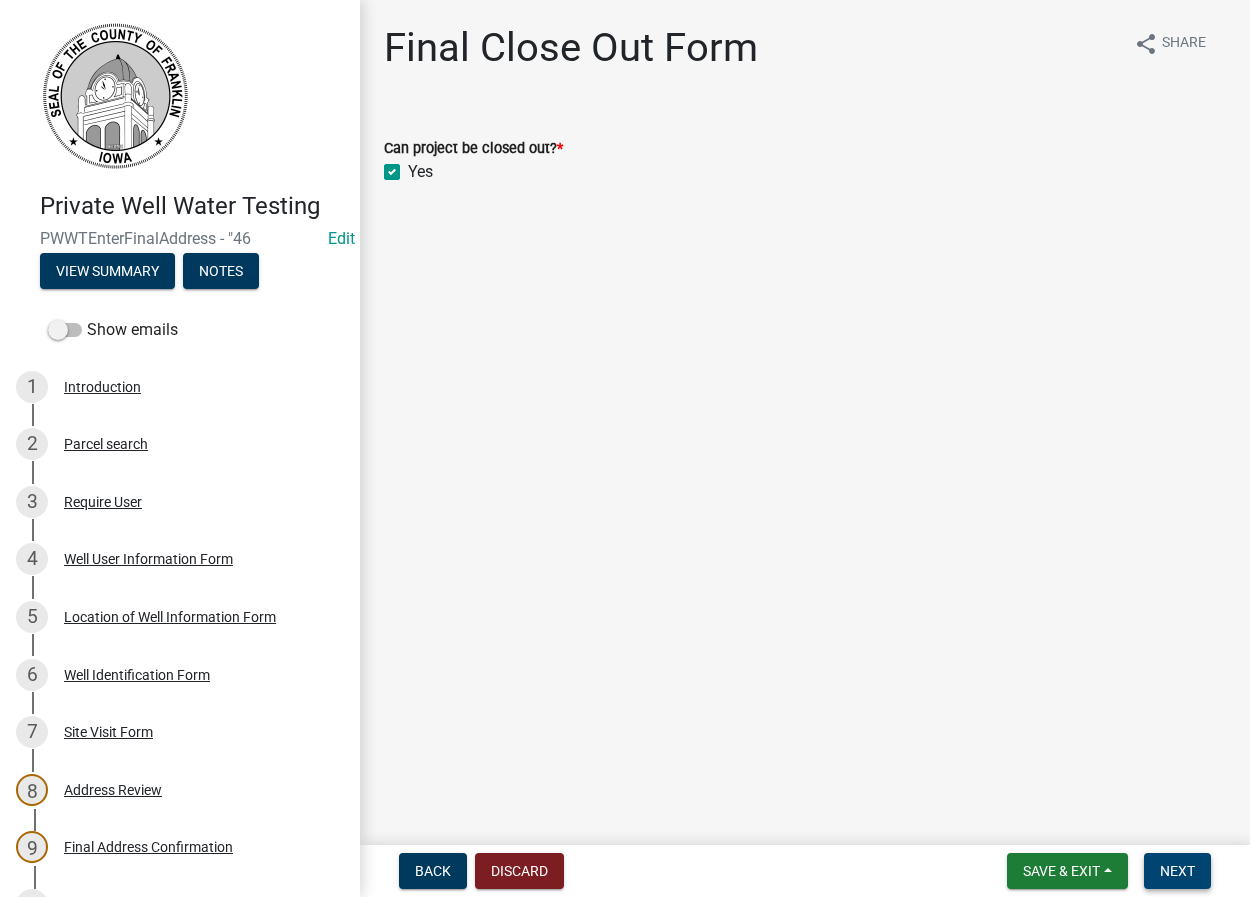 click on "Next" at bounding box center [1177, 871] 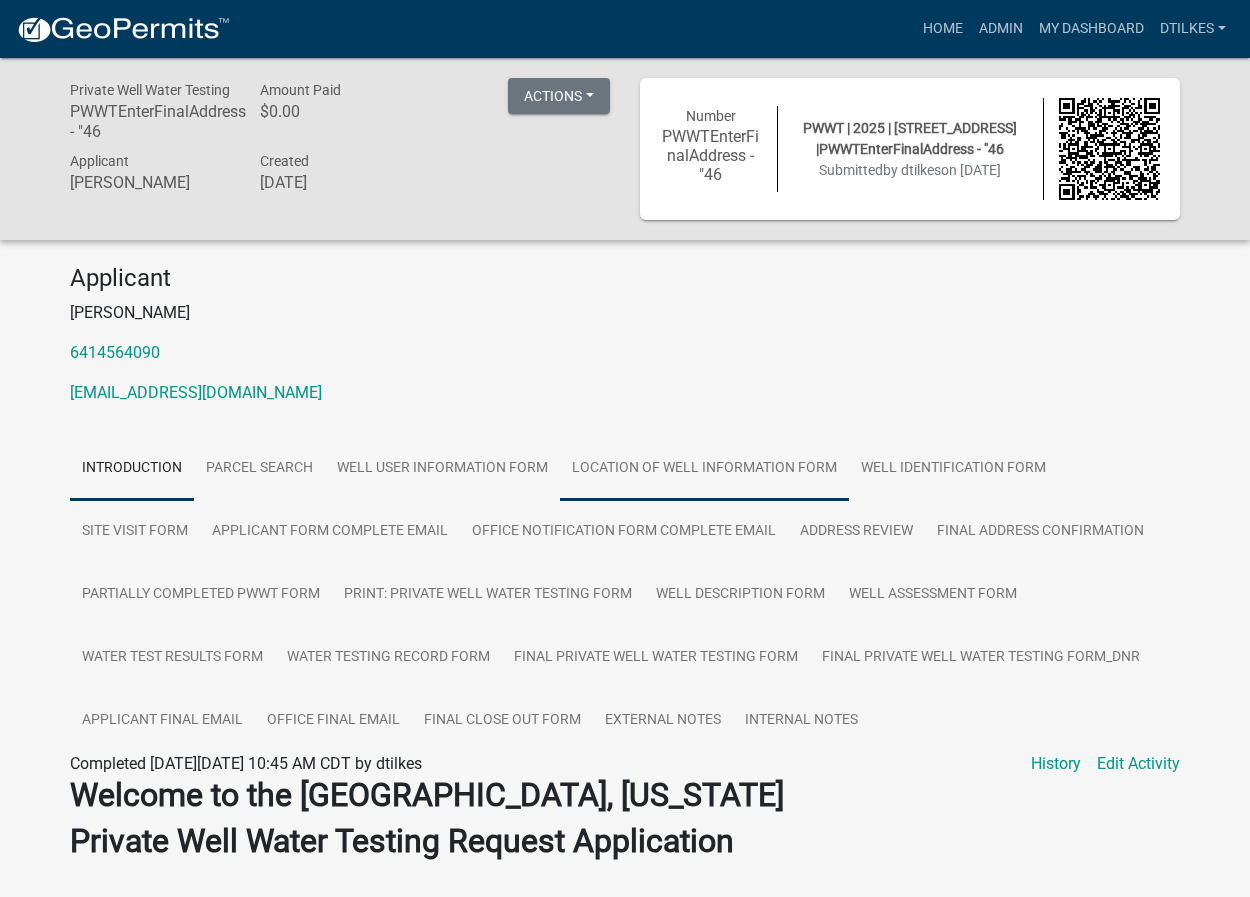 click on "Location of Well Information Form" at bounding box center [704, 469] 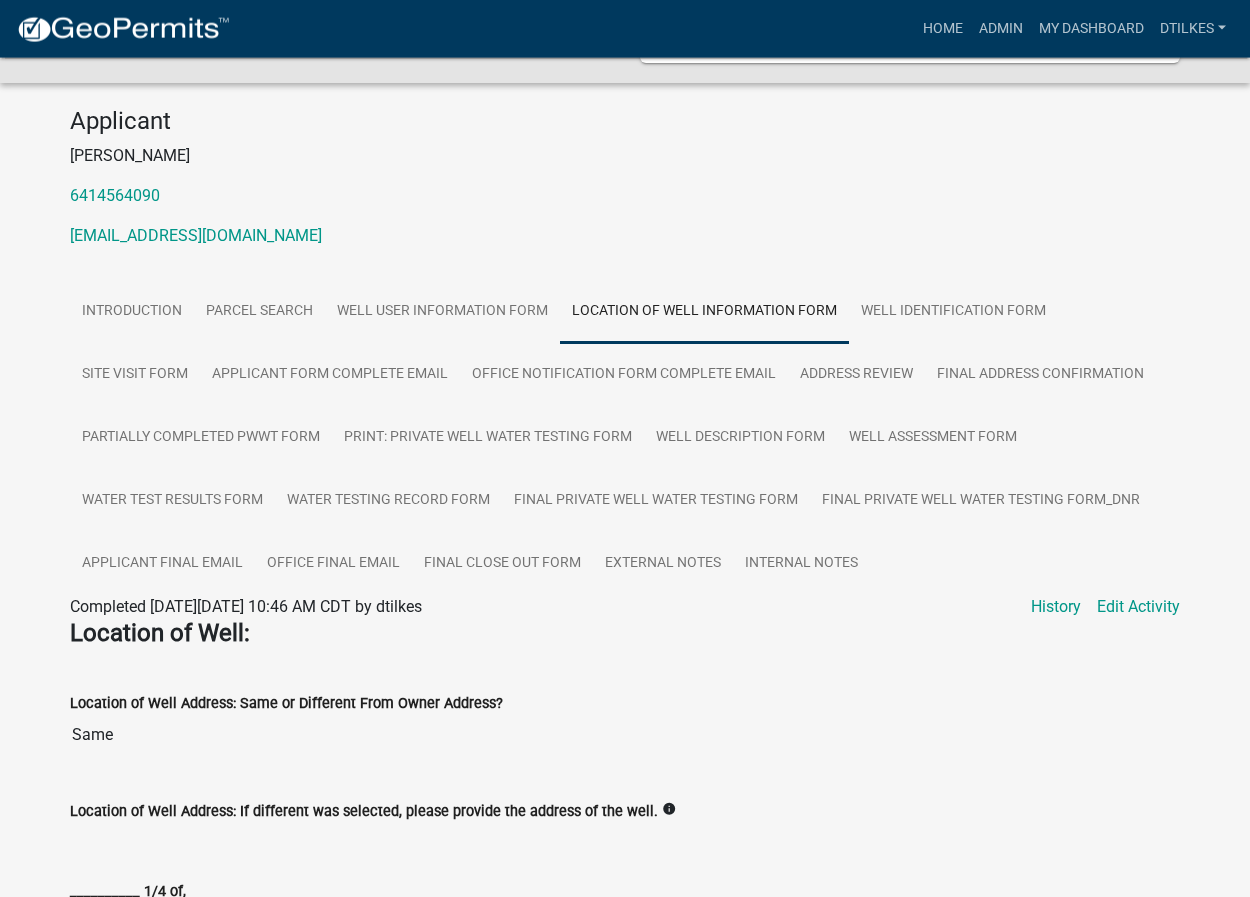 scroll, scrollTop: 0, scrollLeft: 0, axis: both 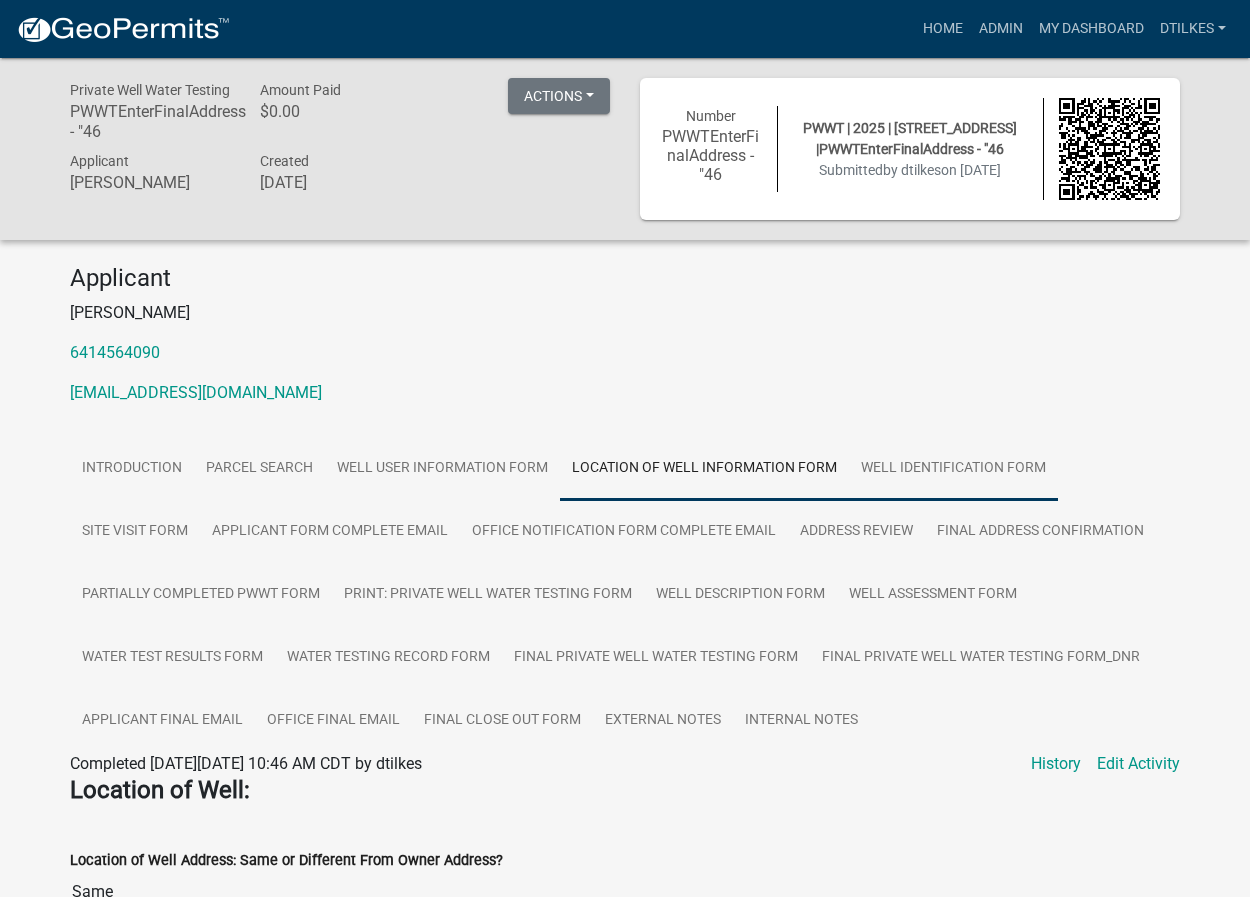 click on "Well Identification Form" at bounding box center (953, 469) 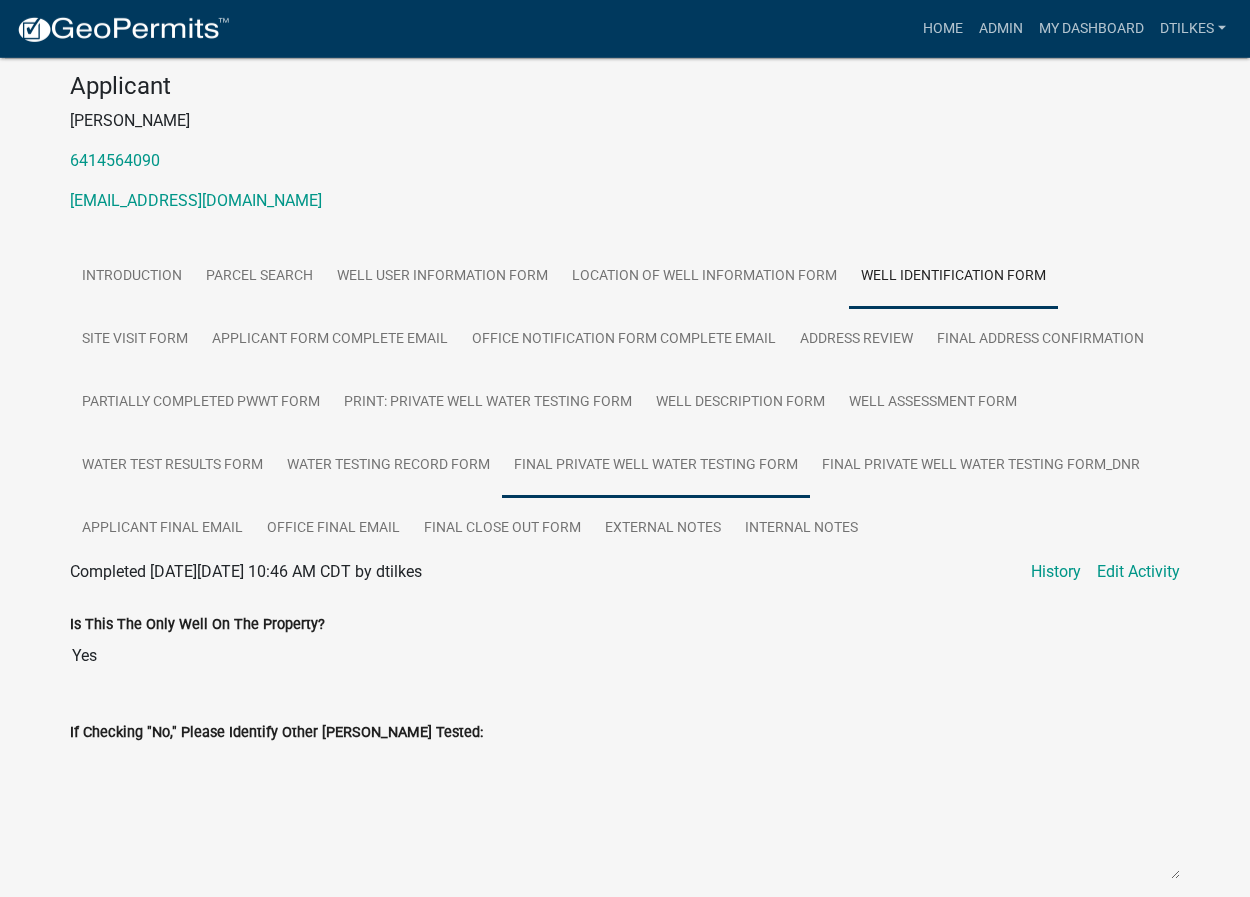 scroll, scrollTop: 0, scrollLeft: 0, axis: both 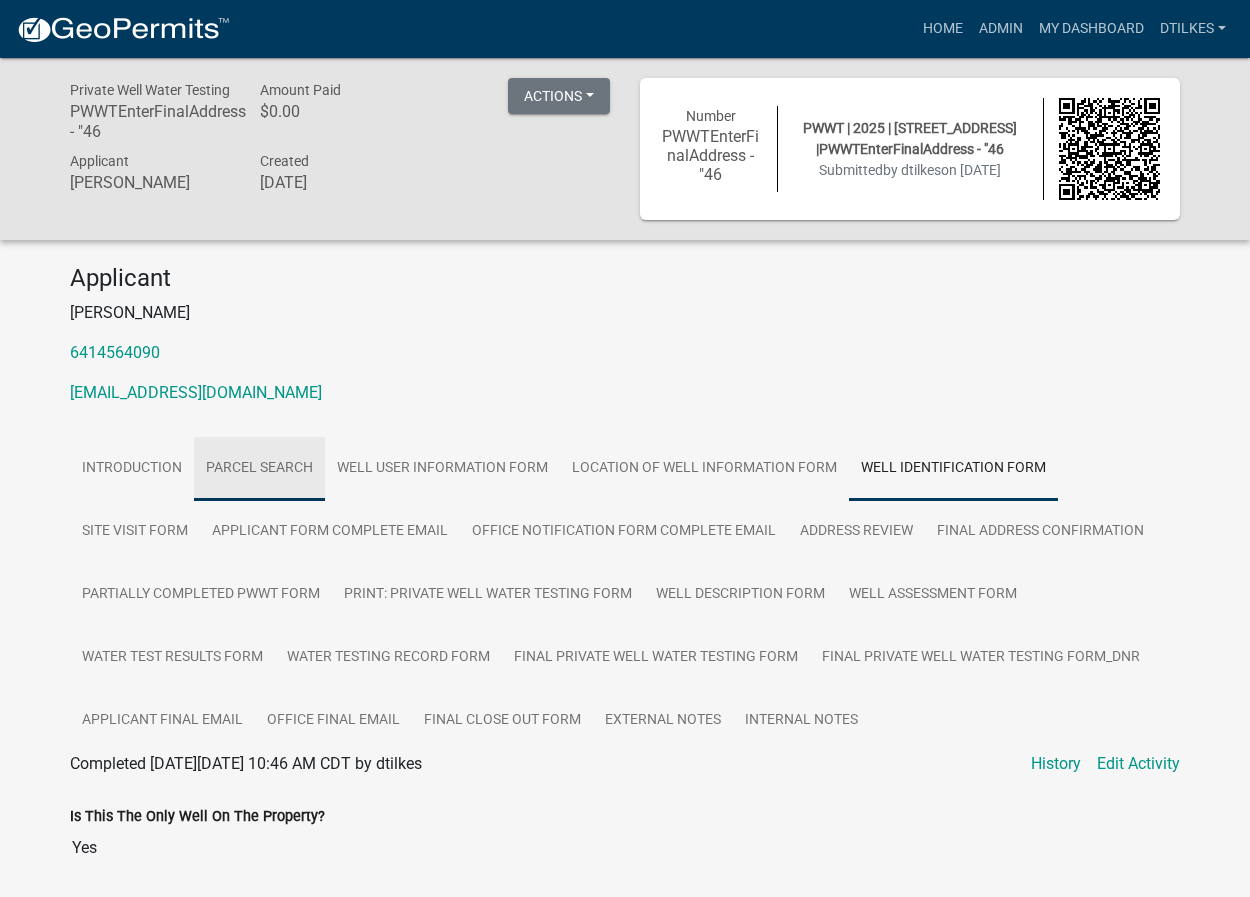 click on "Parcel search" at bounding box center (259, 469) 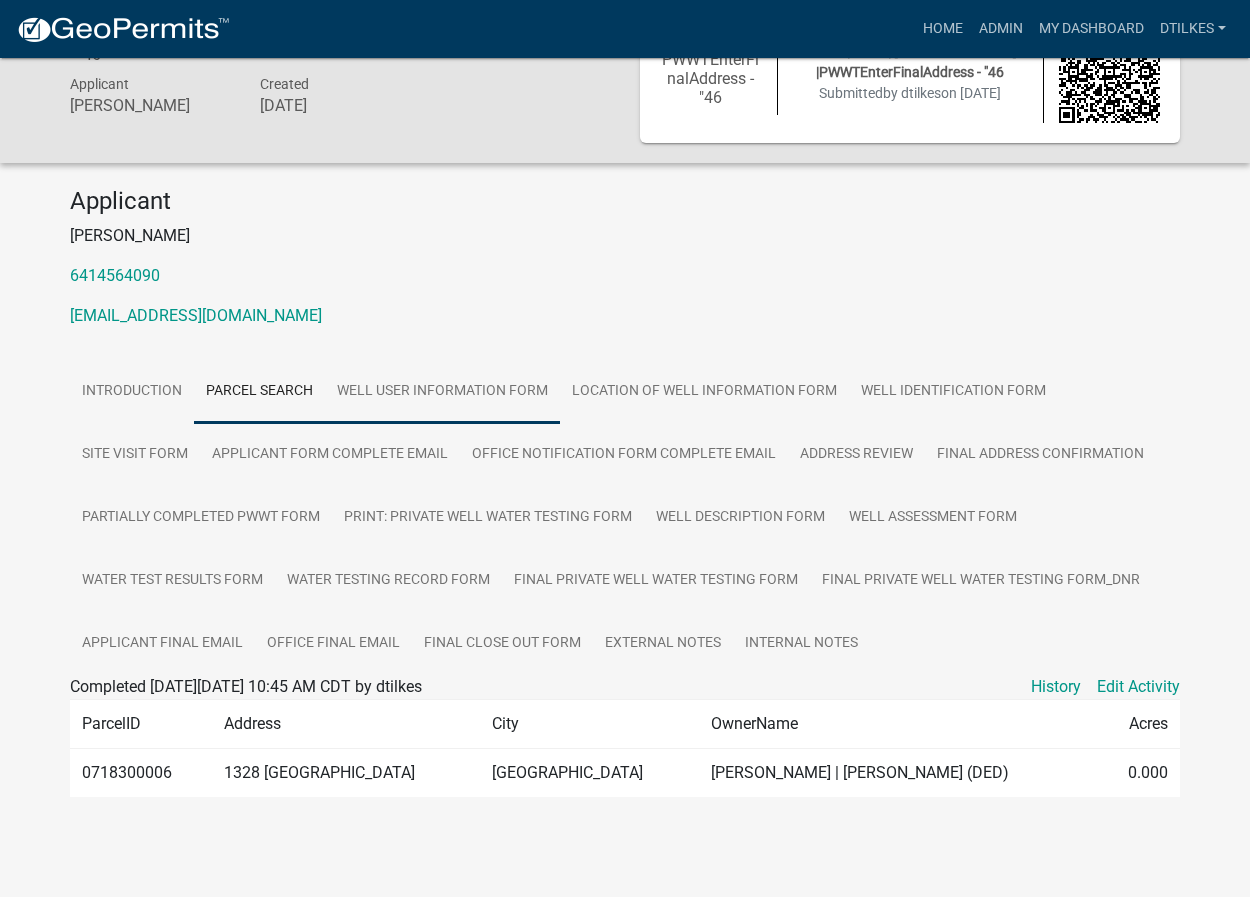 scroll, scrollTop: 0, scrollLeft: 0, axis: both 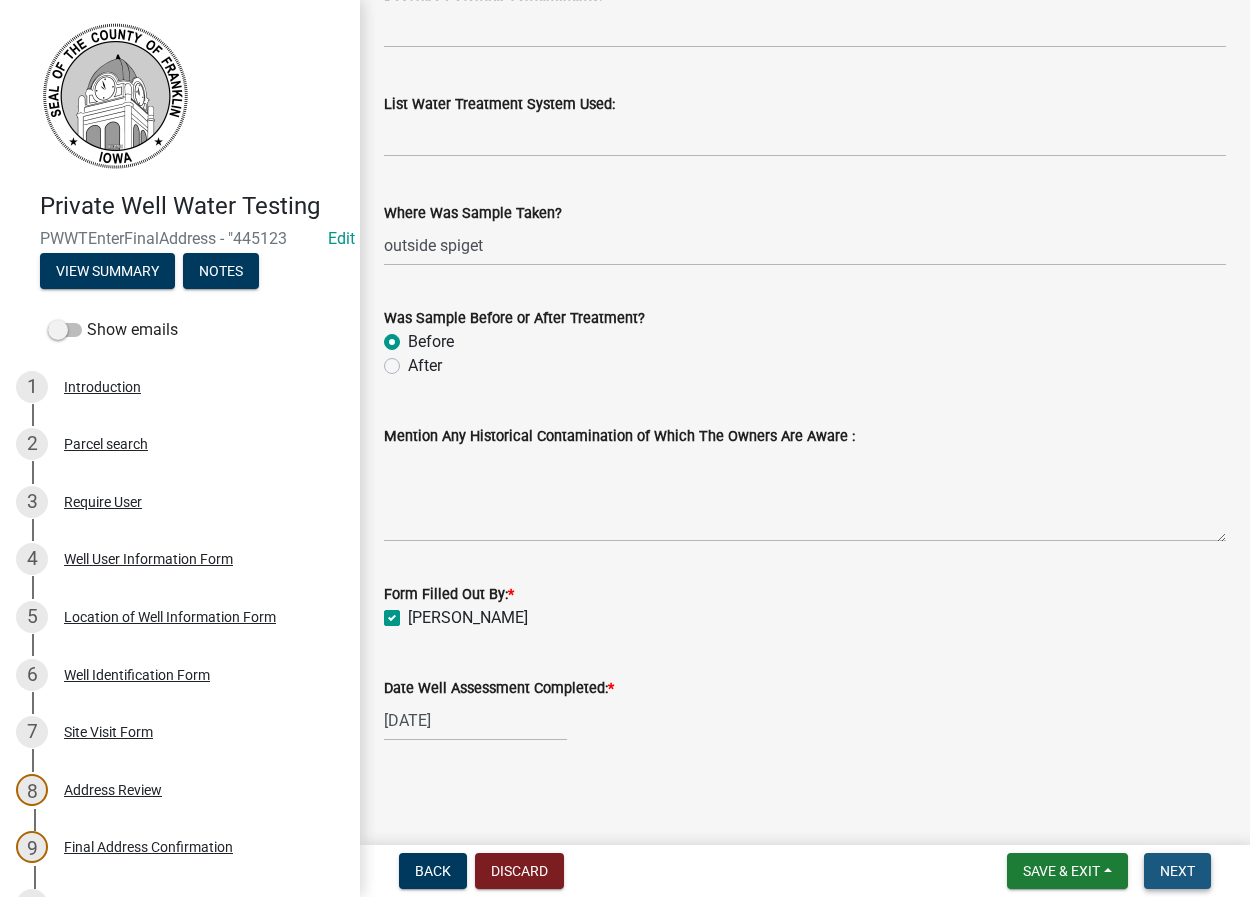 click on "Next" at bounding box center (1177, 871) 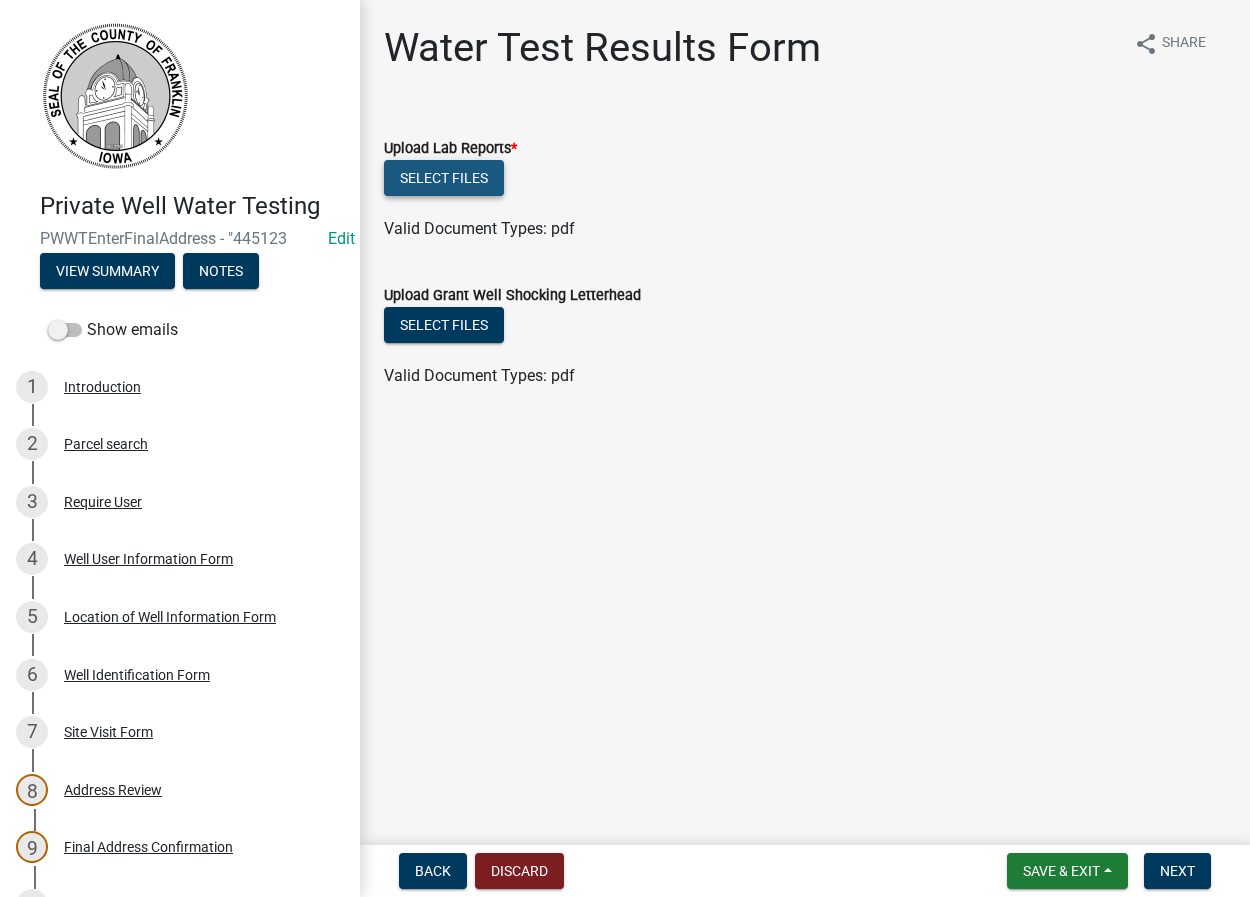 click on "Select files" 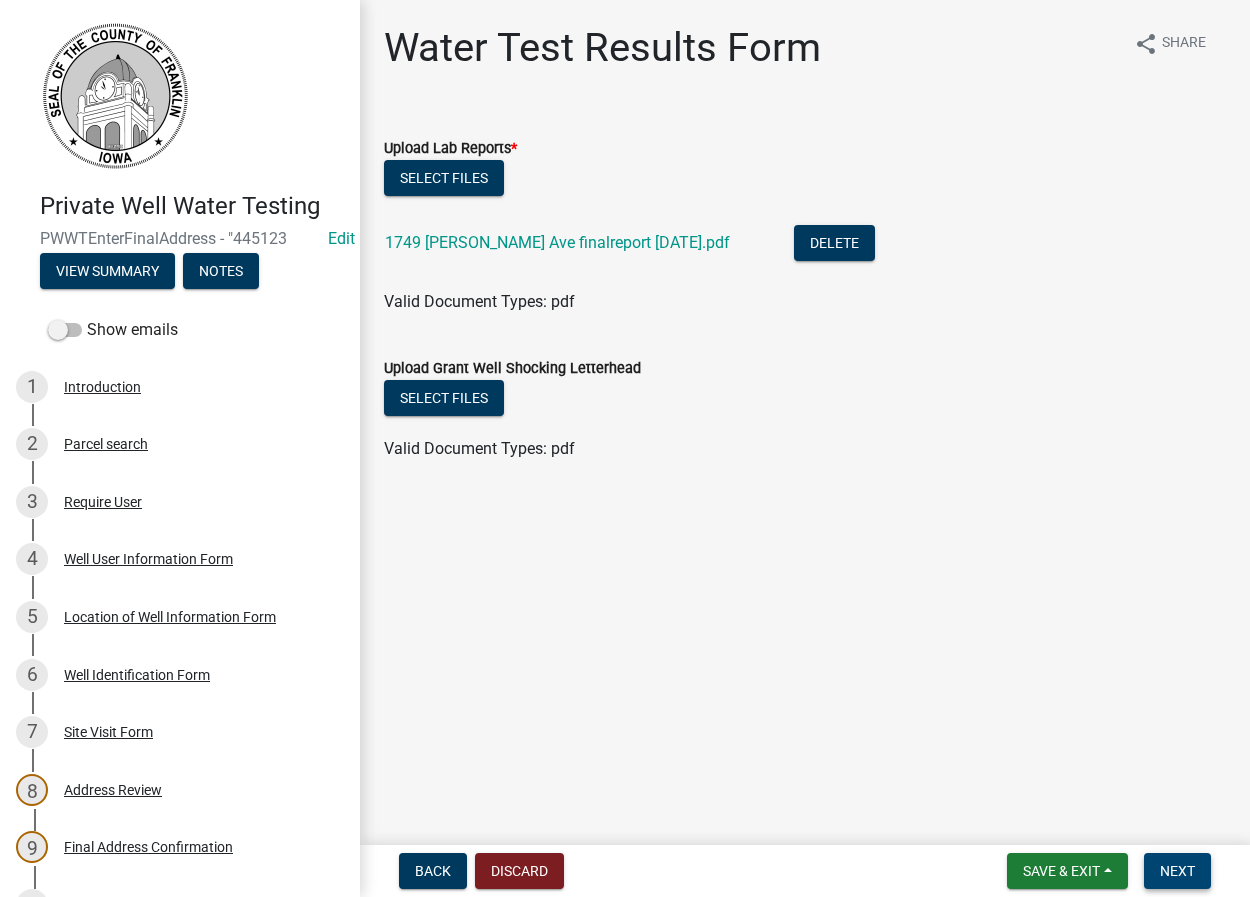 click on "Next" at bounding box center (1177, 871) 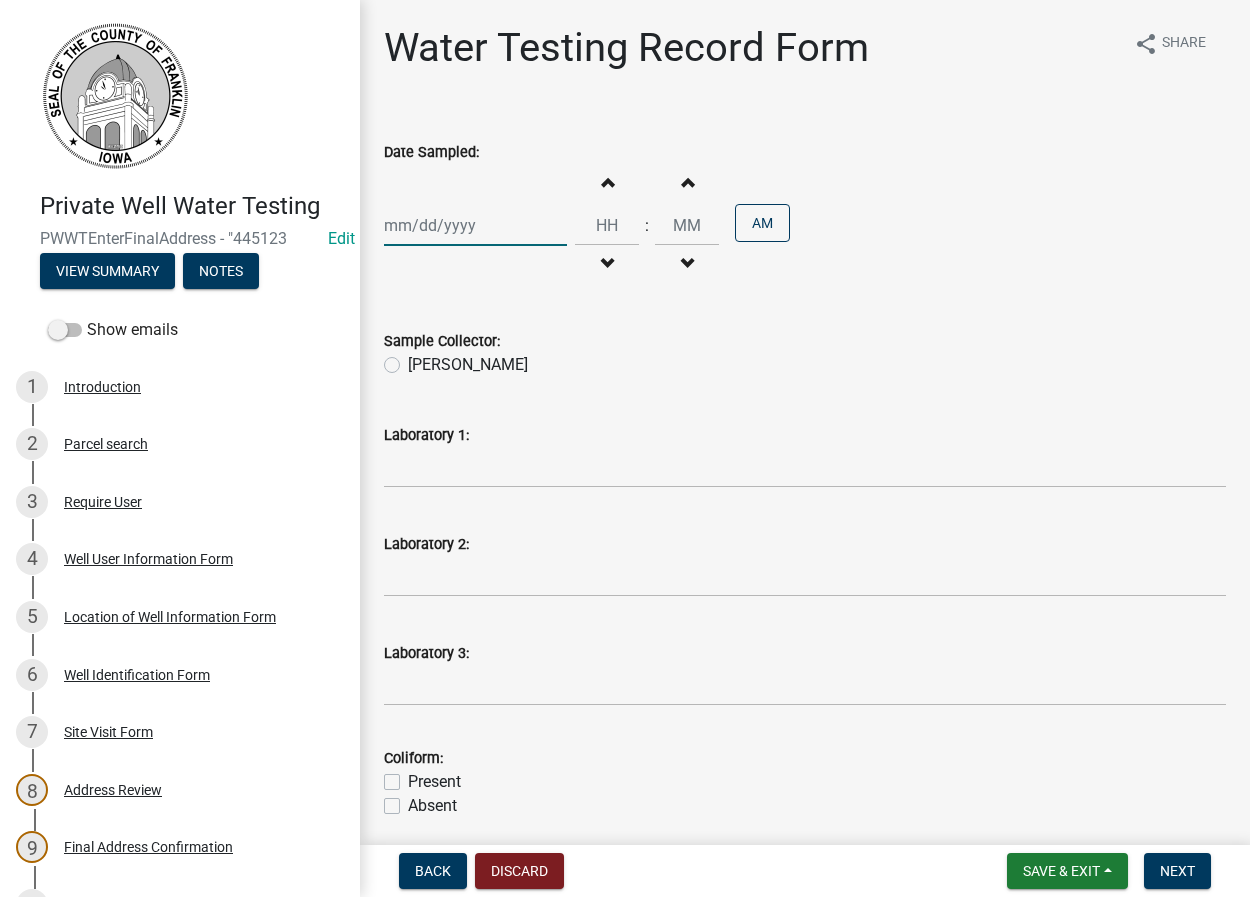 click on "Date Sampled:" at bounding box center (475, 225) 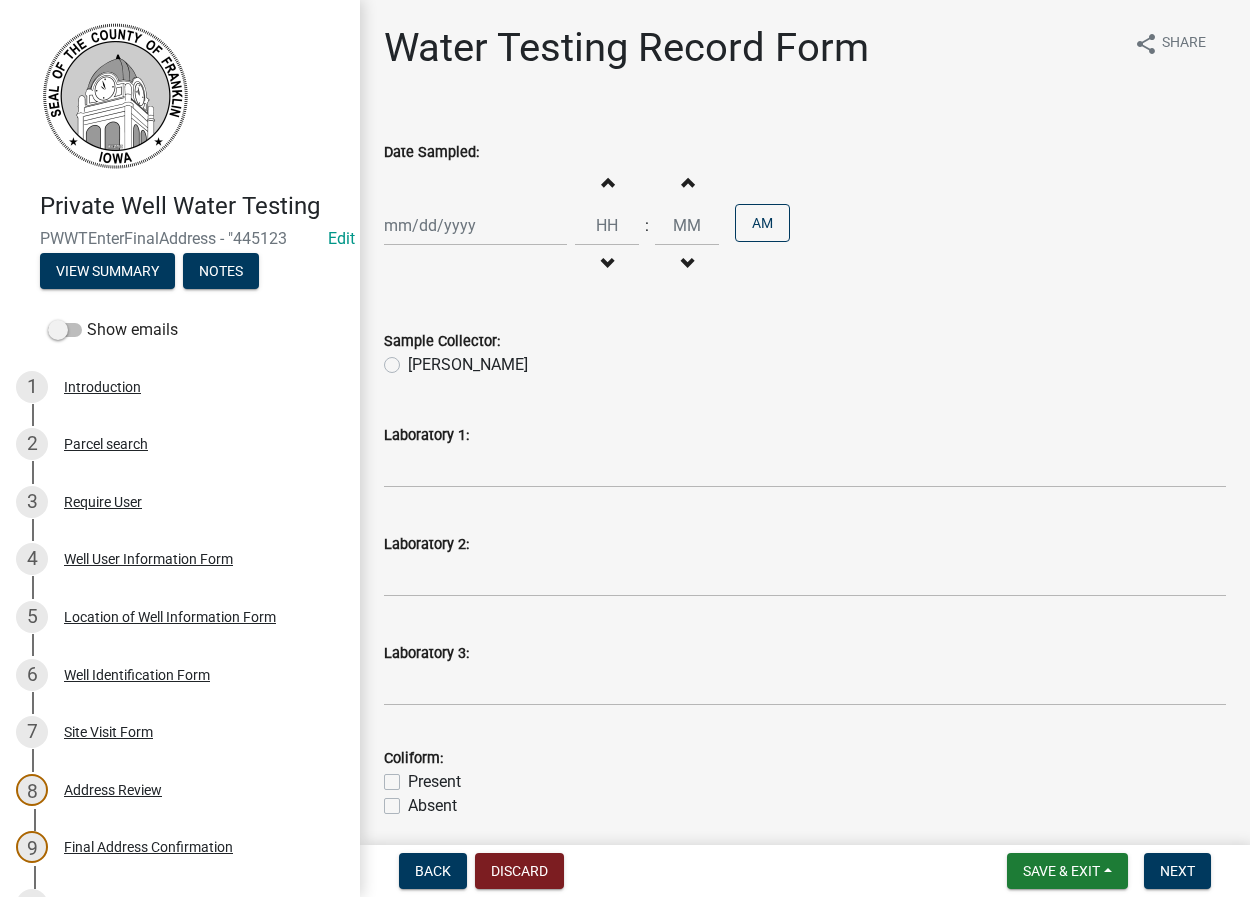 select on "7" 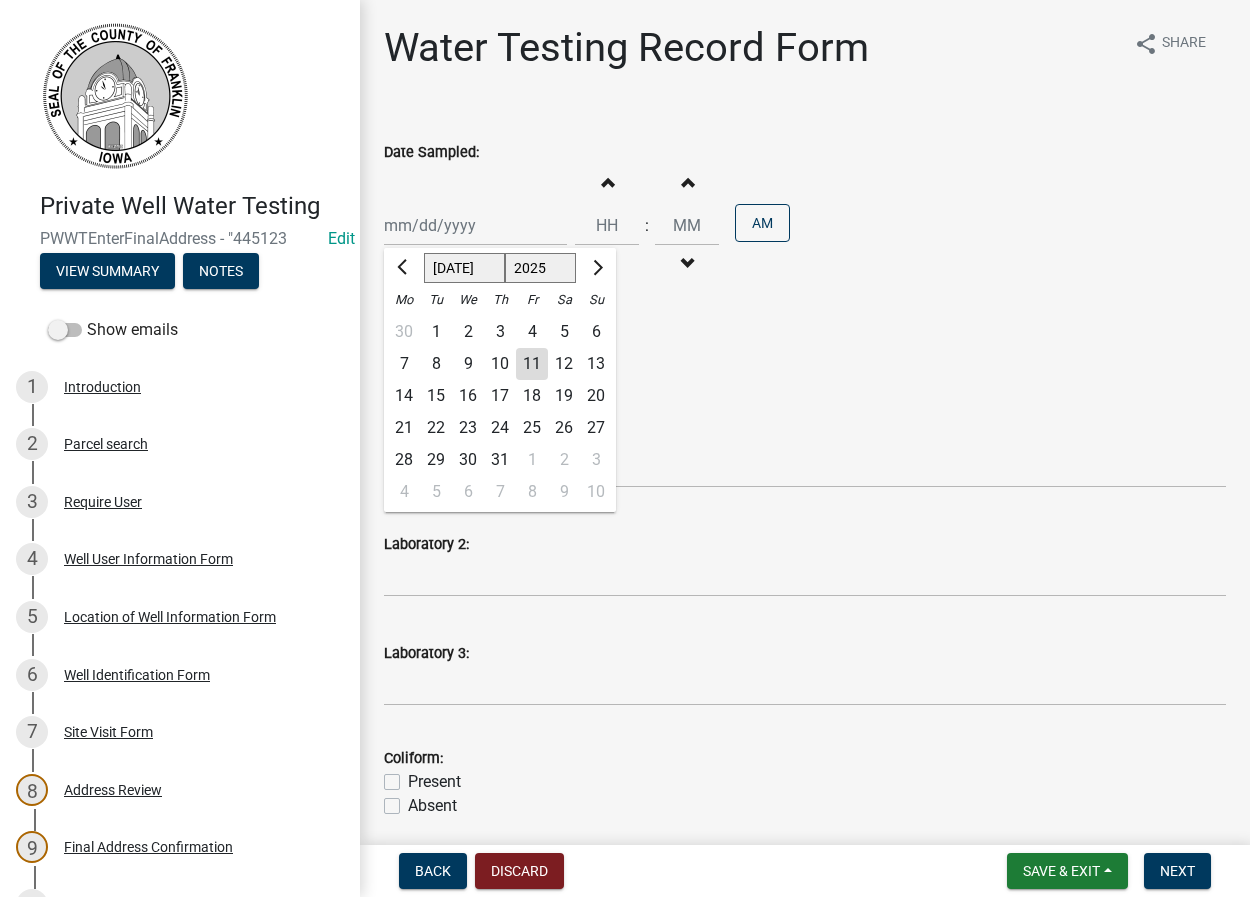 click on "8" 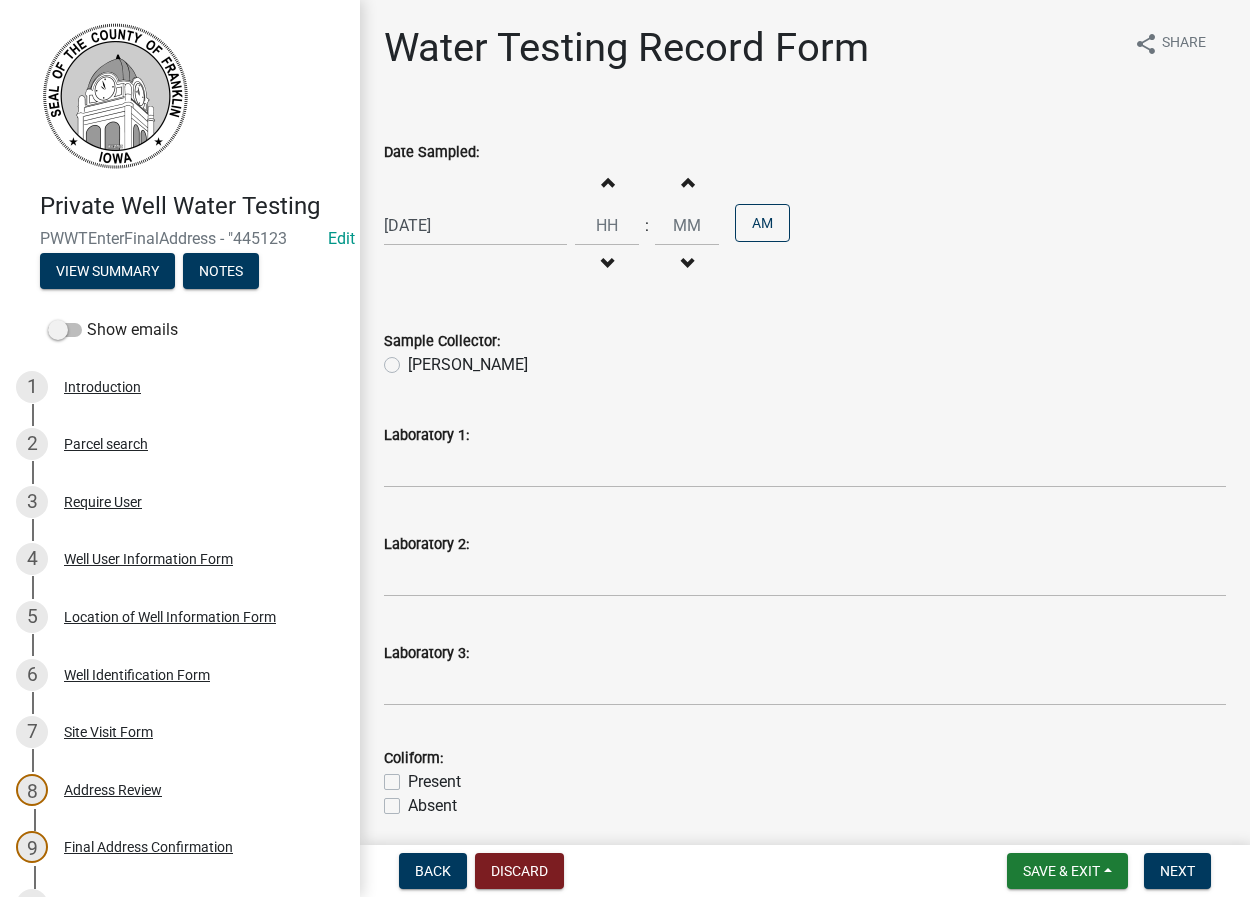 click at bounding box center (607, 182) 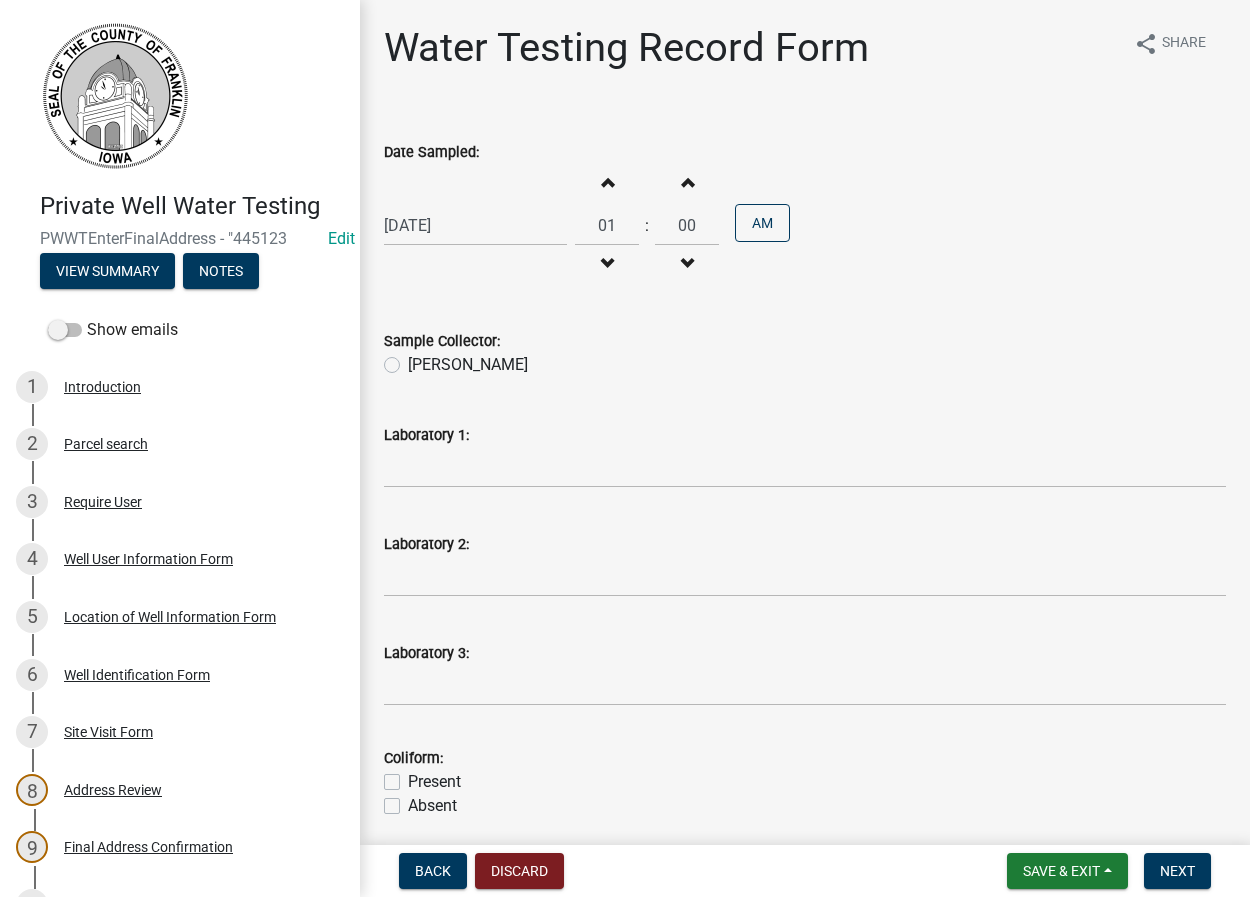 click at bounding box center [607, 182] 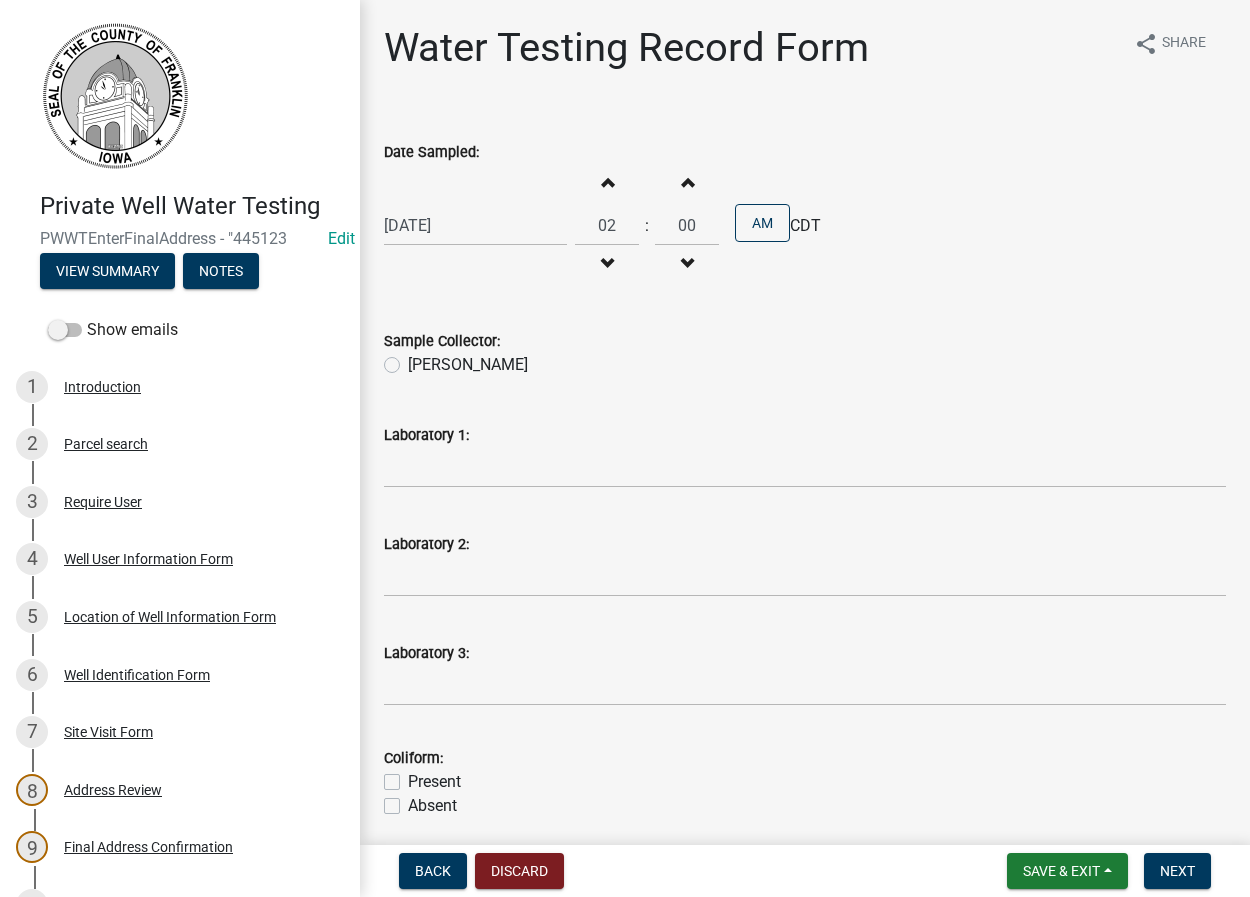 click at bounding box center (607, 182) 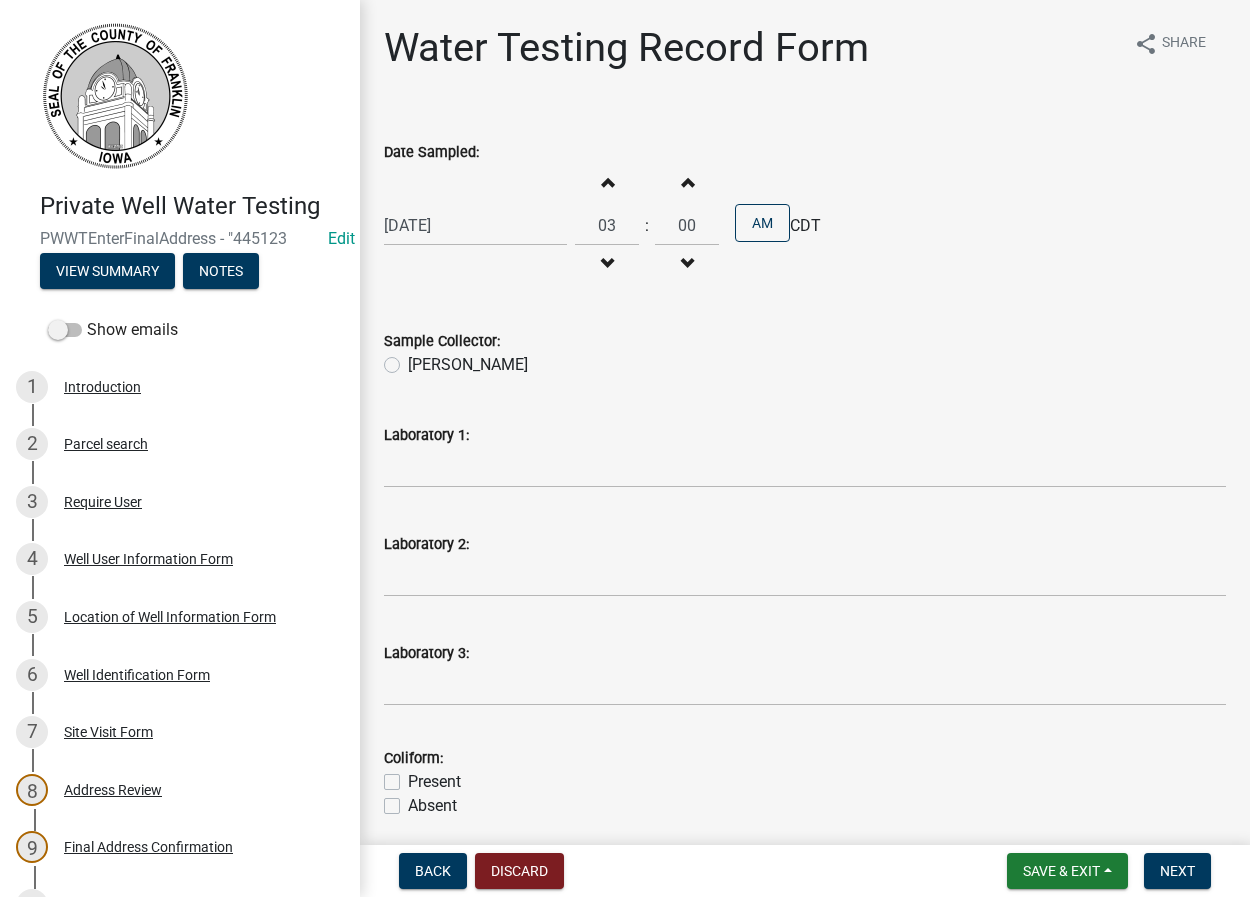 click at bounding box center (607, 182) 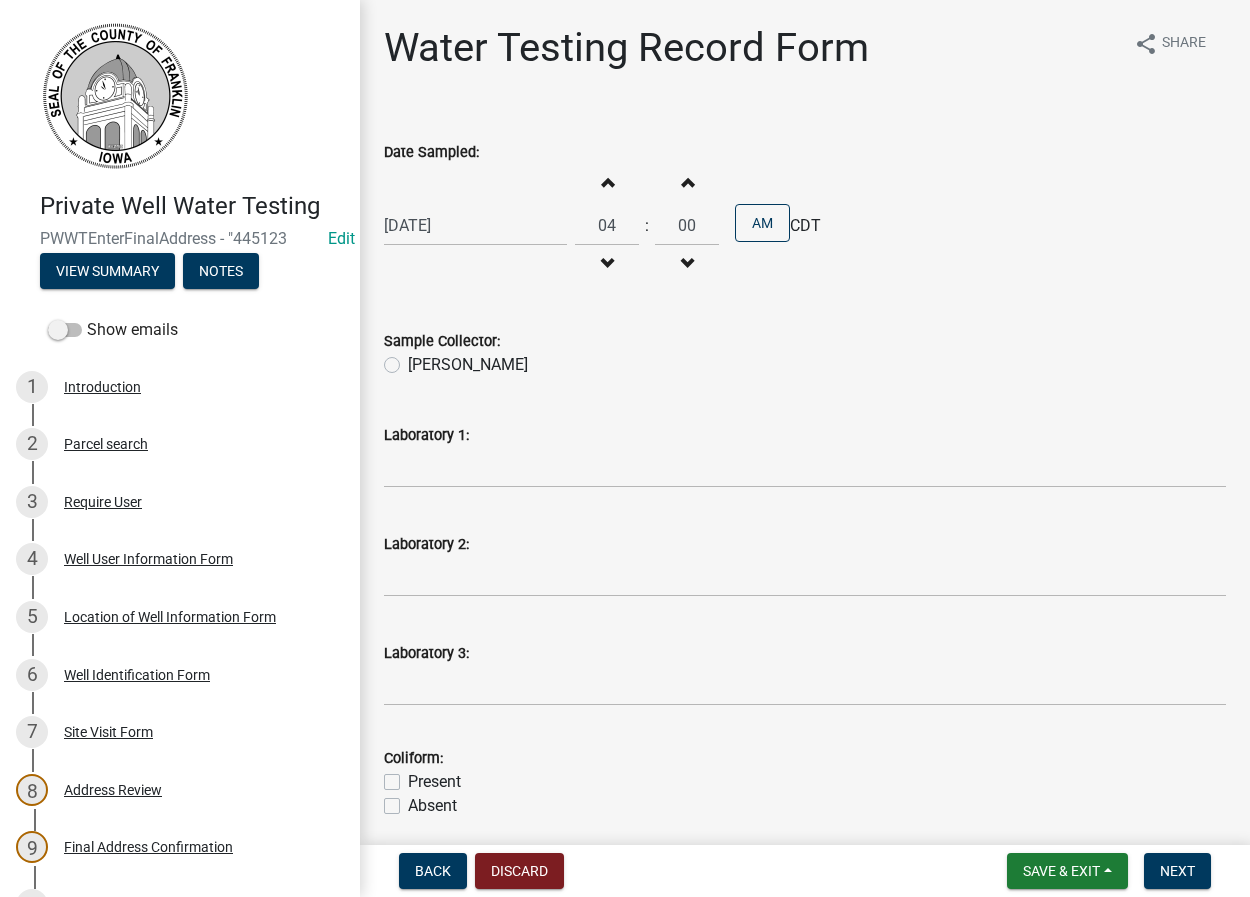 click at bounding box center (607, 182) 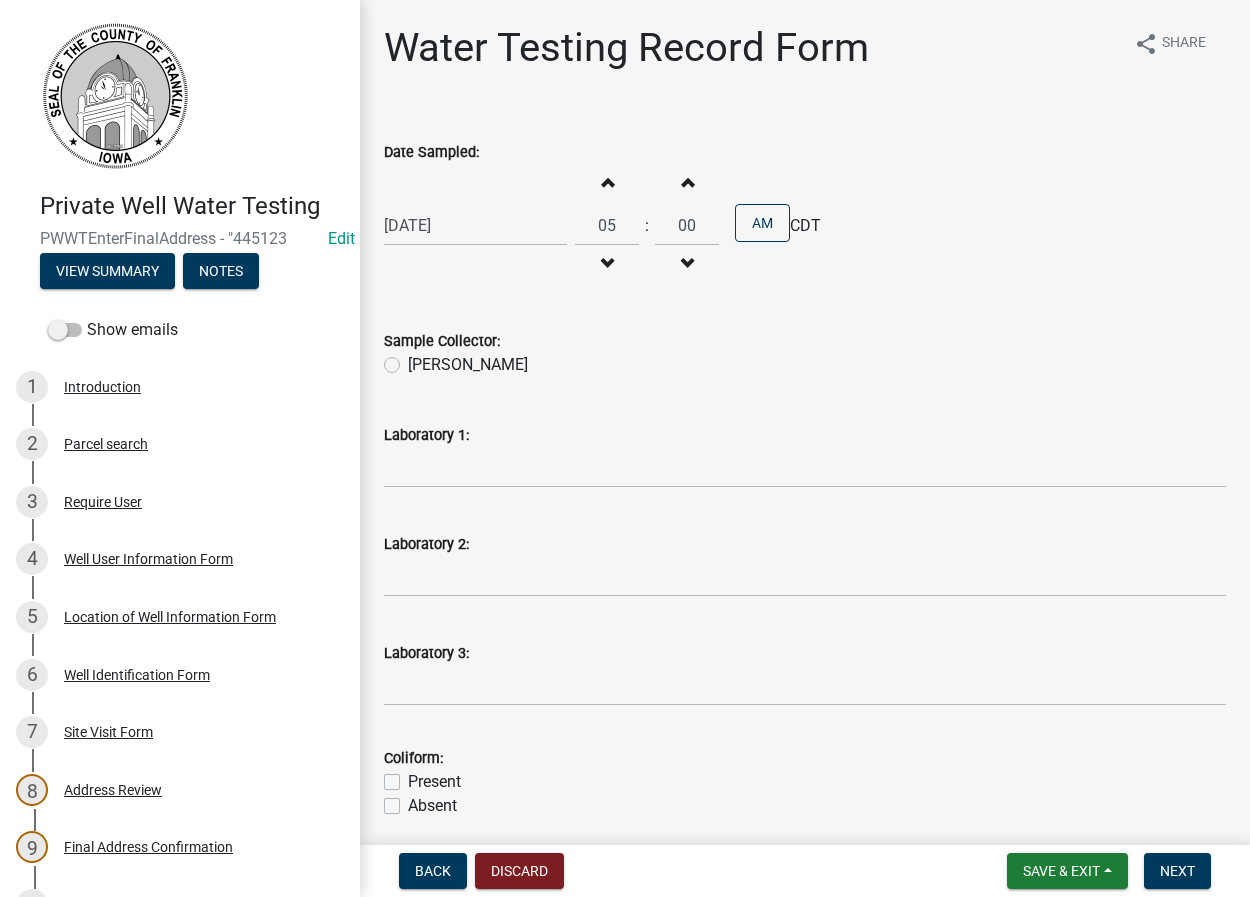 click at bounding box center (607, 182) 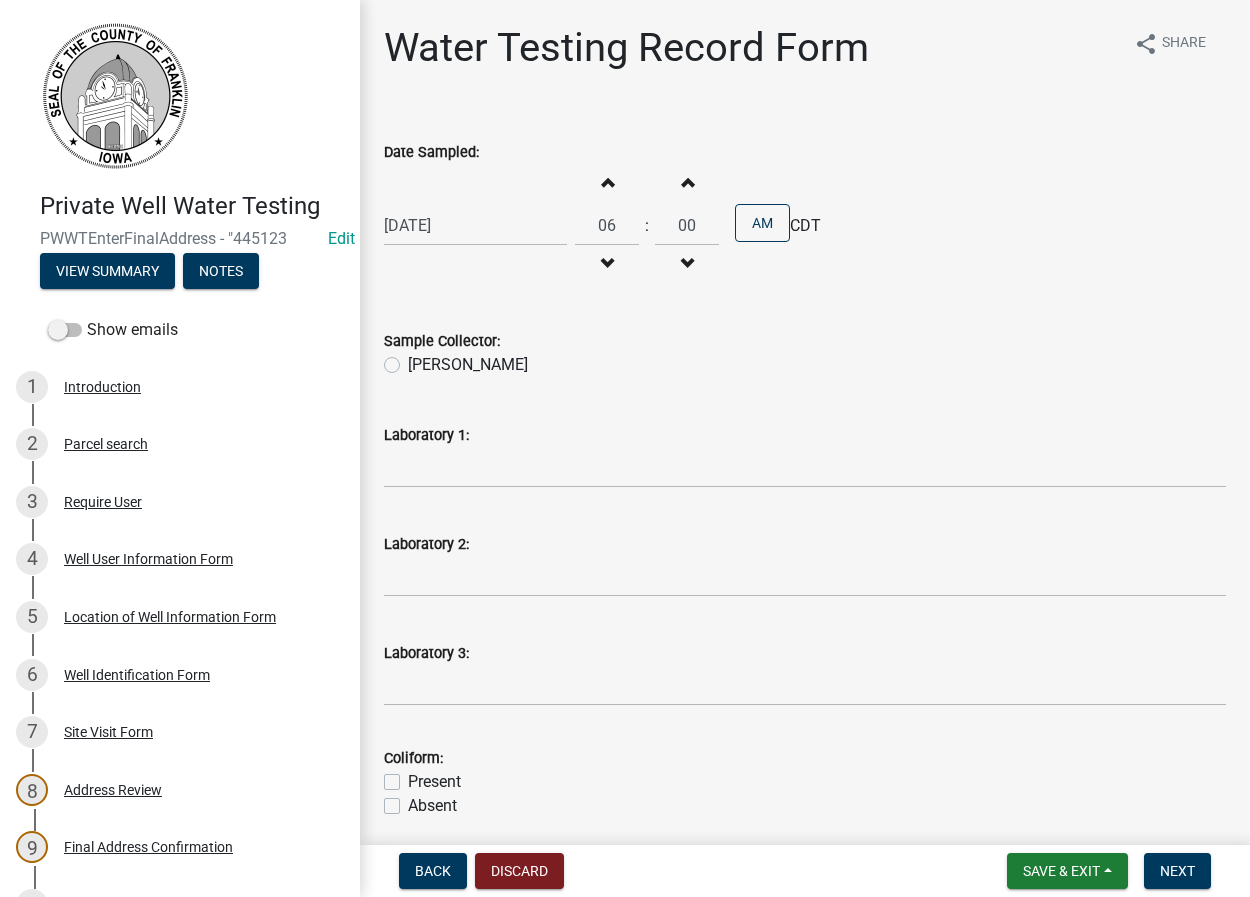 click at bounding box center (607, 182) 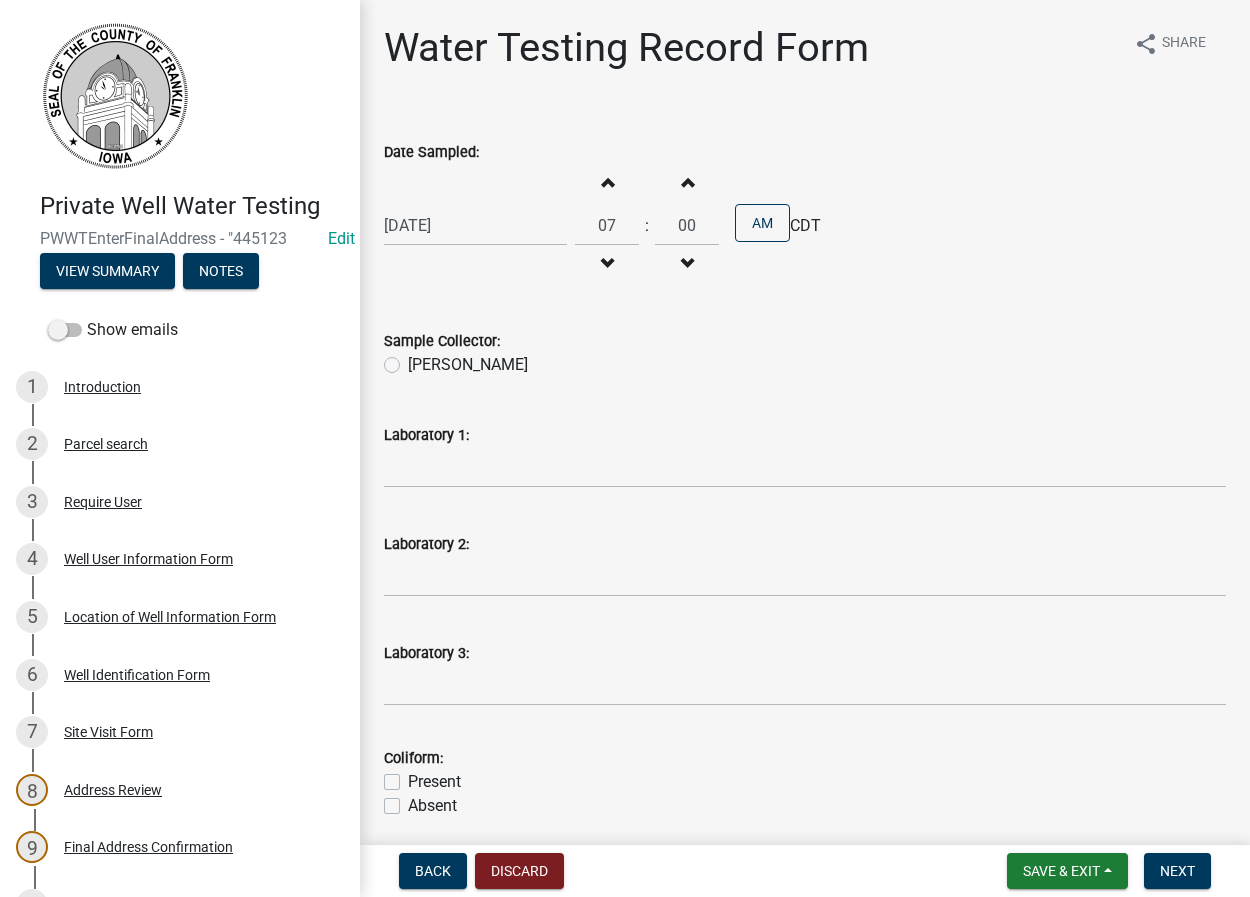 click at bounding box center [607, 182] 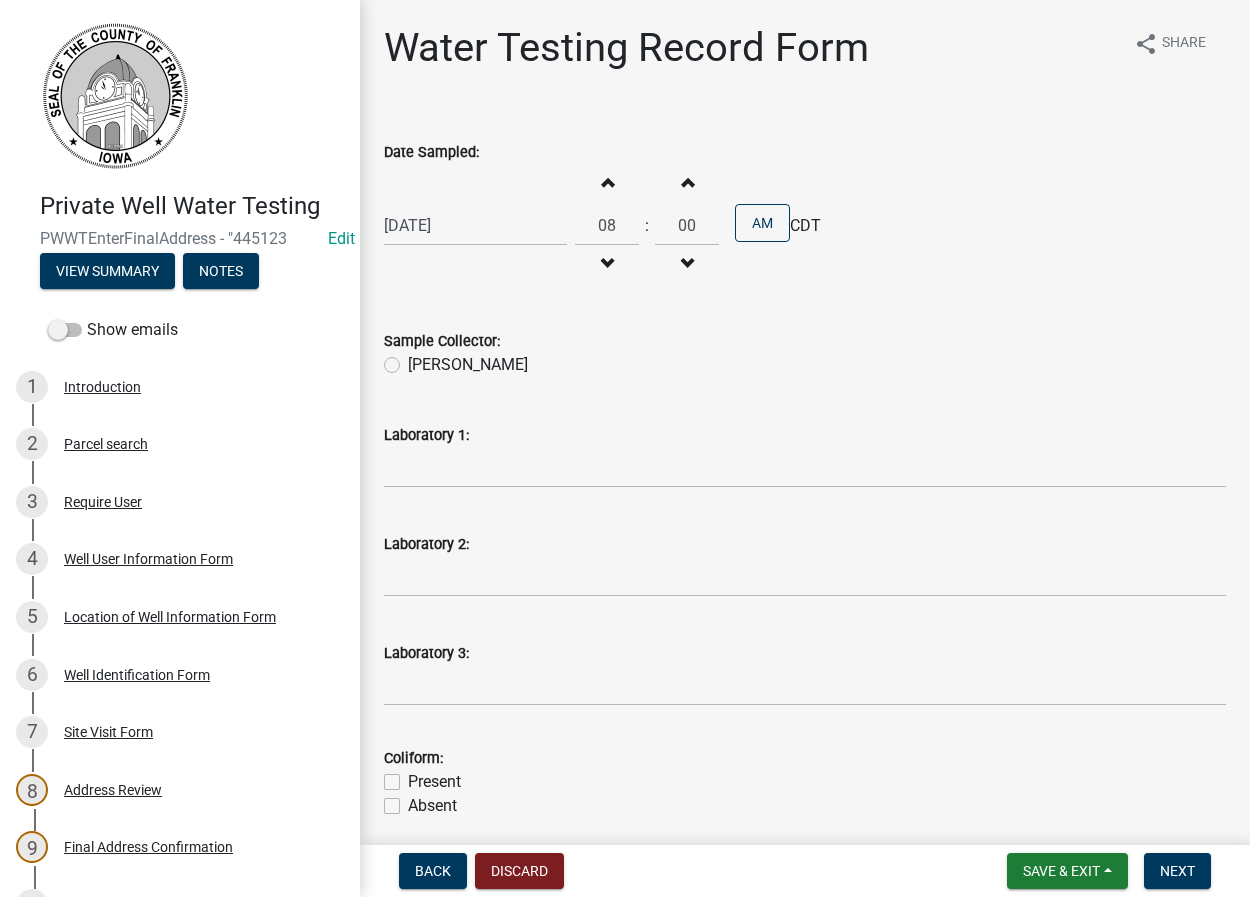 click on "[PERSON_NAME]" 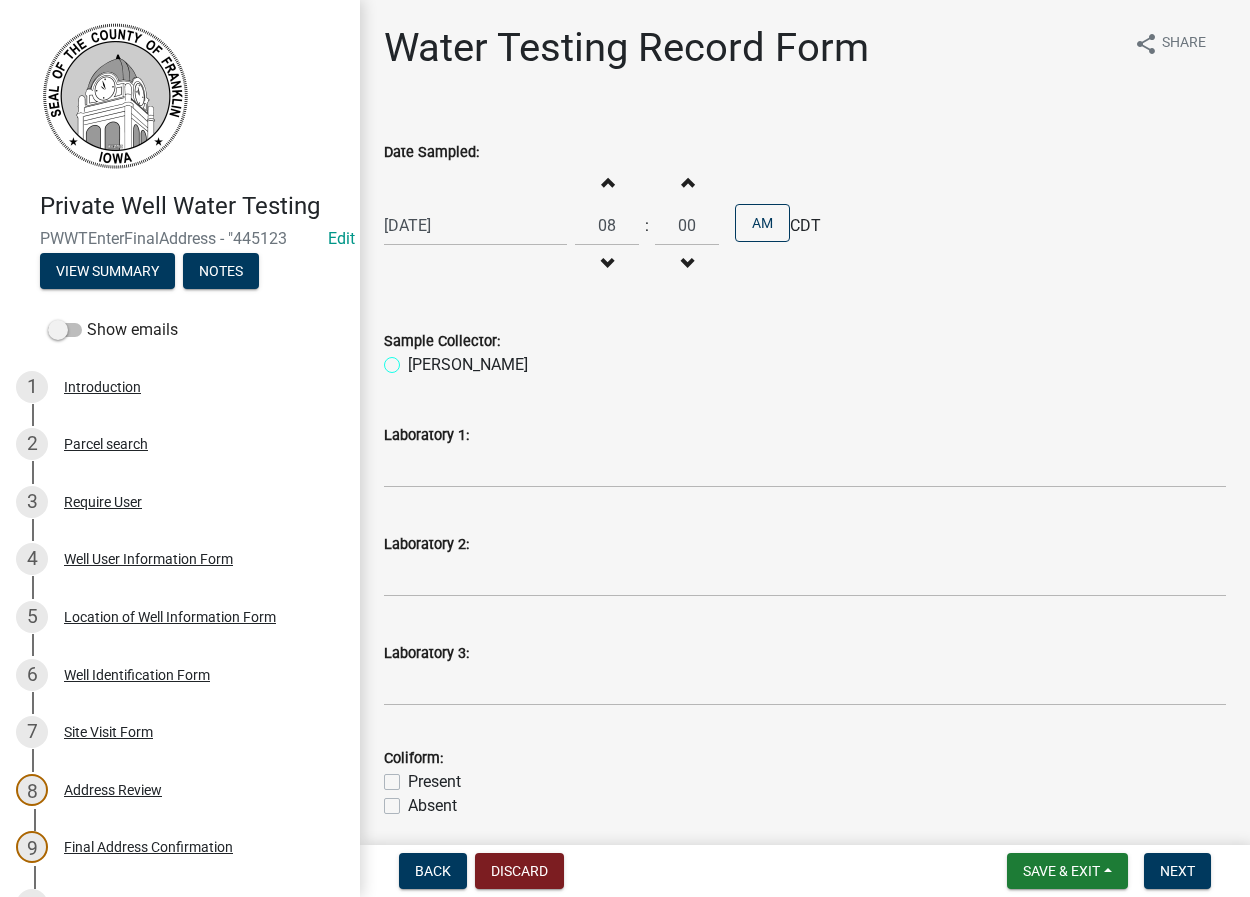 click on "[PERSON_NAME]" at bounding box center (414, 359) 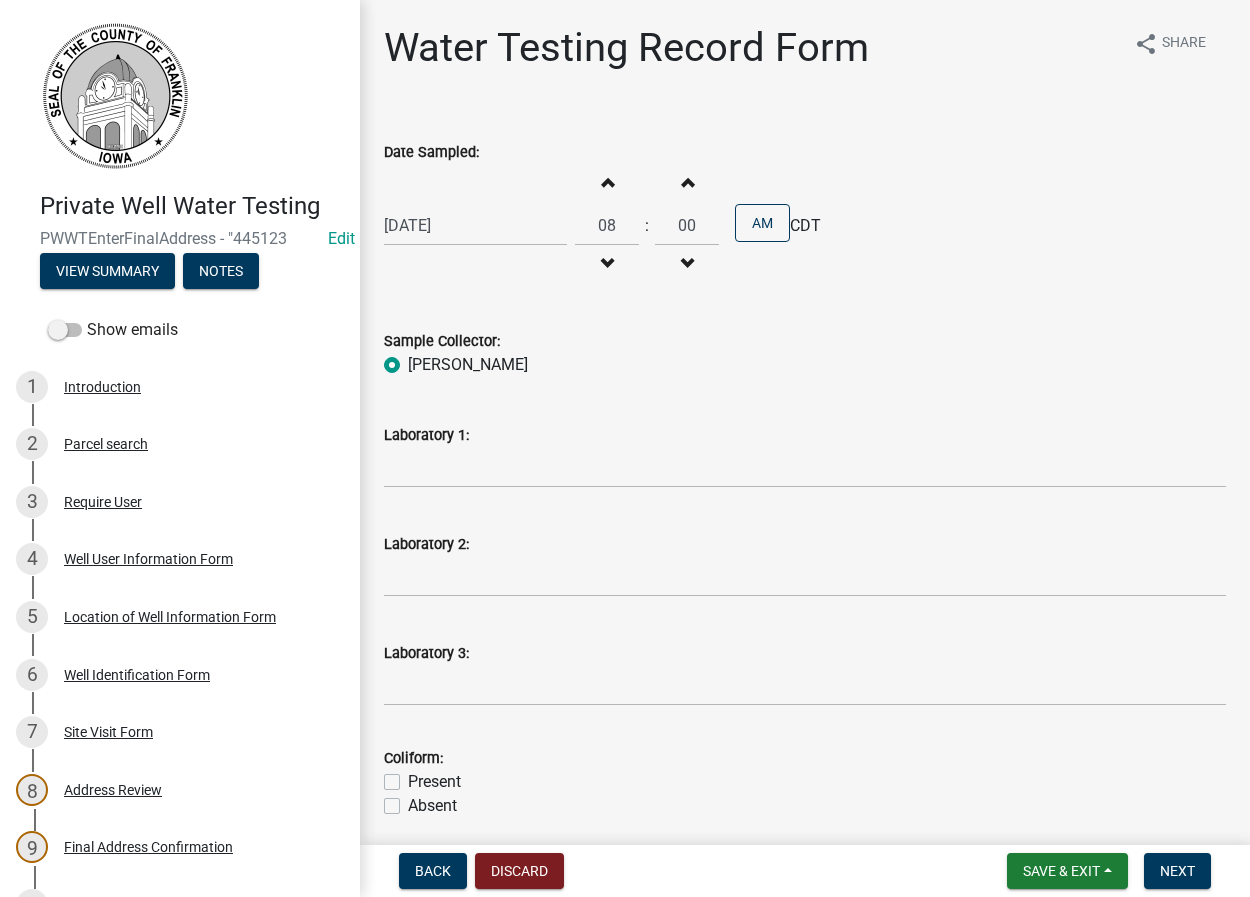radio on "true" 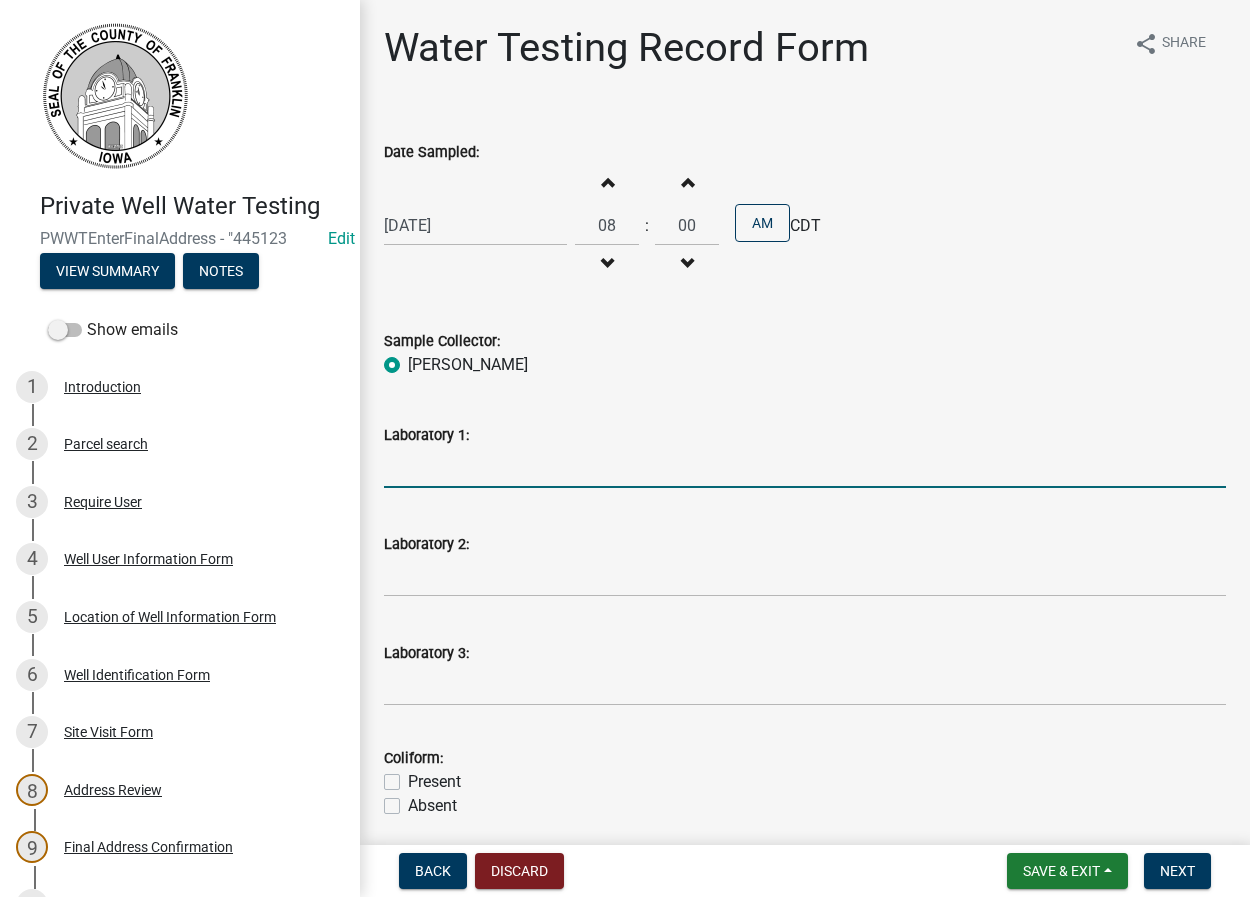drag, startPoint x: 457, startPoint y: 470, endPoint x: 575, endPoint y: 462, distance: 118.270874 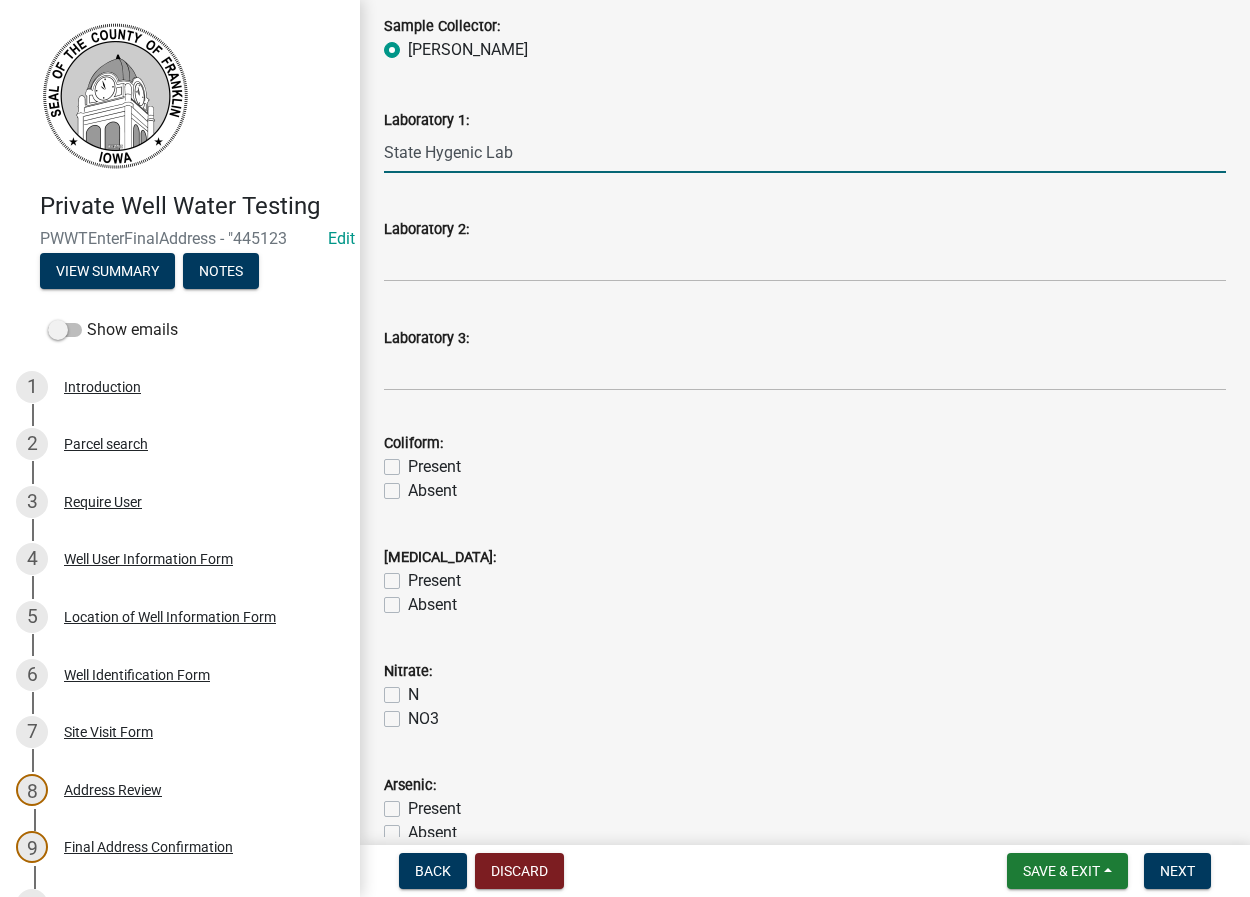 scroll, scrollTop: 342, scrollLeft: 0, axis: vertical 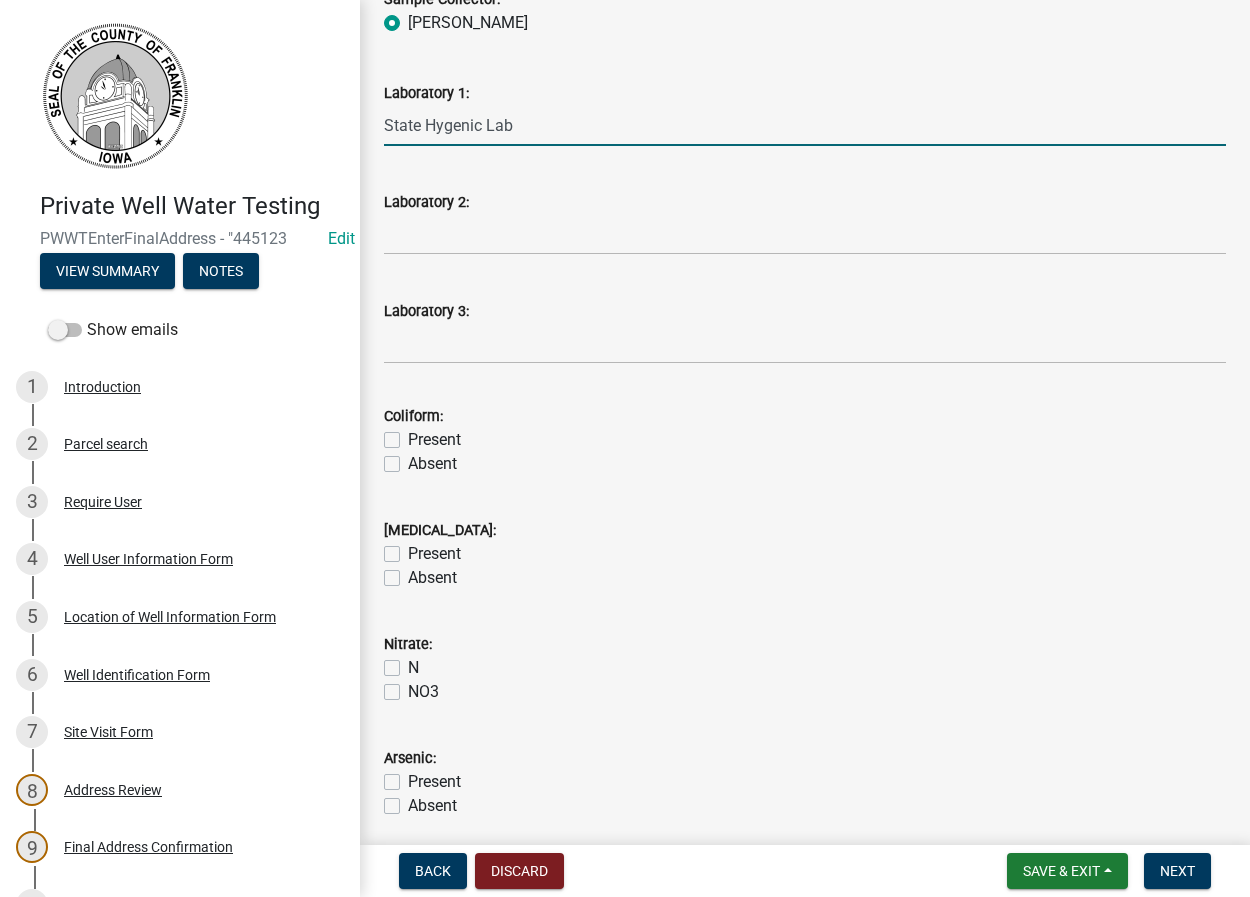 type on "State Hygenic Lab" 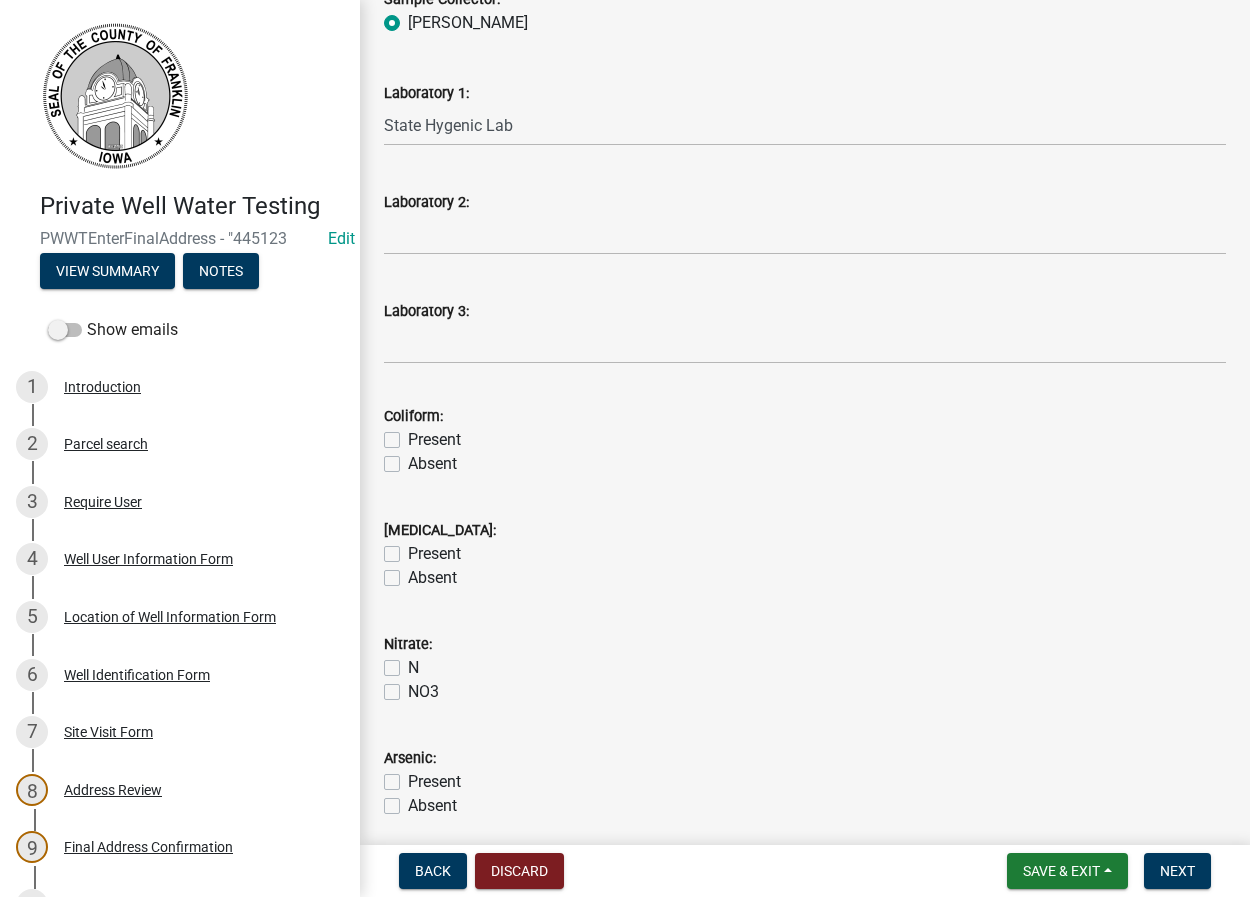 click on "Present" 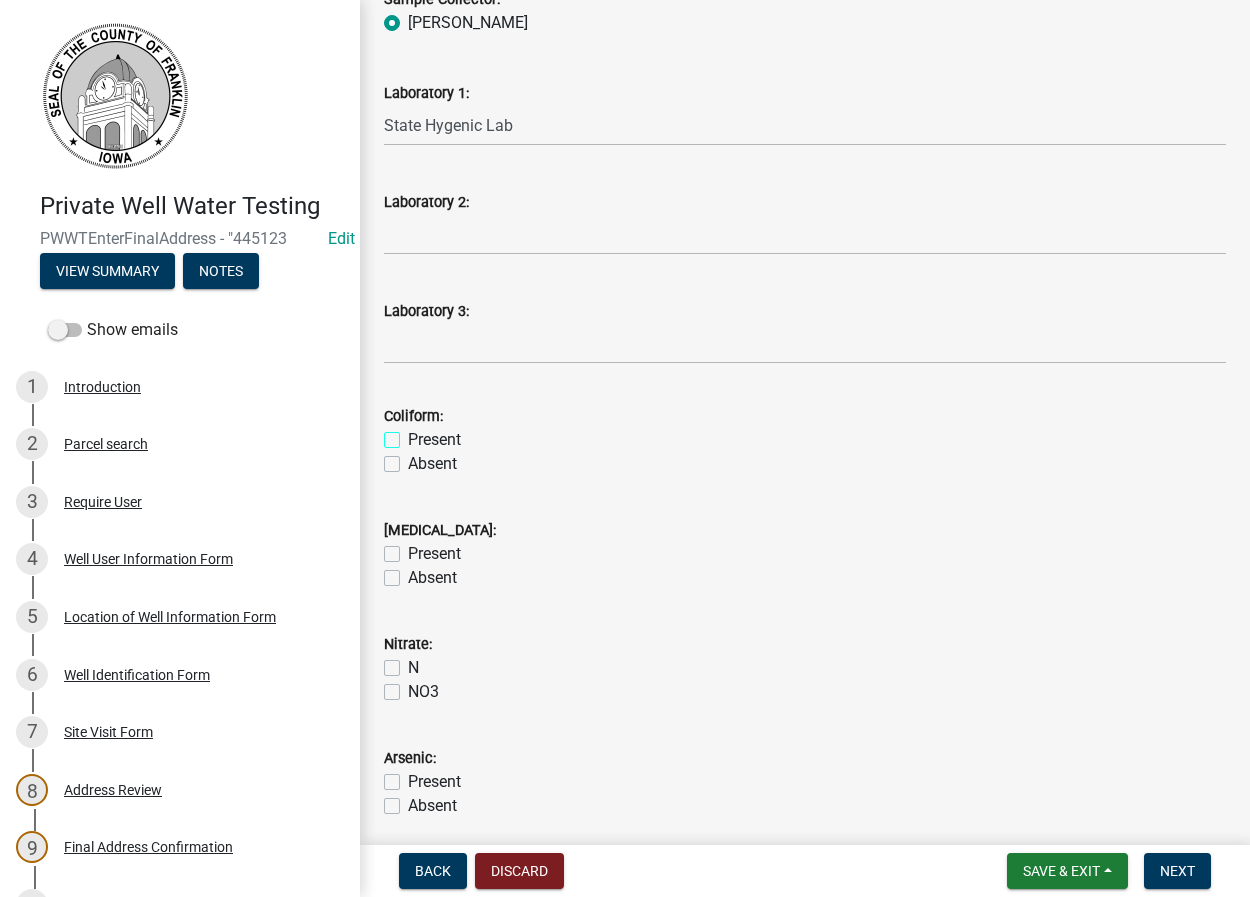 click on "Present" at bounding box center (414, 434) 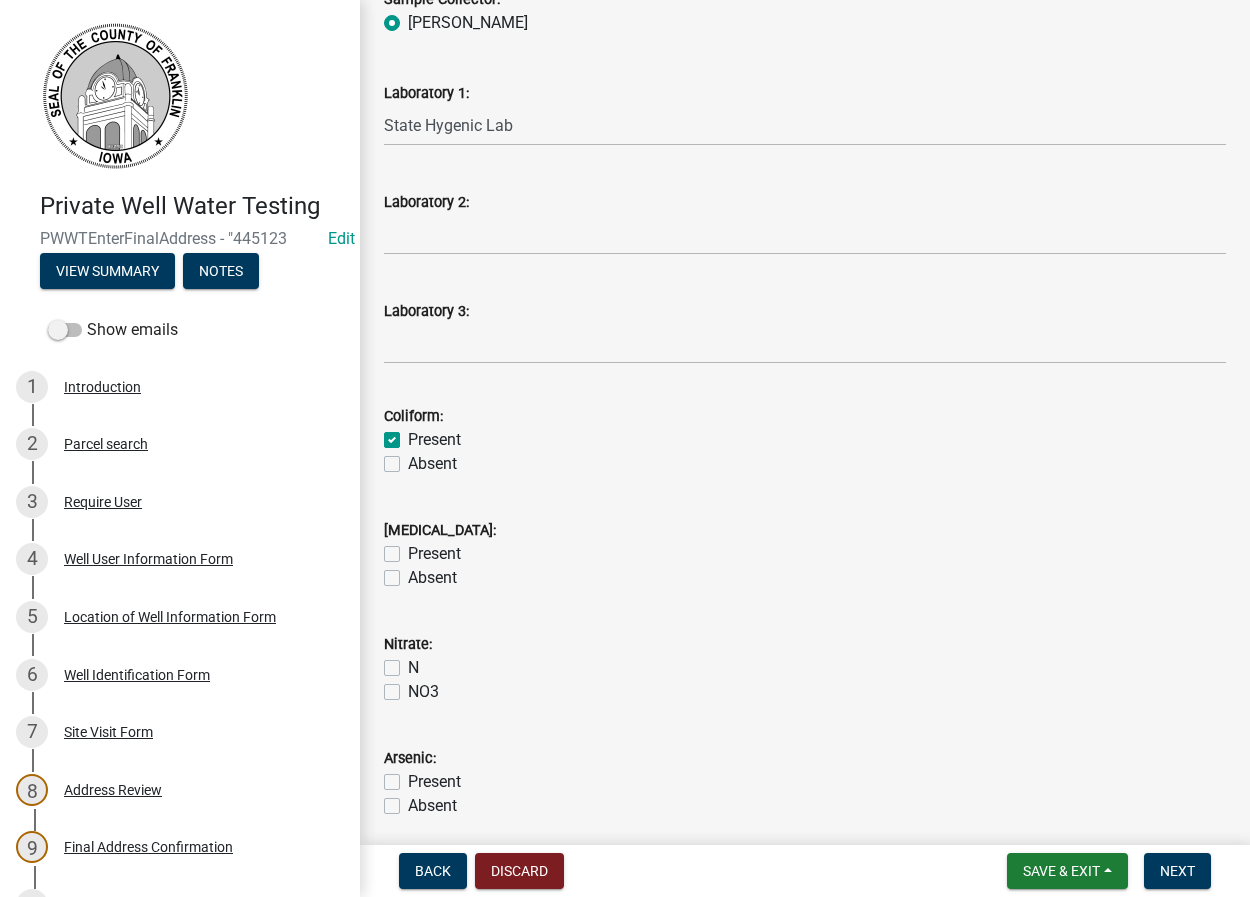 checkbox on "true" 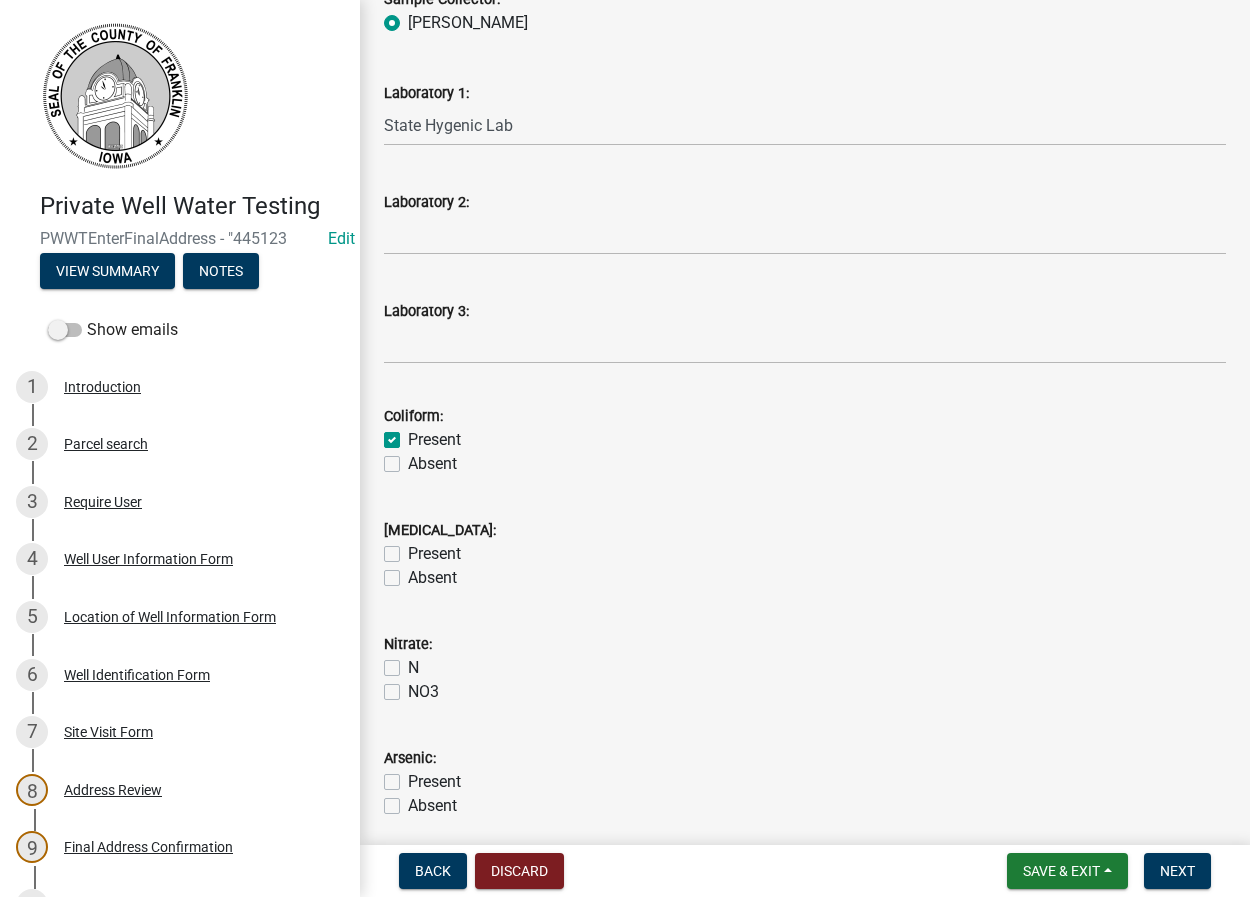 click on "Absent" 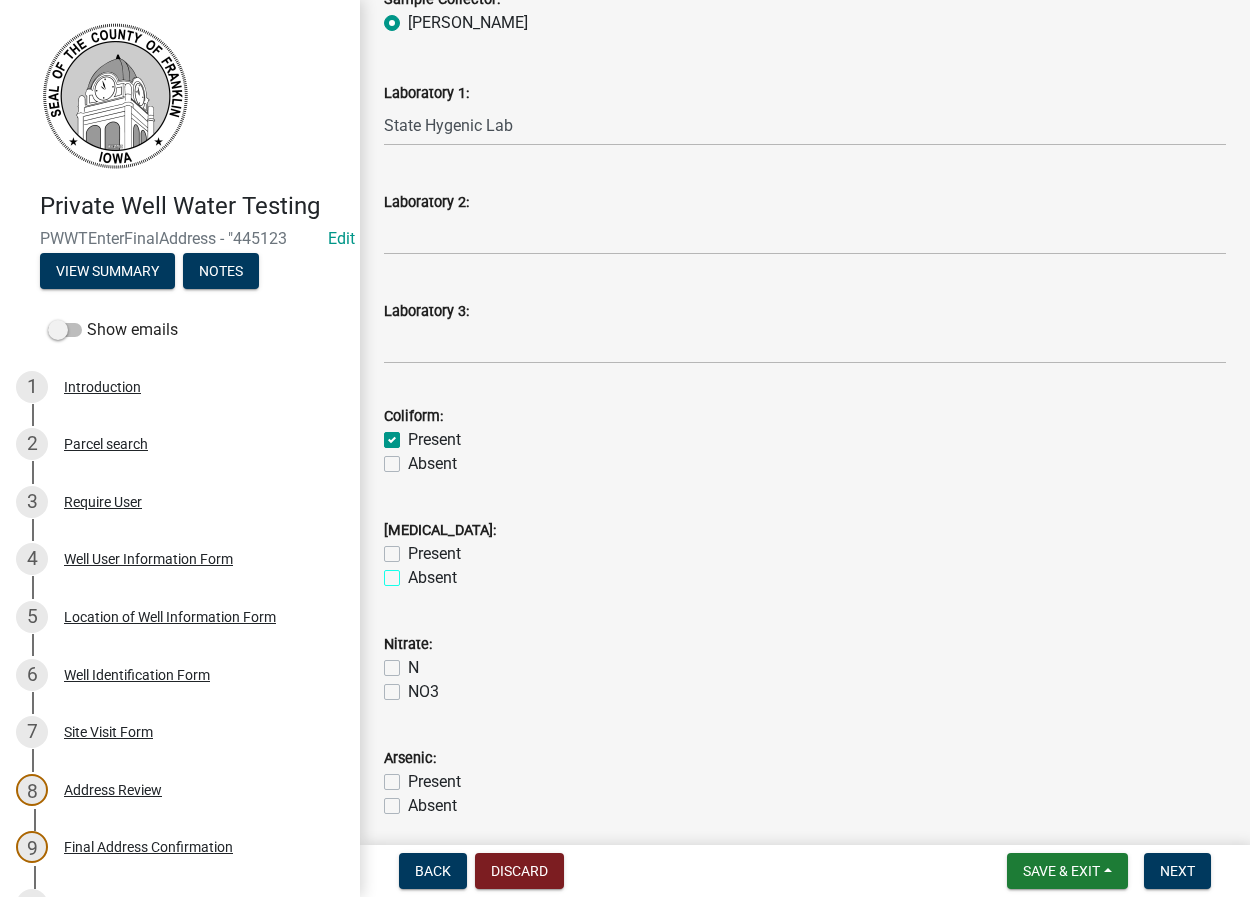 checkbox on "true" 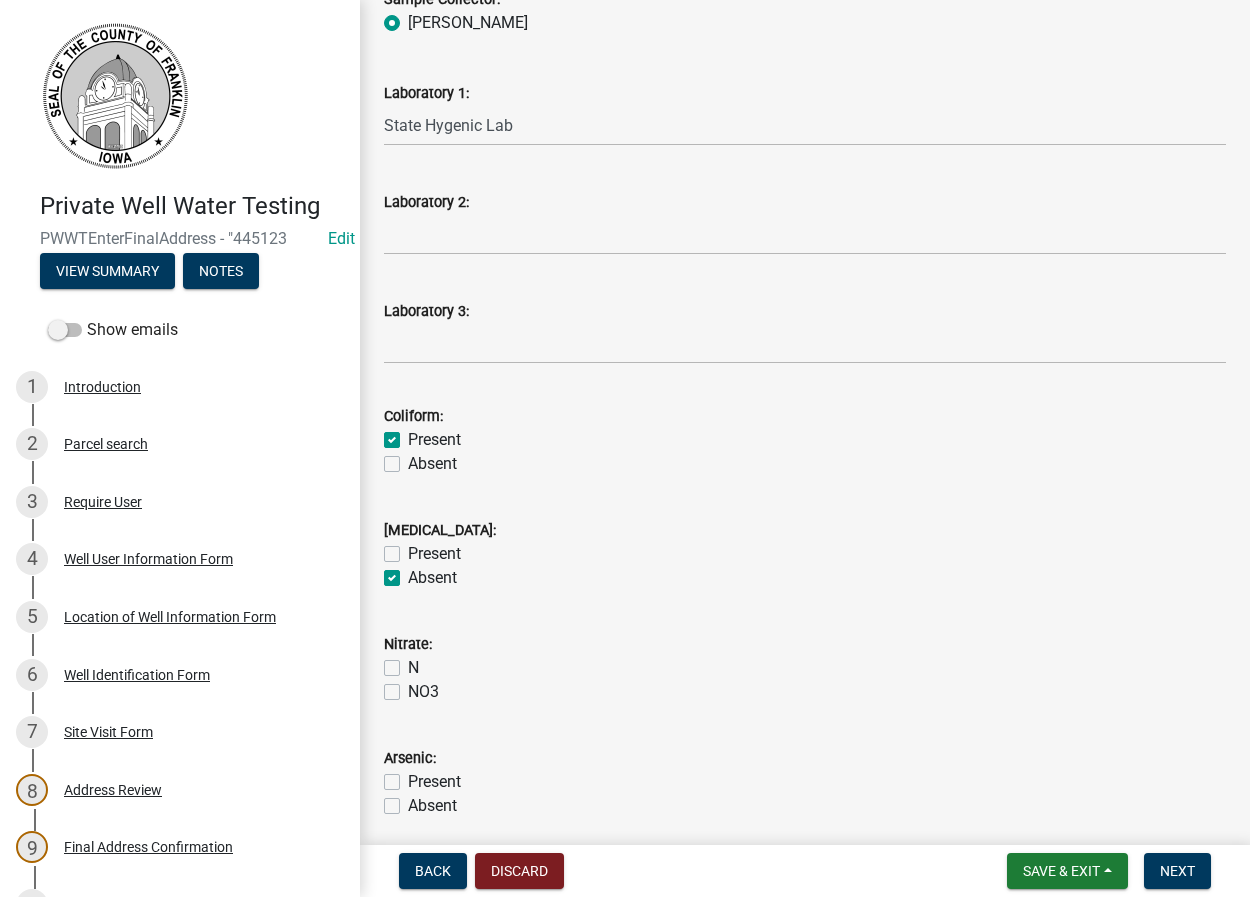 checkbox on "false" 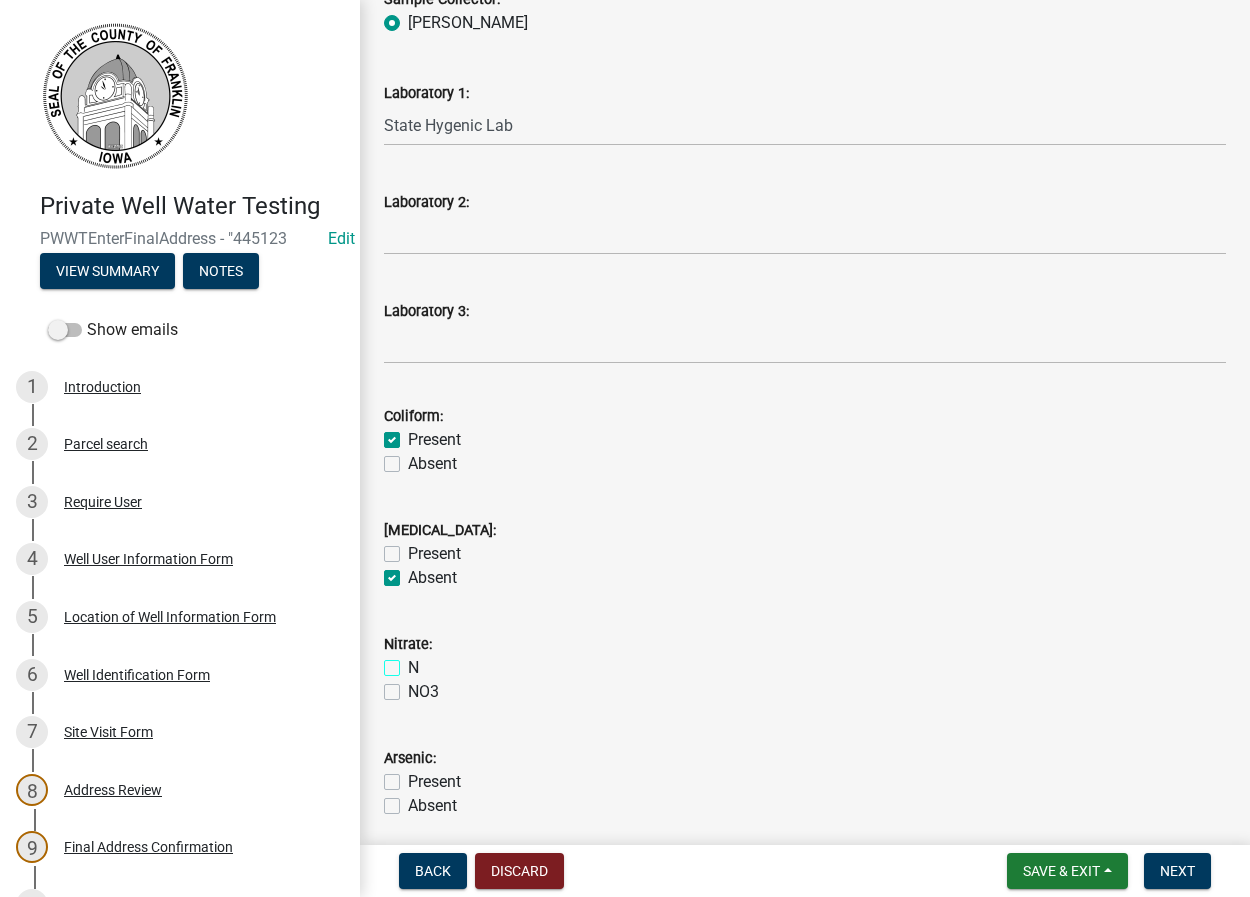 click on "N" at bounding box center [414, 662] 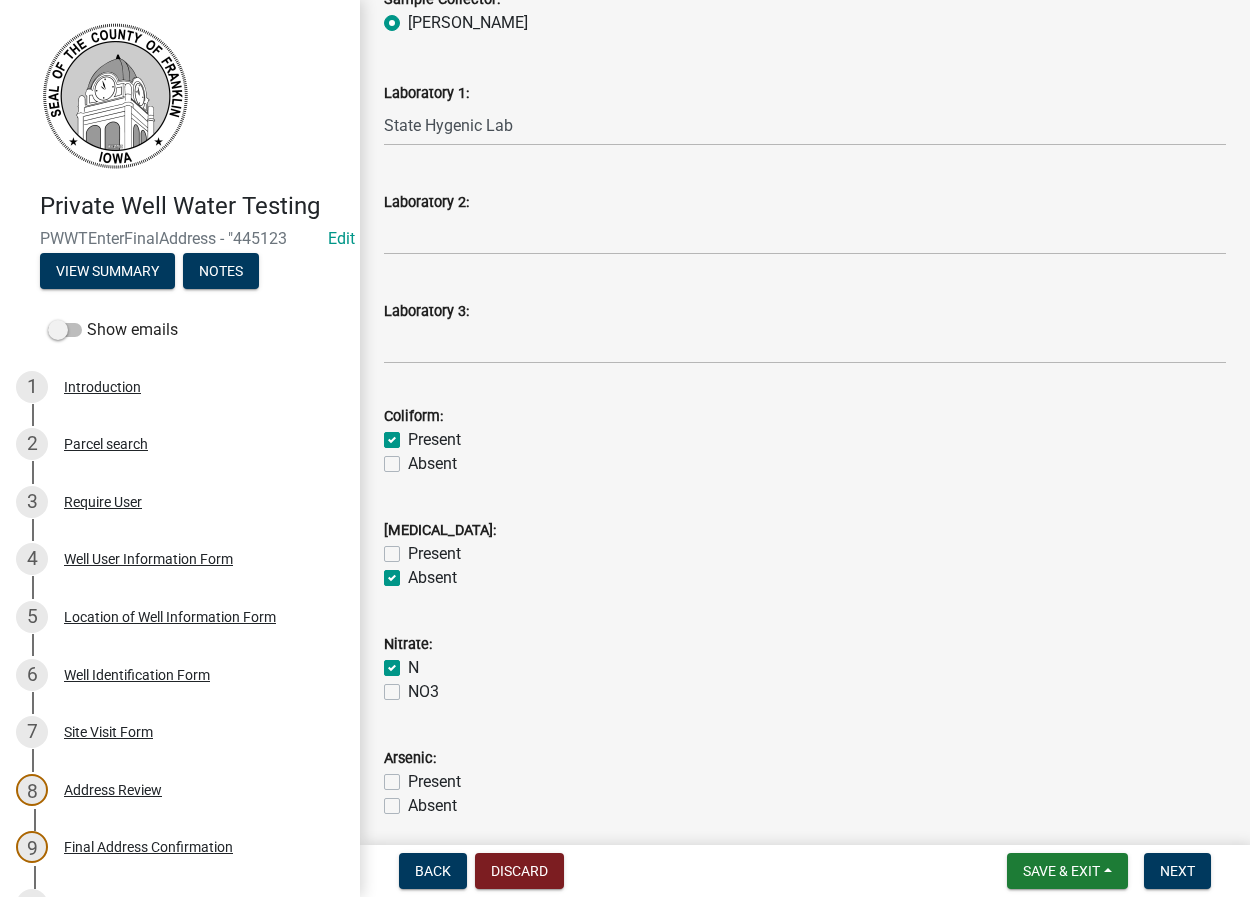 checkbox on "true" 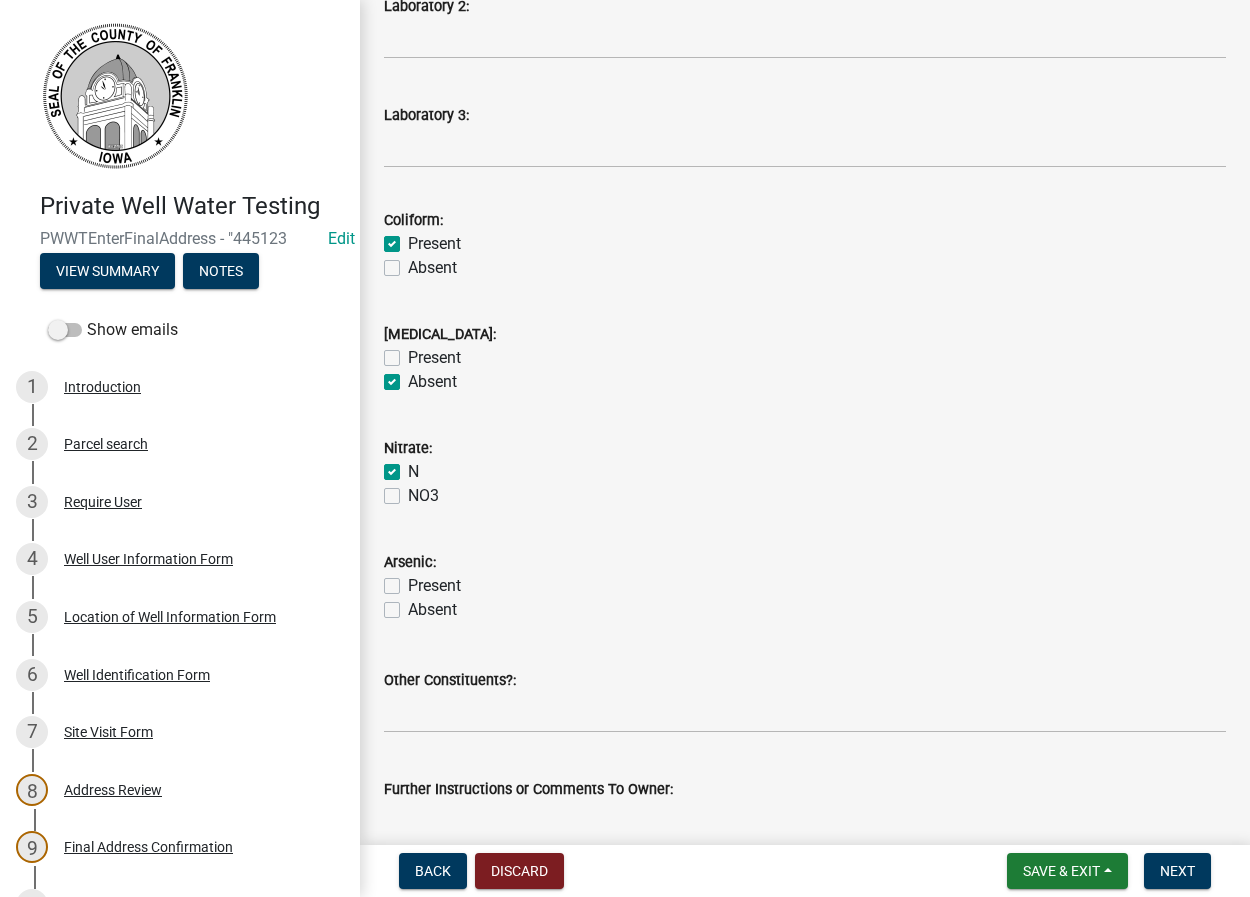 scroll, scrollTop: 637, scrollLeft: 0, axis: vertical 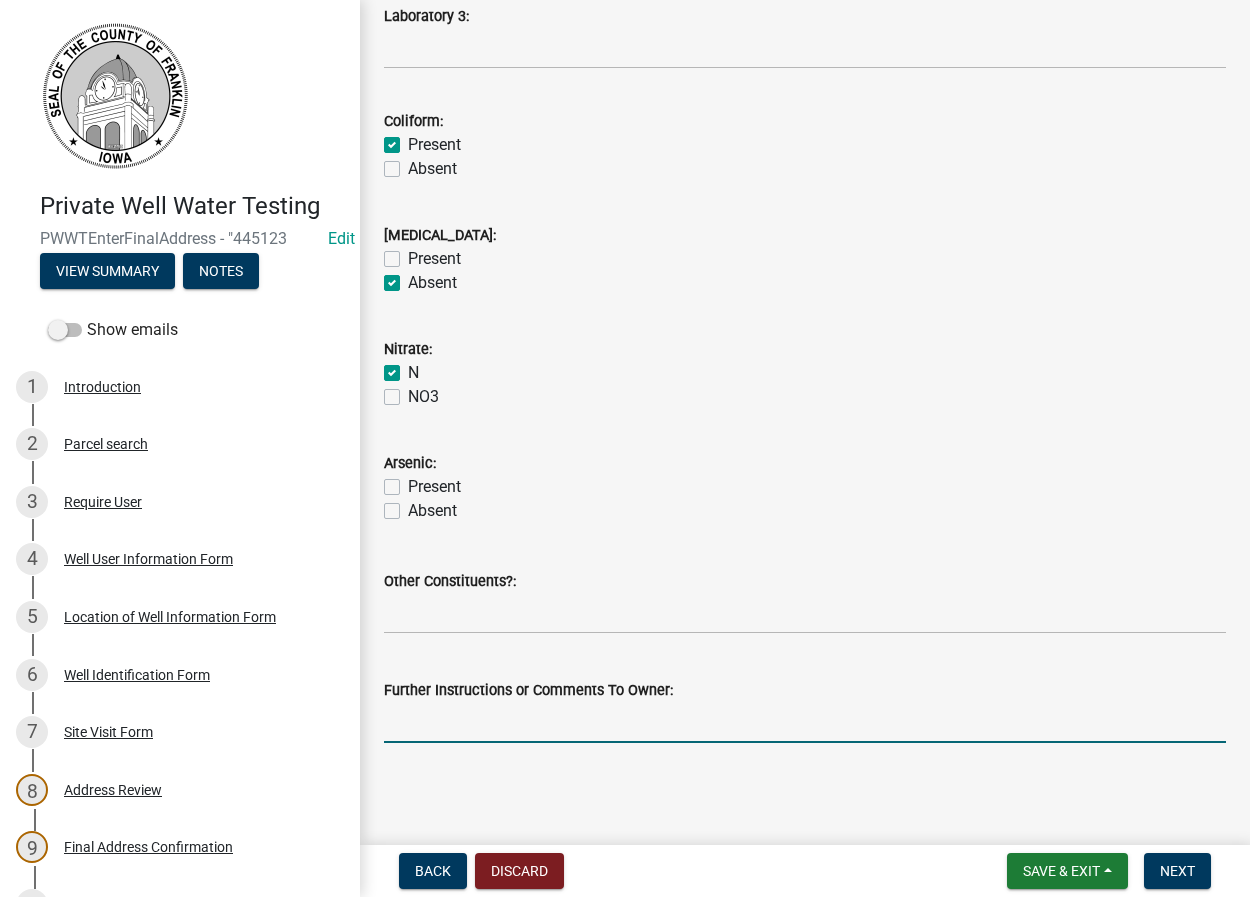 click on "Further Instructions or Comments To Owner:" at bounding box center [805, 722] 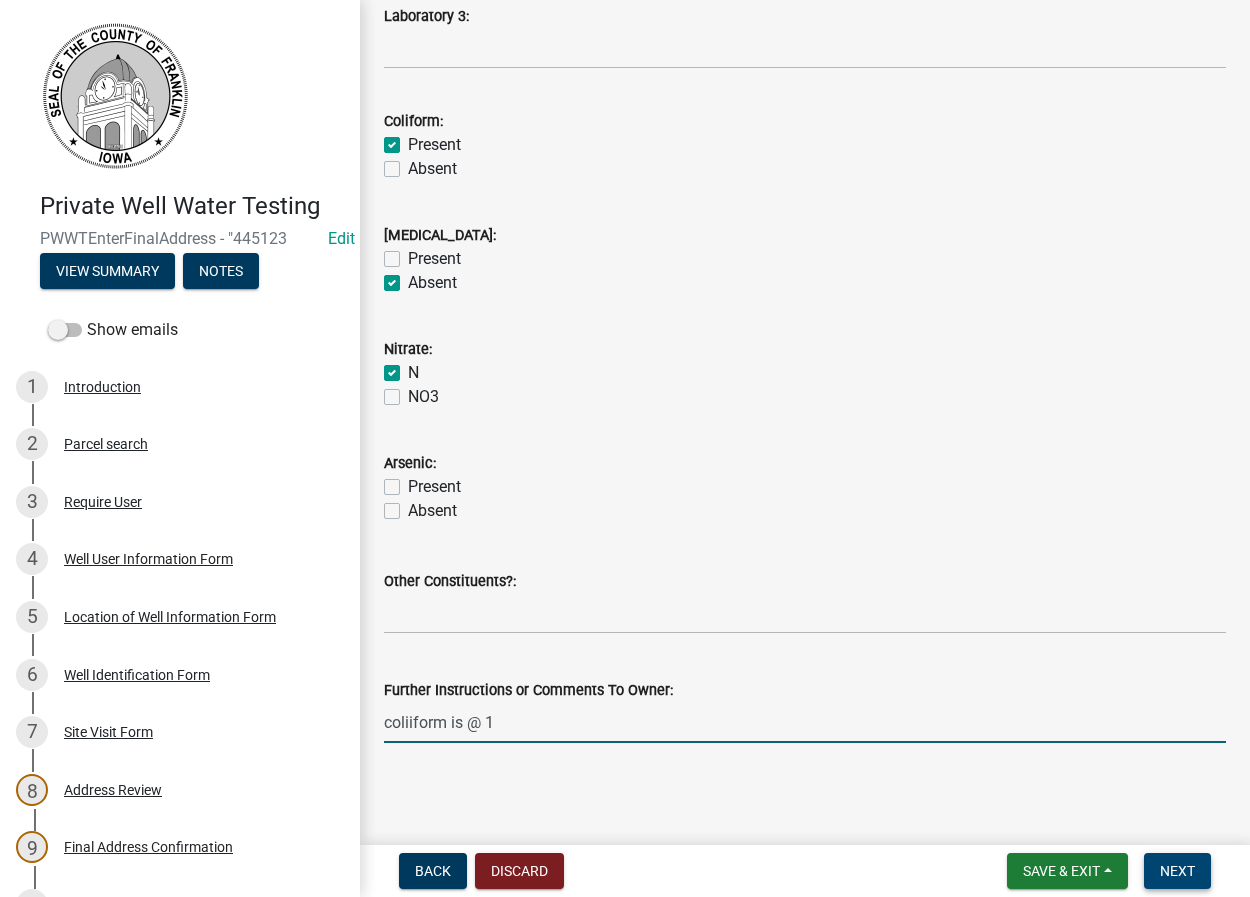 type on "coliiform is @ 1" 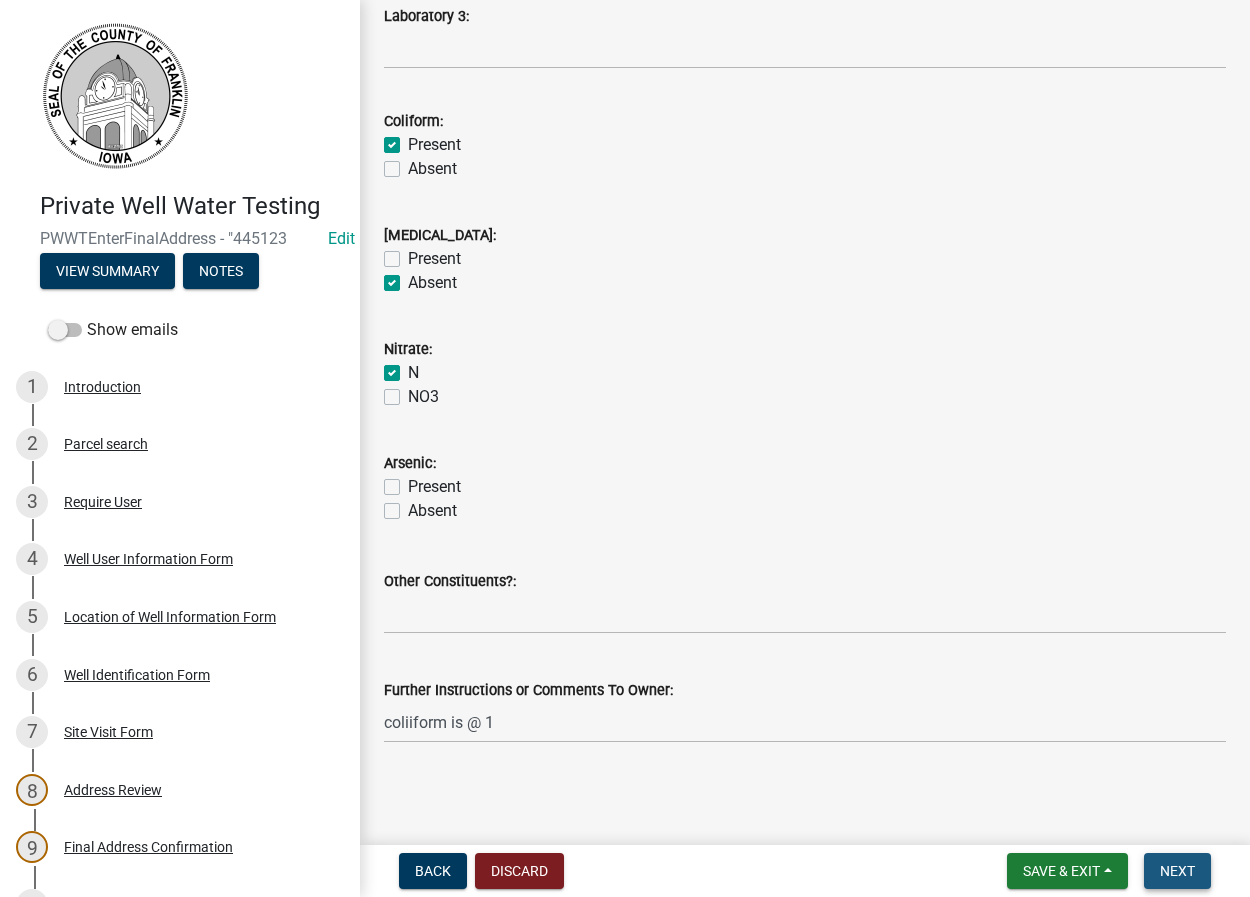 click on "Next" at bounding box center [1177, 871] 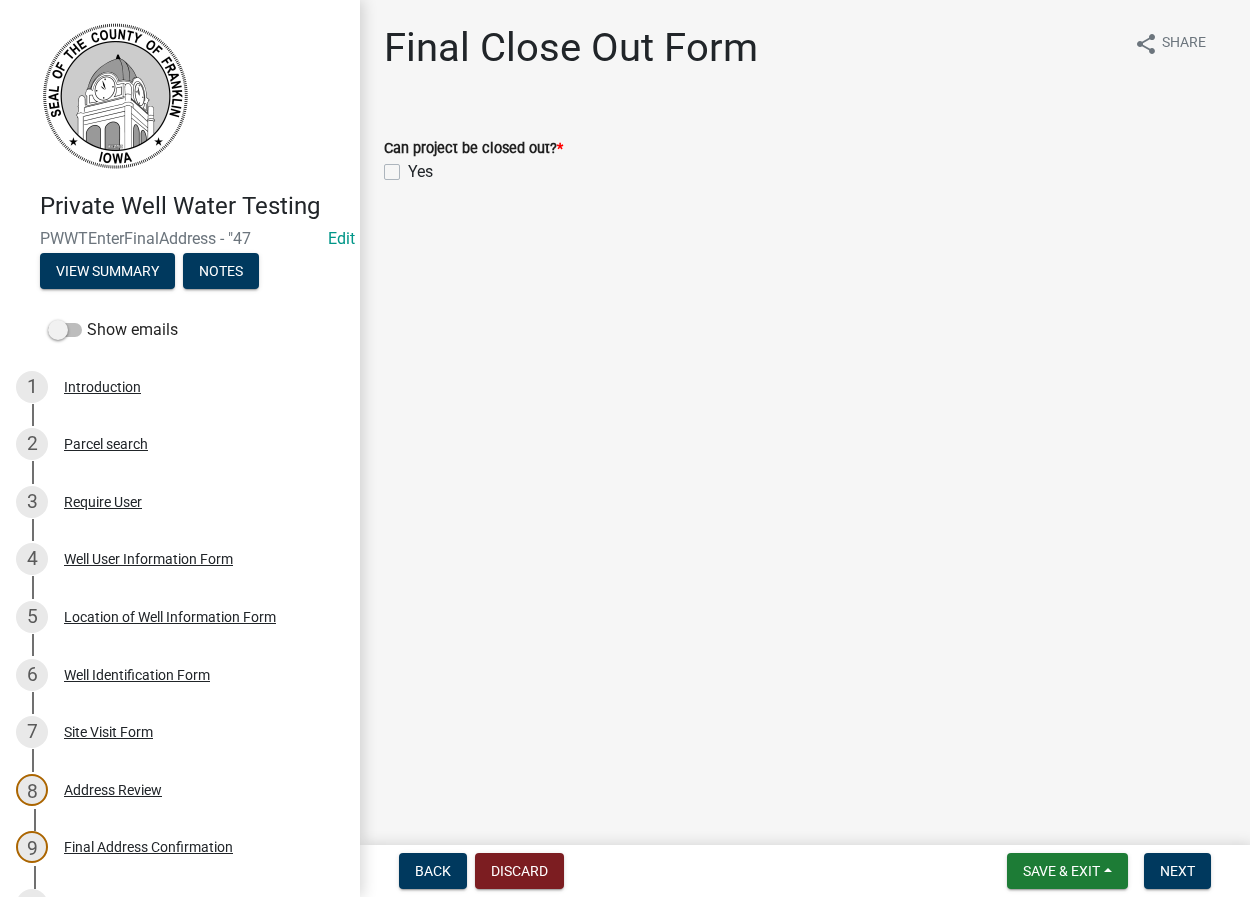 click on "Yes" 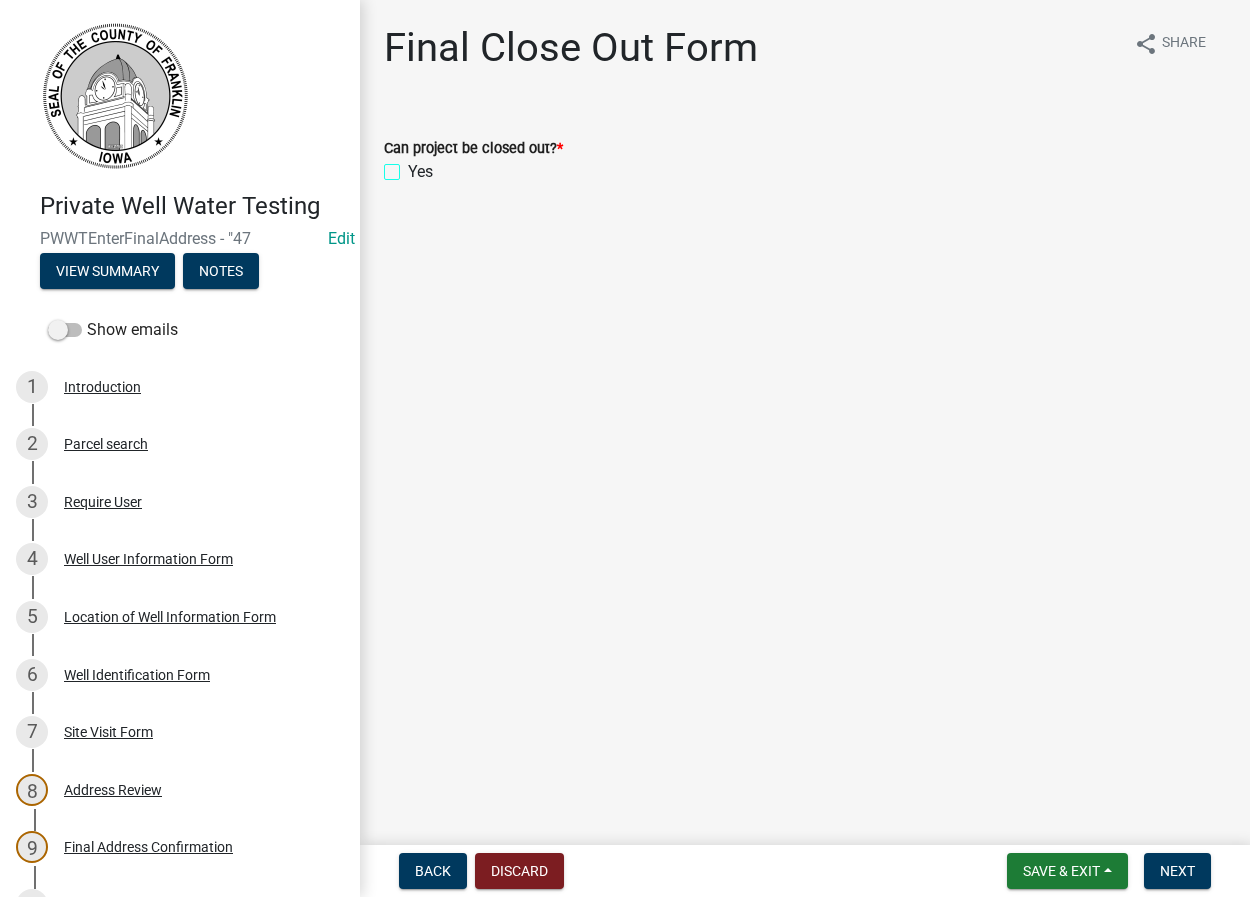 click on "Yes" at bounding box center [414, 166] 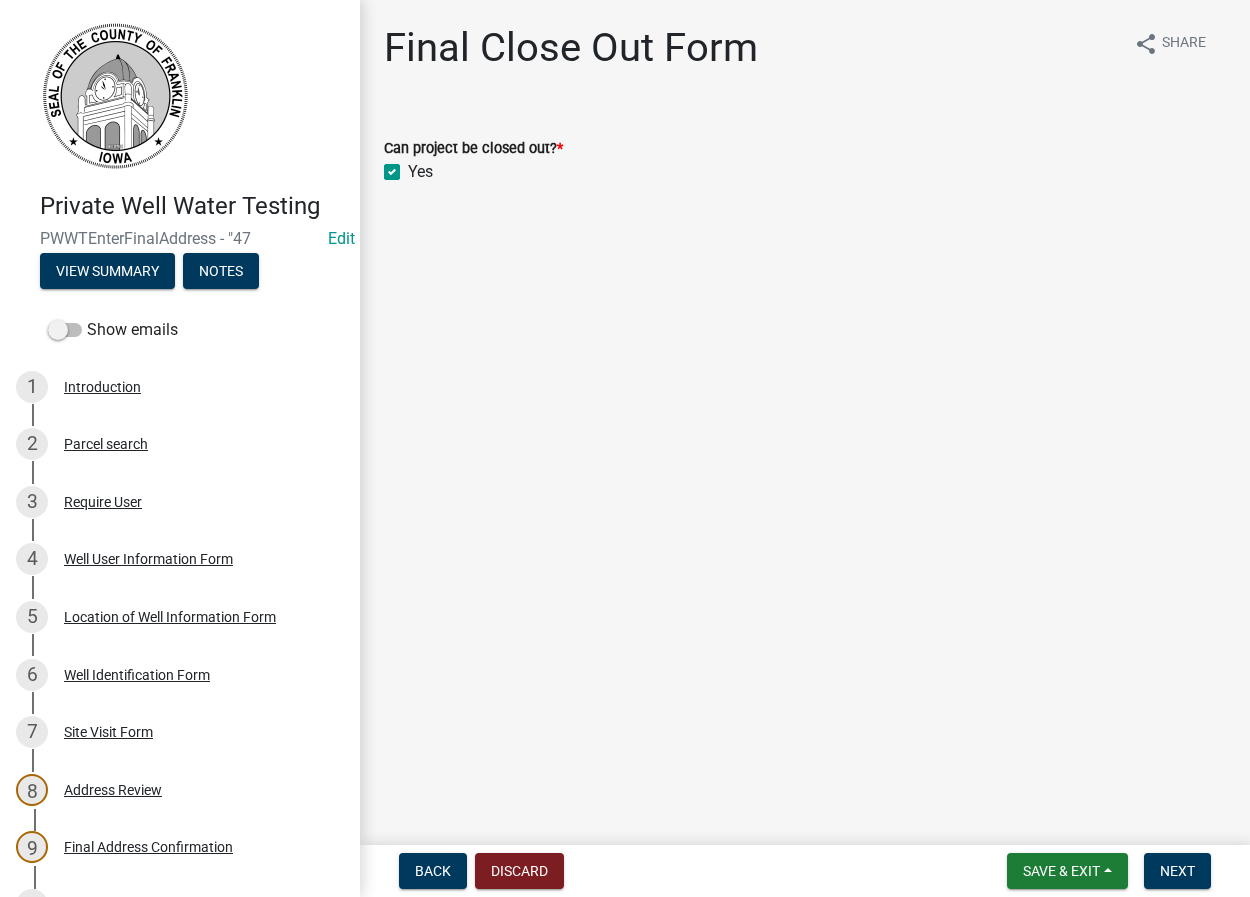 checkbox on "true" 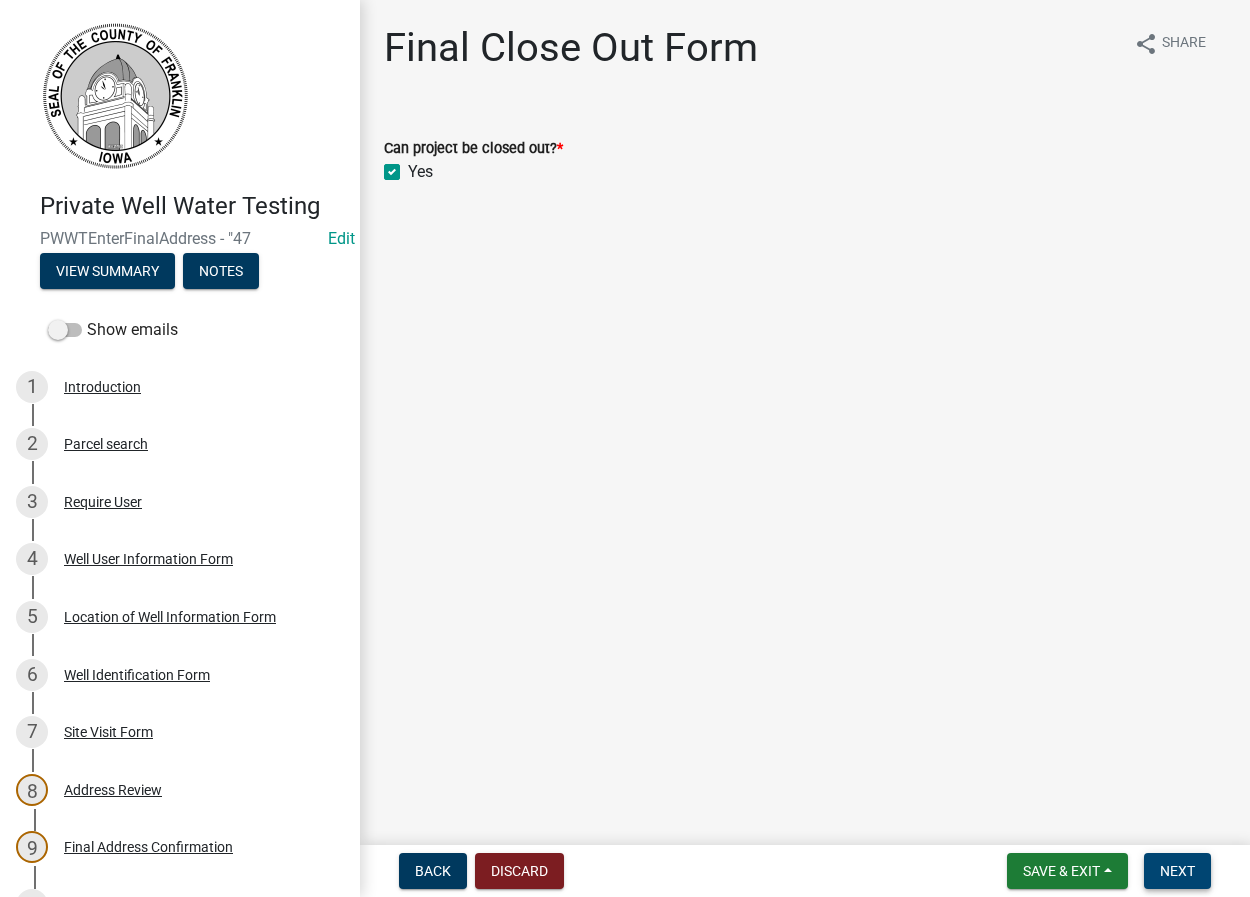 click on "Next" at bounding box center [1177, 871] 